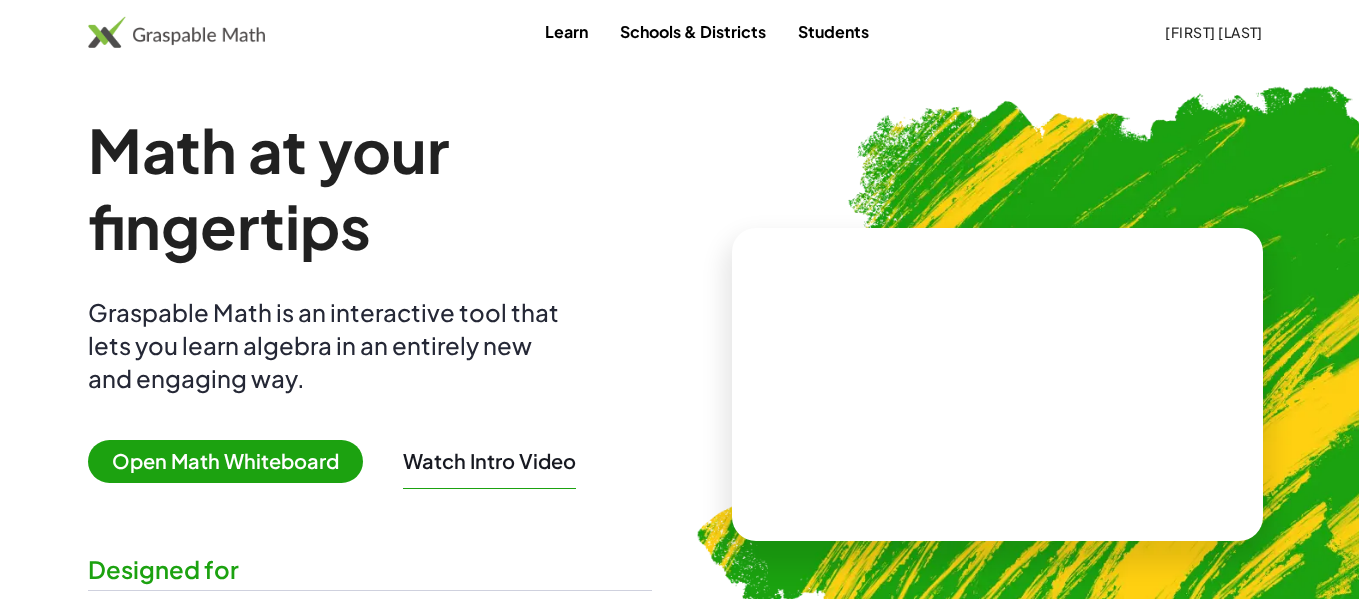 scroll, scrollTop: 0, scrollLeft: 0, axis: both 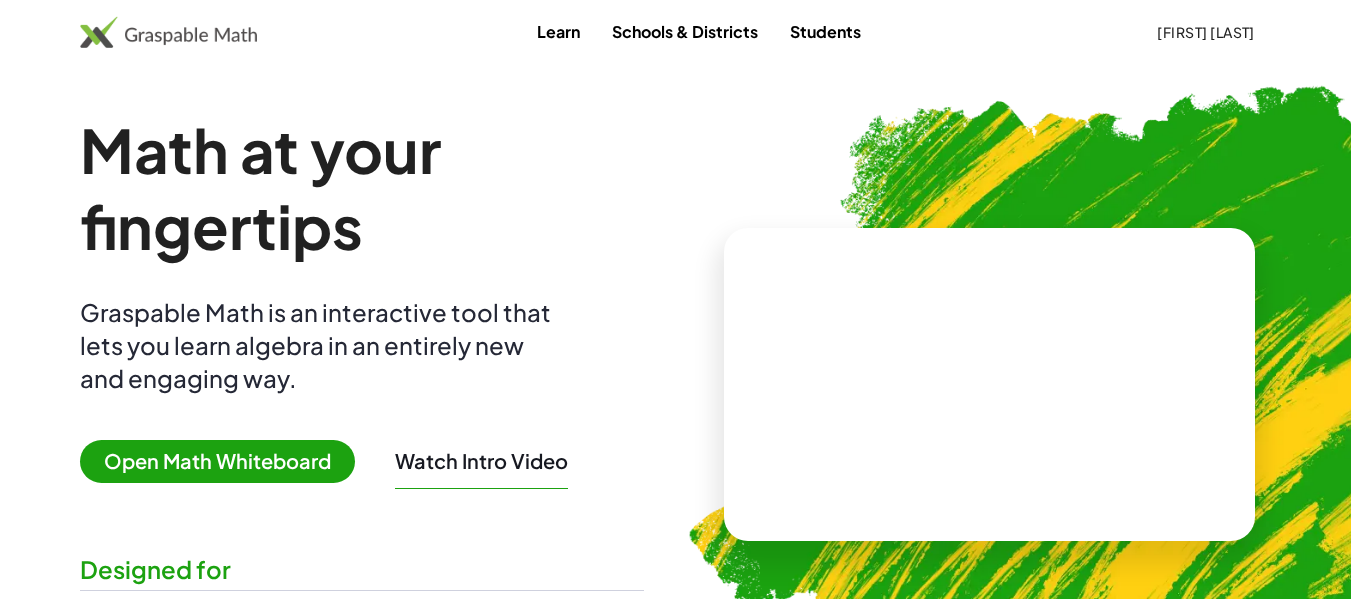 click on "Open Math Whiteboard" at bounding box center [217, 461] 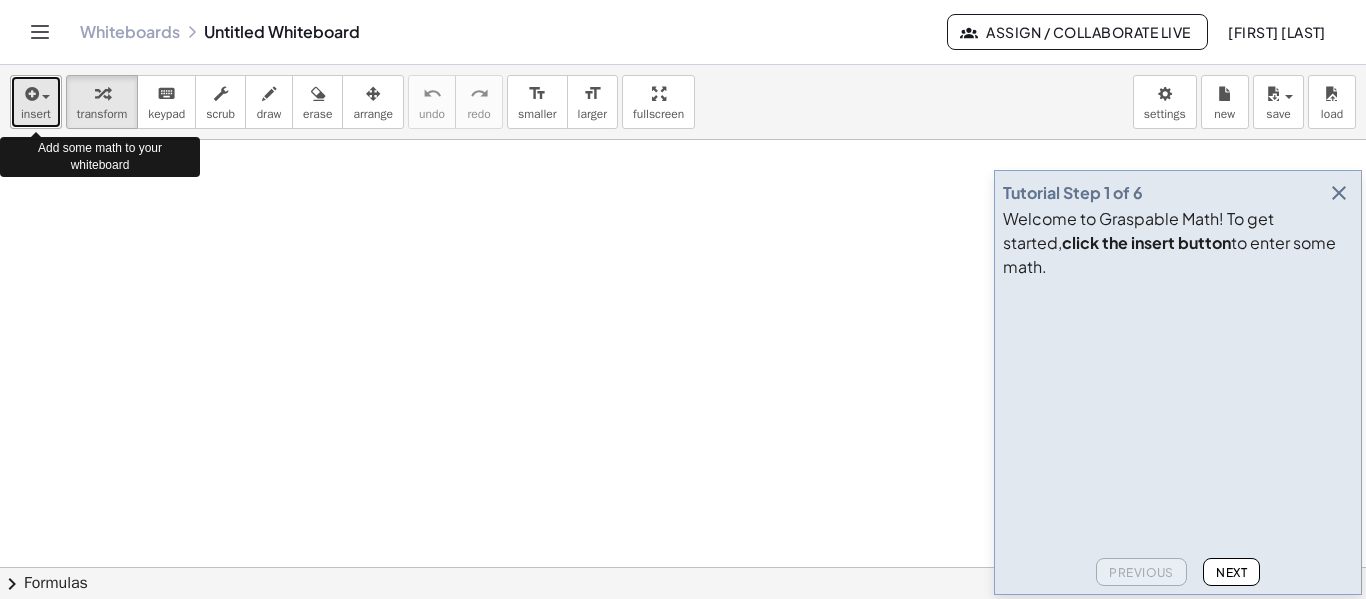 click at bounding box center [30, 94] 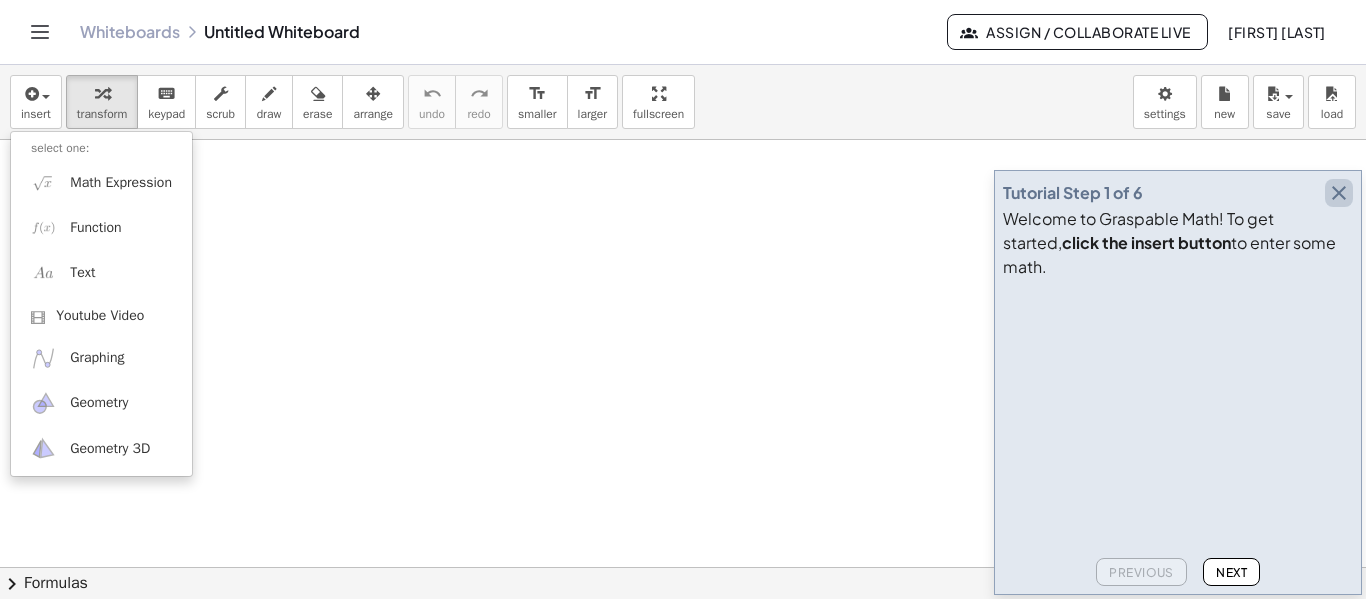 click at bounding box center (1339, 193) 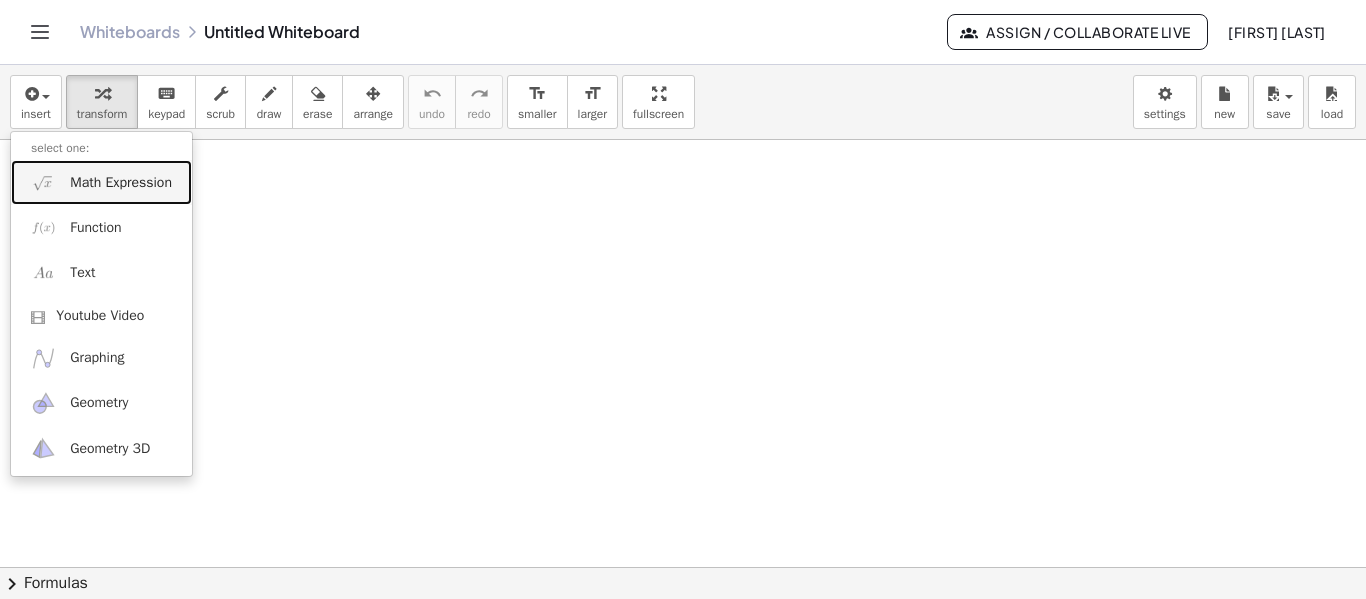 click on "Math Expression" at bounding box center (121, 183) 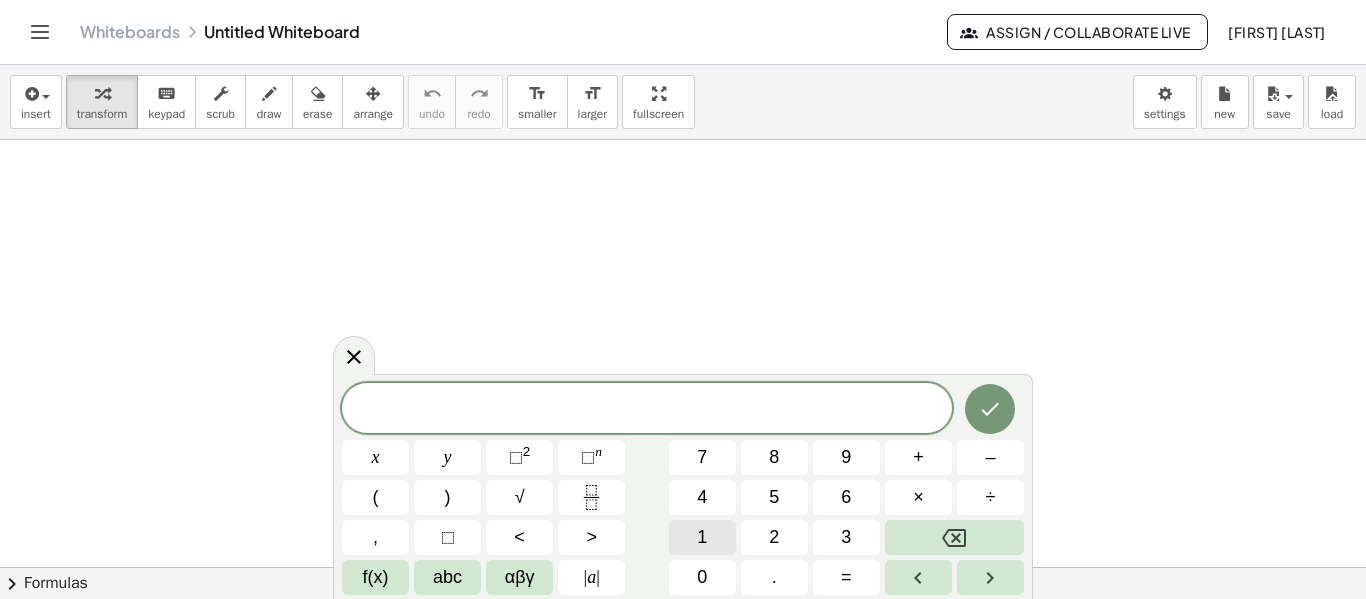 click on "1" at bounding box center (702, 537) 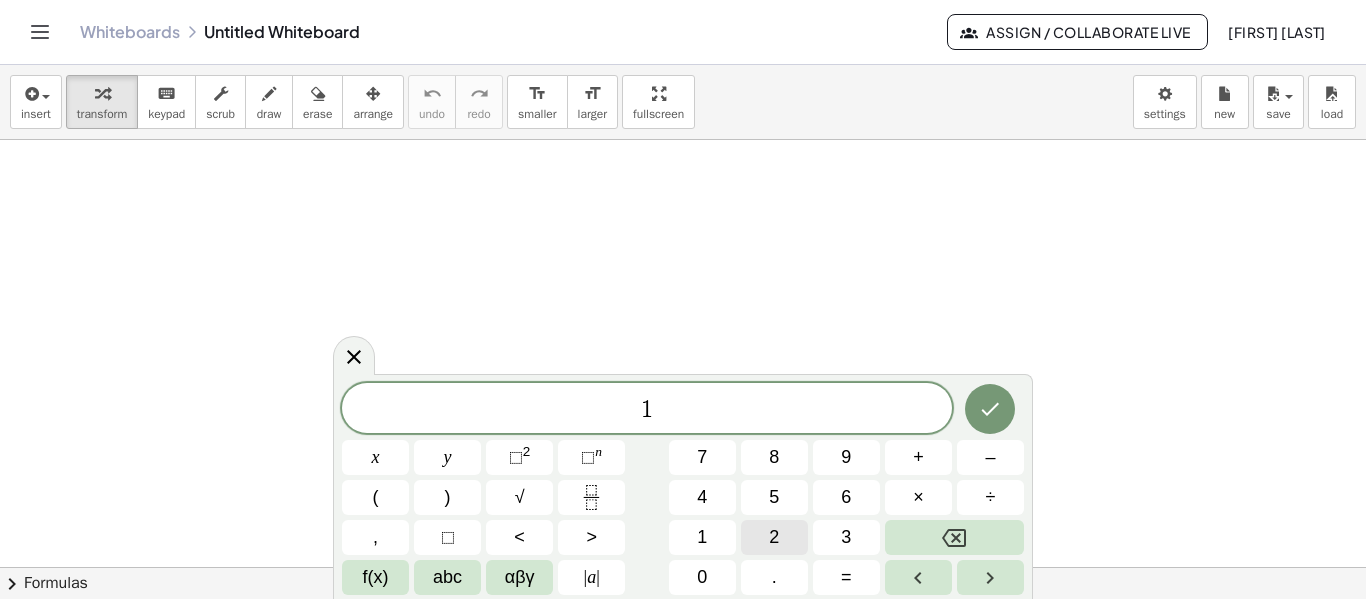 click on "2" at bounding box center (774, 537) 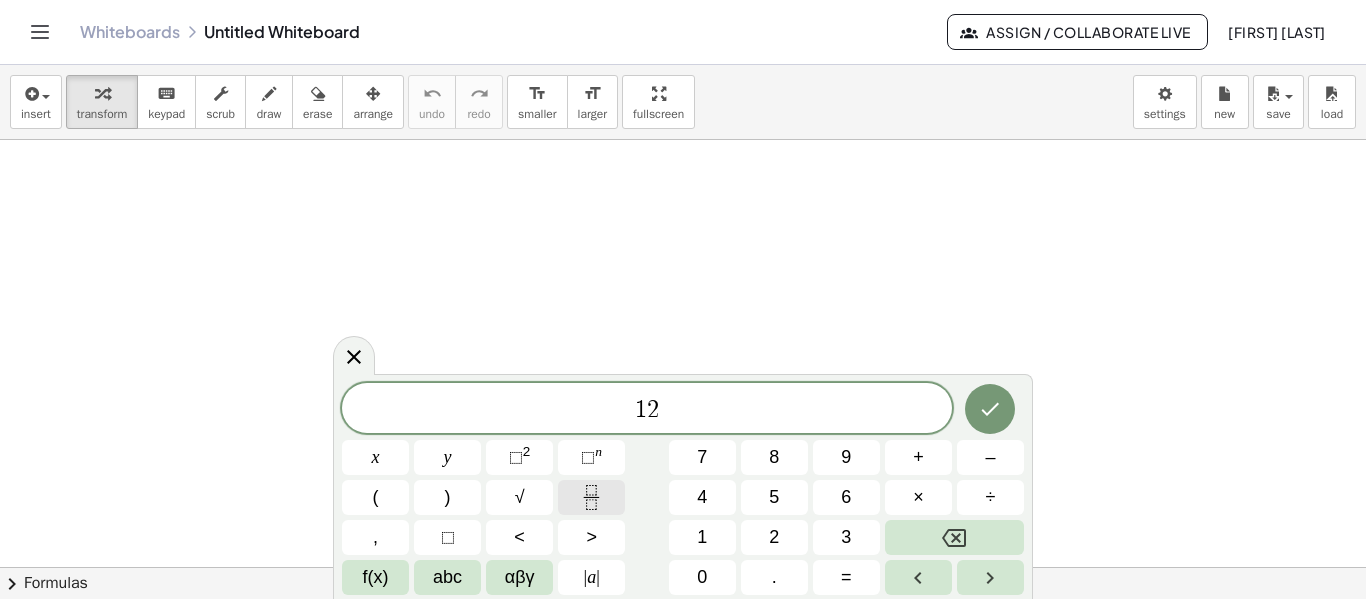 click 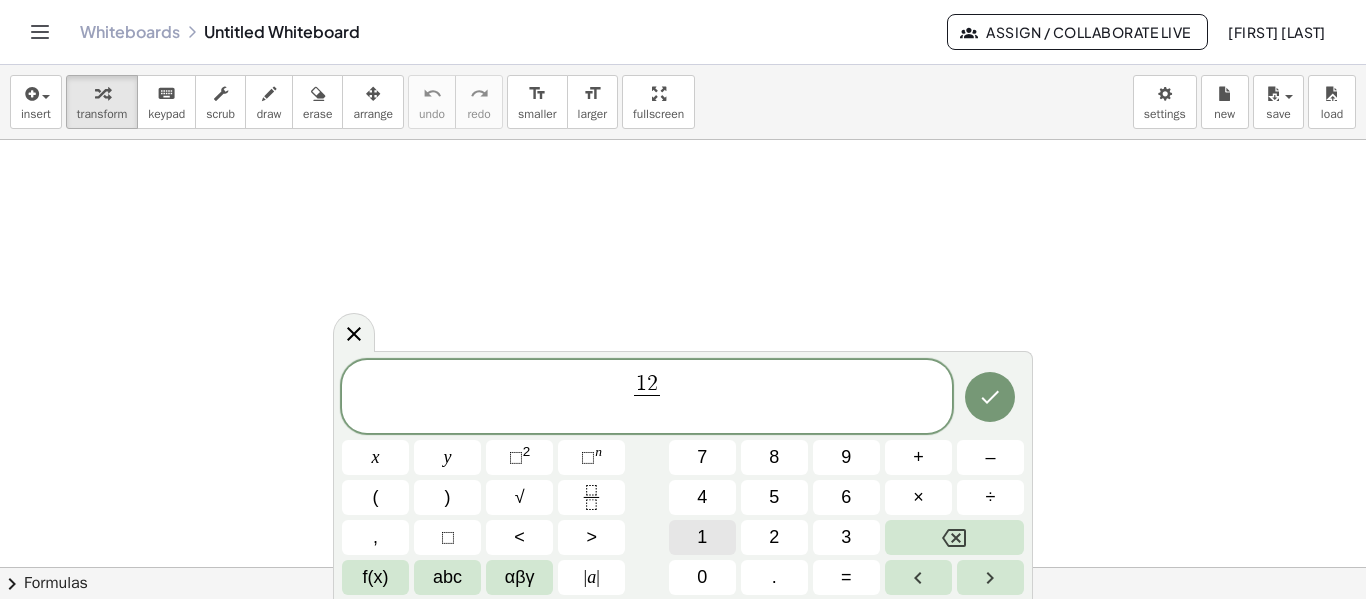 click on "1" at bounding box center [702, 537] 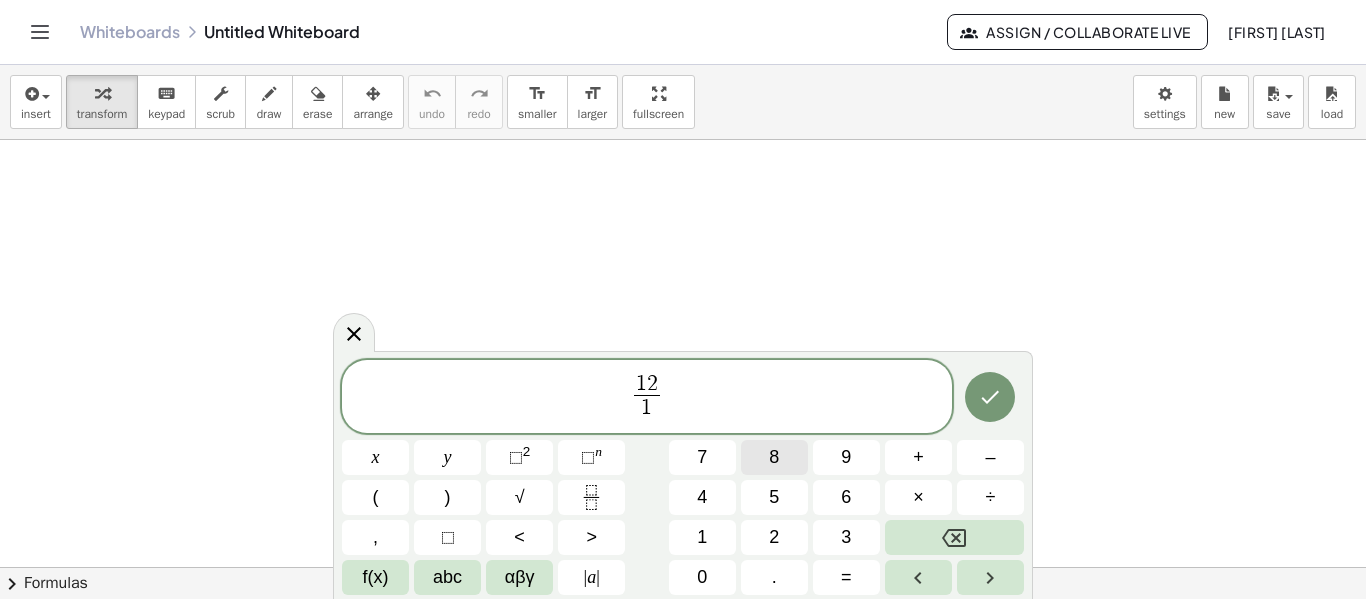 click on "8" at bounding box center [774, 457] 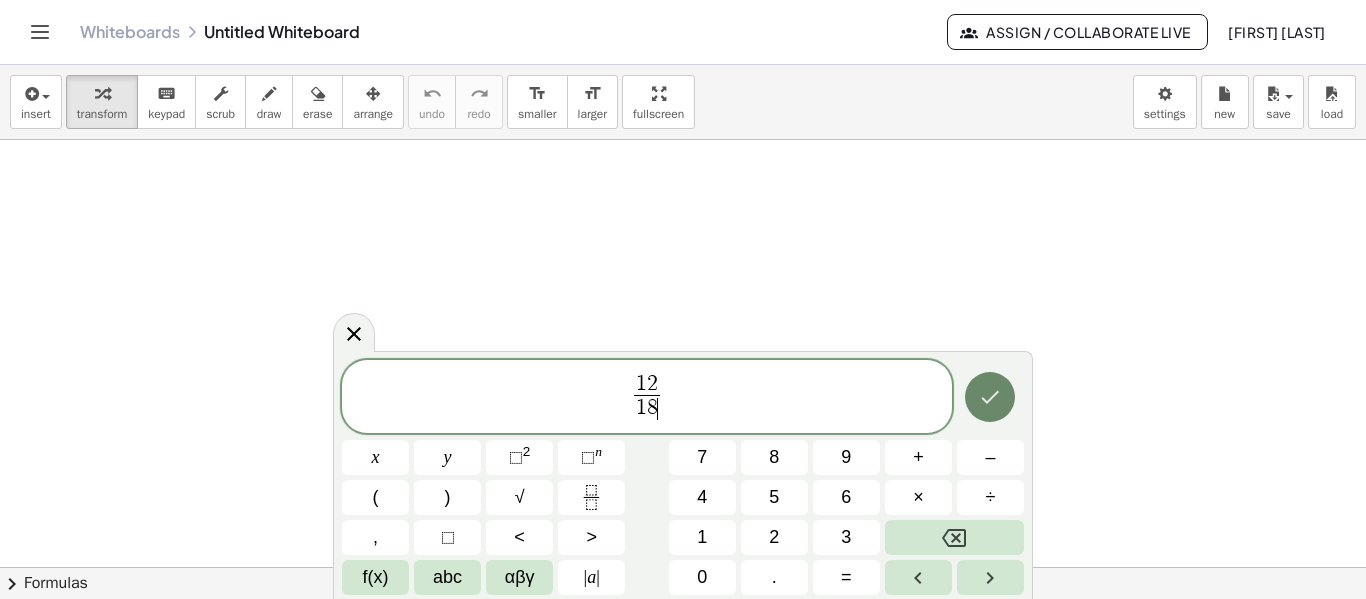 click at bounding box center (990, 397) 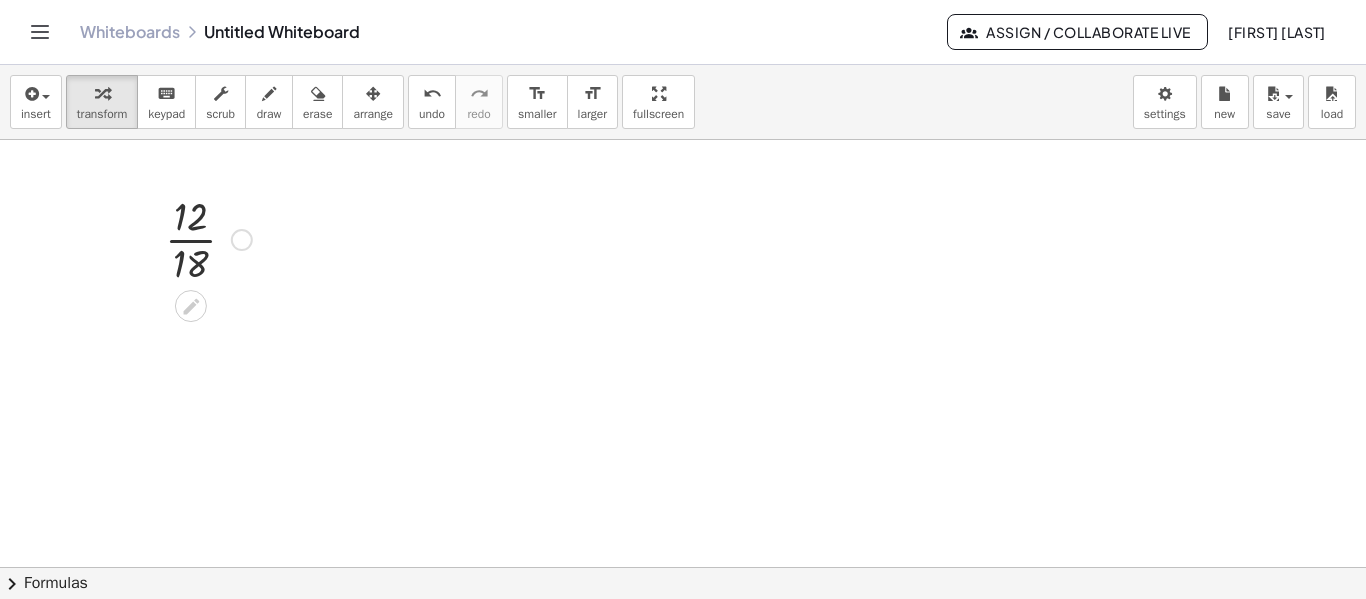 click at bounding box center (208, 238) 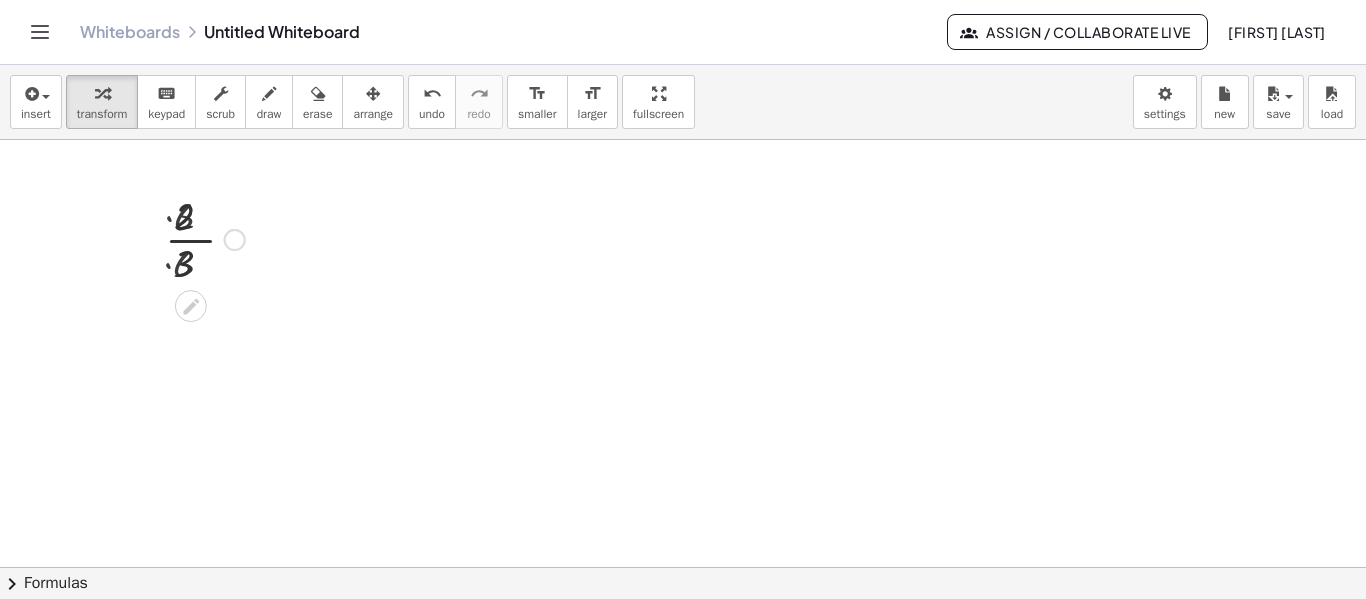 click at bounding box center [208, 238] 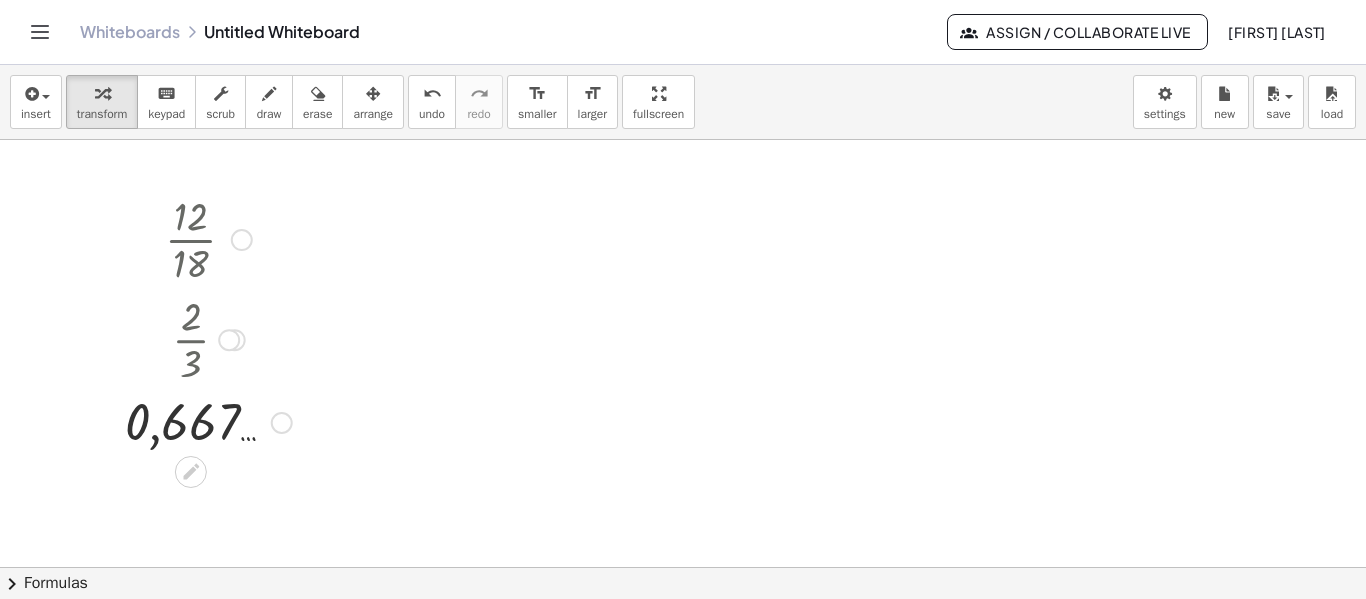 click at bounding box center (229, 340) 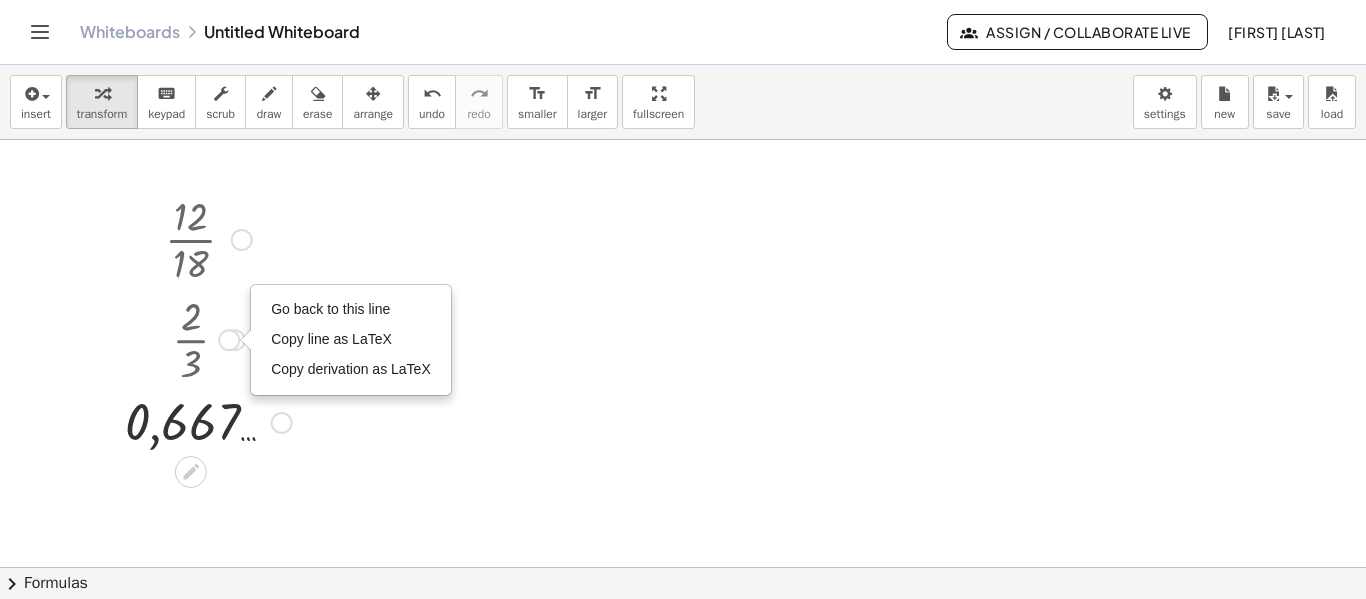 click at bounding box center (242, 240) 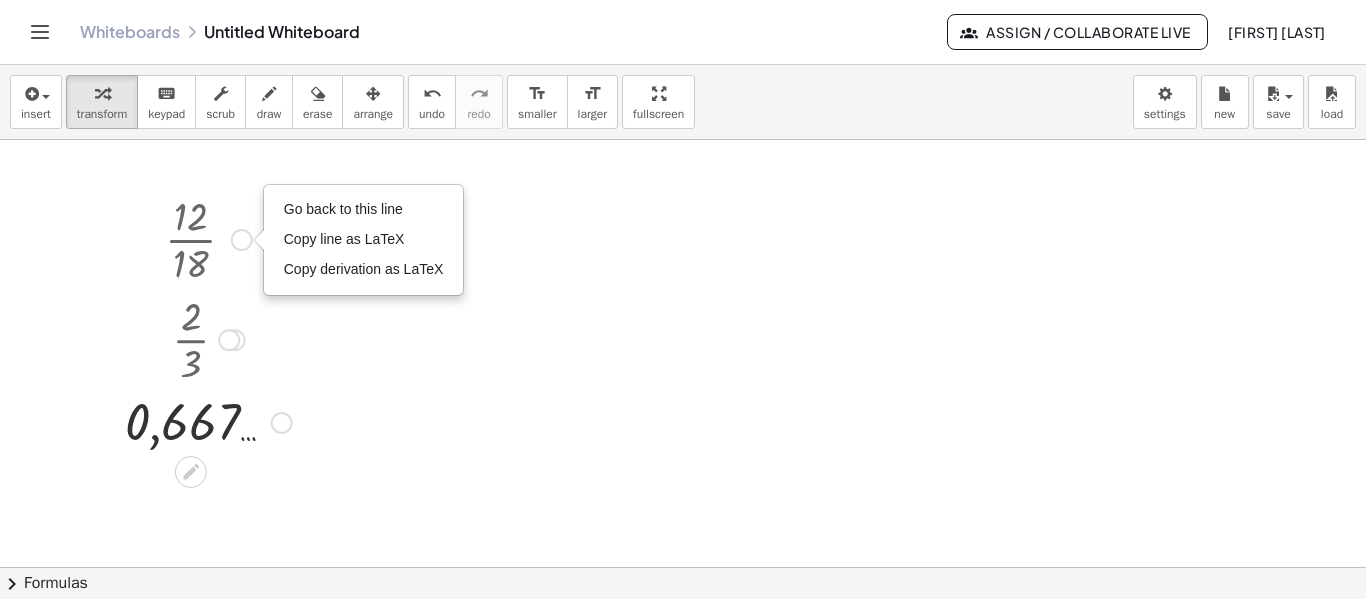 click on "Go back to this line Copy line as LaTeX Copy derivation as LaTeX" at bounding box center [242, 240] 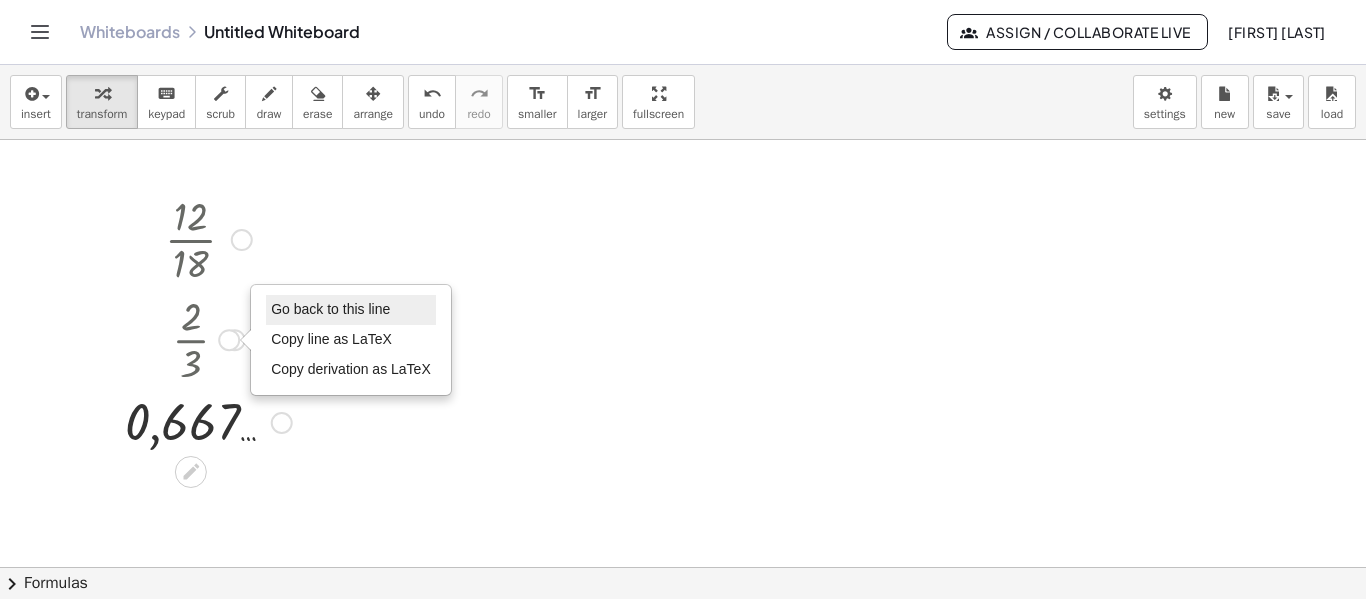 click on "Go back to this line" at bounding box center [330, 309] 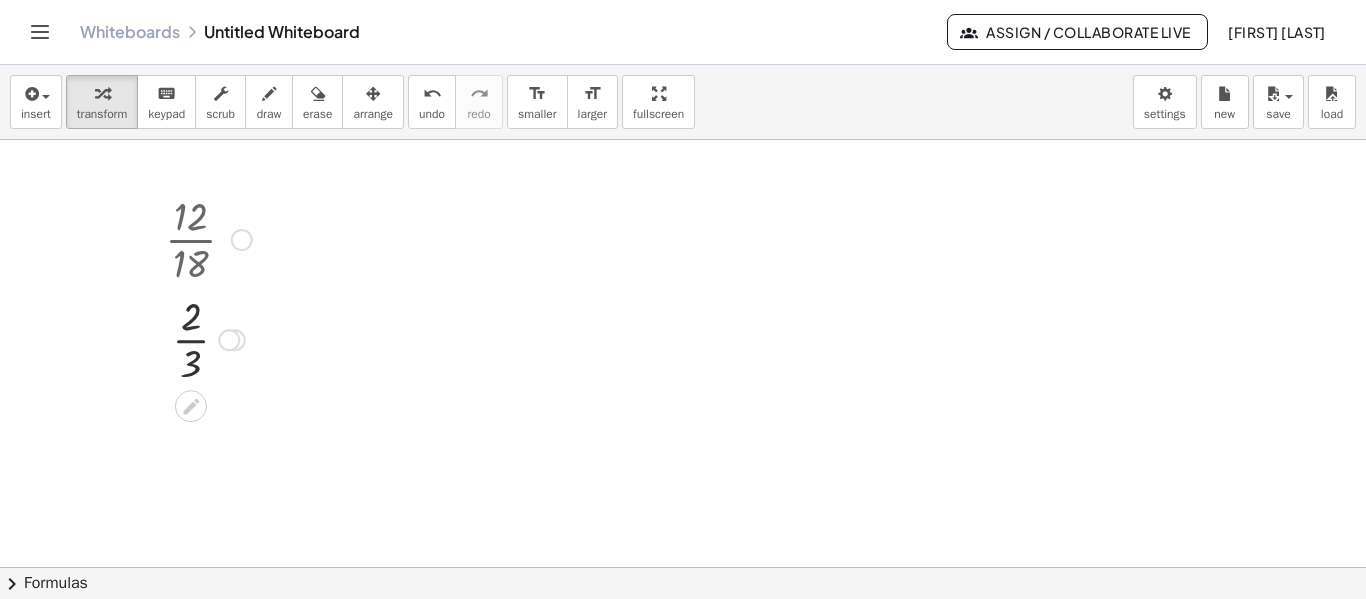 click on "Go back to this line Copy line as LaTeX Copy derivation as LaTeX" at bounding box center [229, 340] 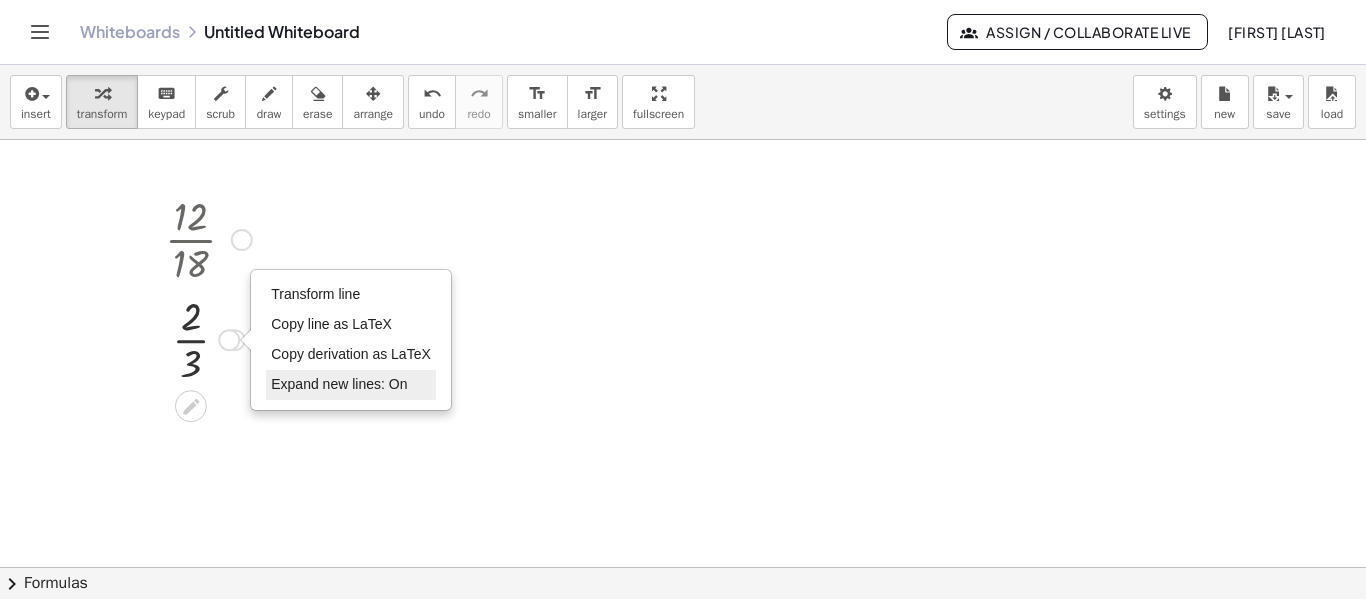 click on "Expand new lines: On" at bounding box center (339, 384) 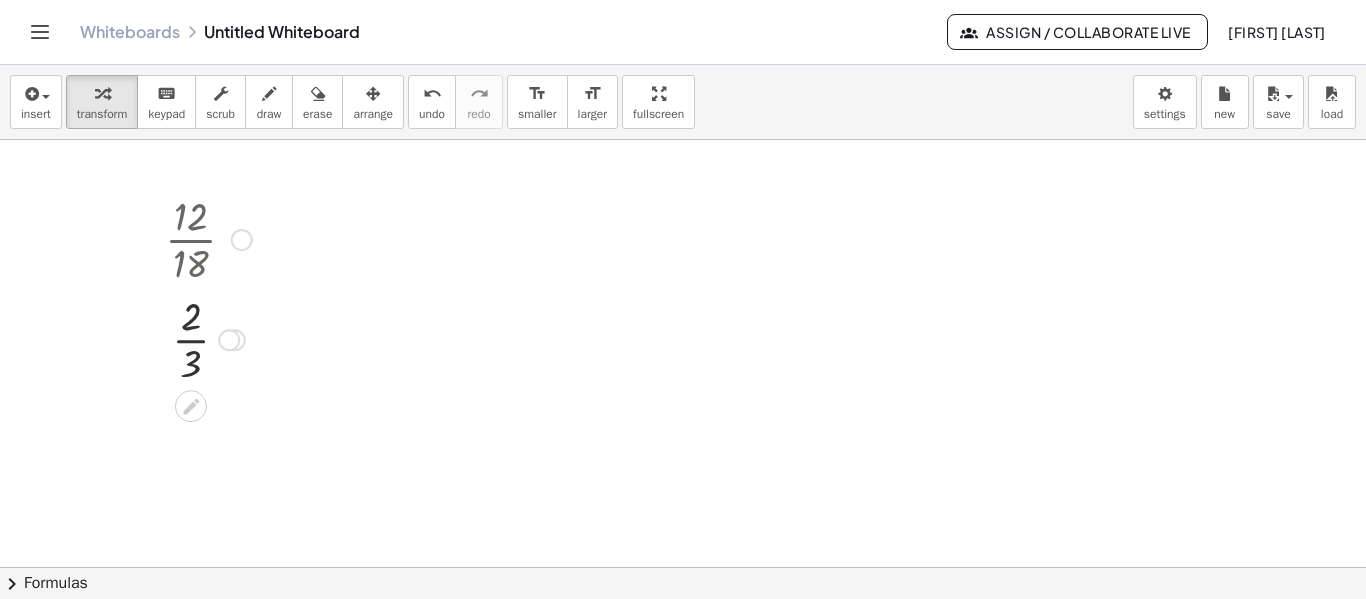 click on "Transform line Copy line as LaTeX Copy derivation as LaTeX Expand new lines: On" at bounding box center [229, 340] 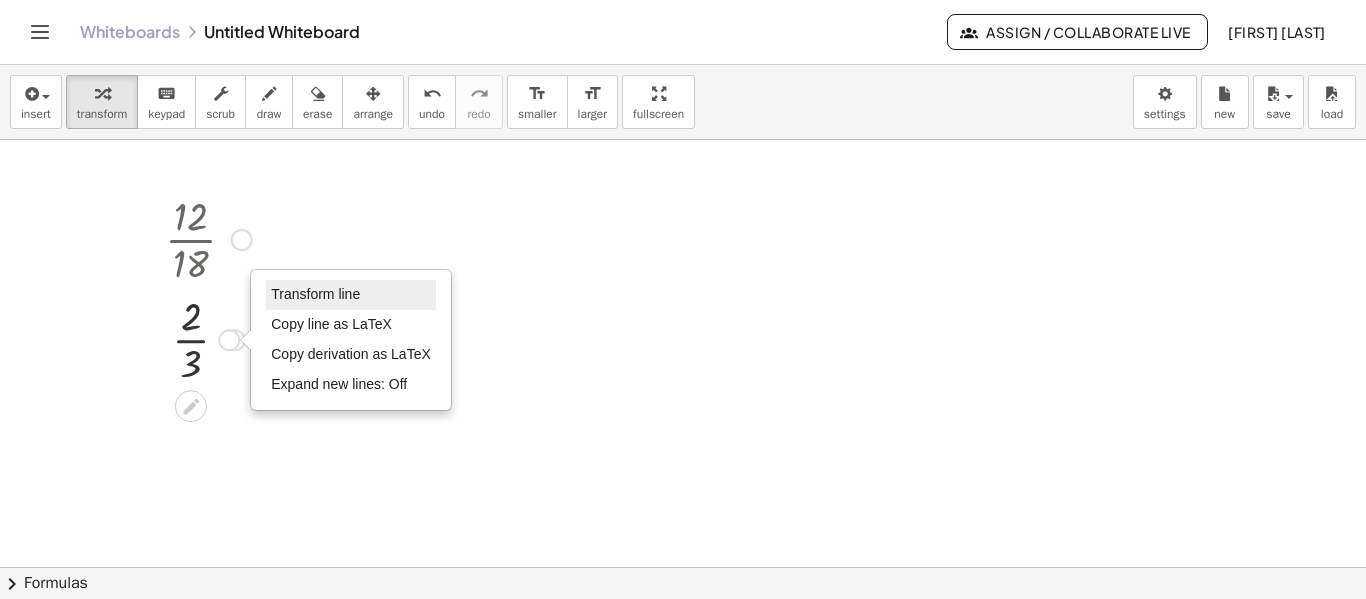 click on "Transform line" at bounding box center [351, 295] 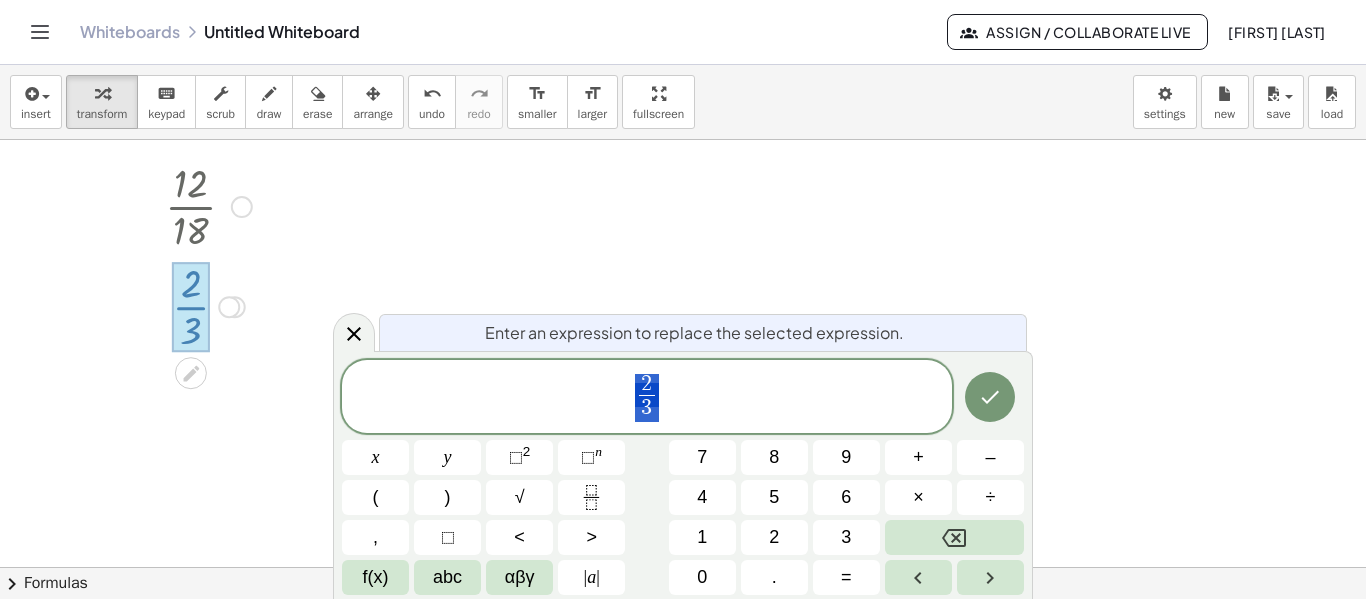 scroll, scrollTop: 33, scrollLeft: 0, axis: vertical 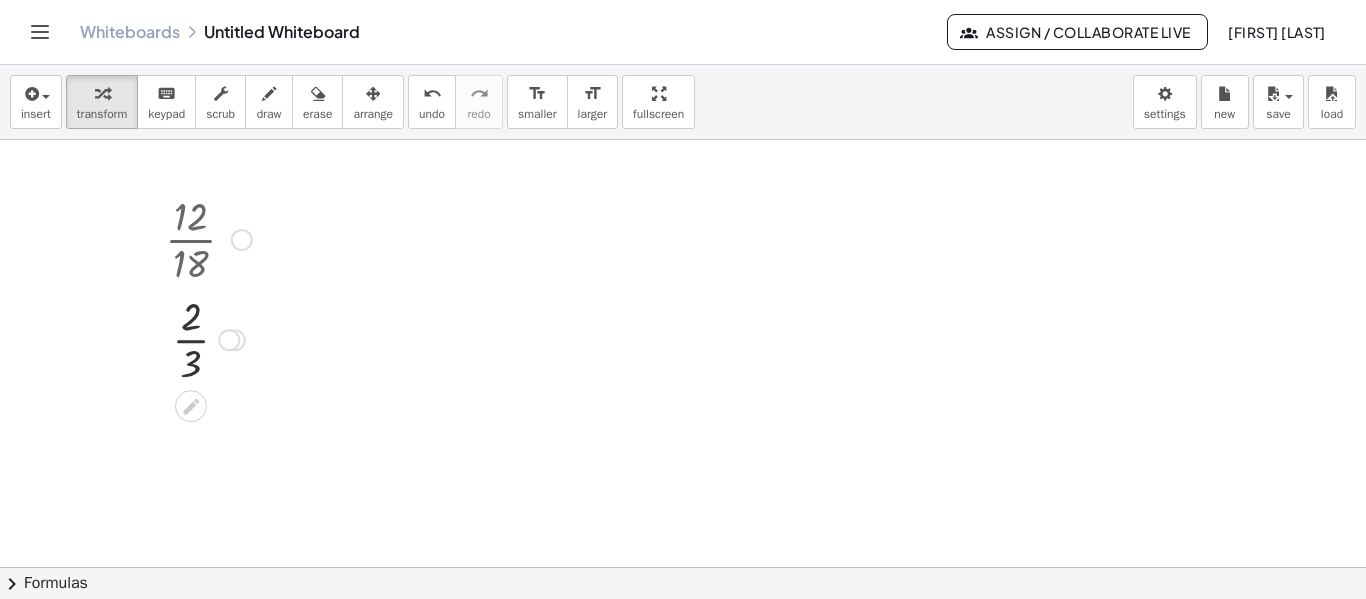 click at bounding box center (235, 340) 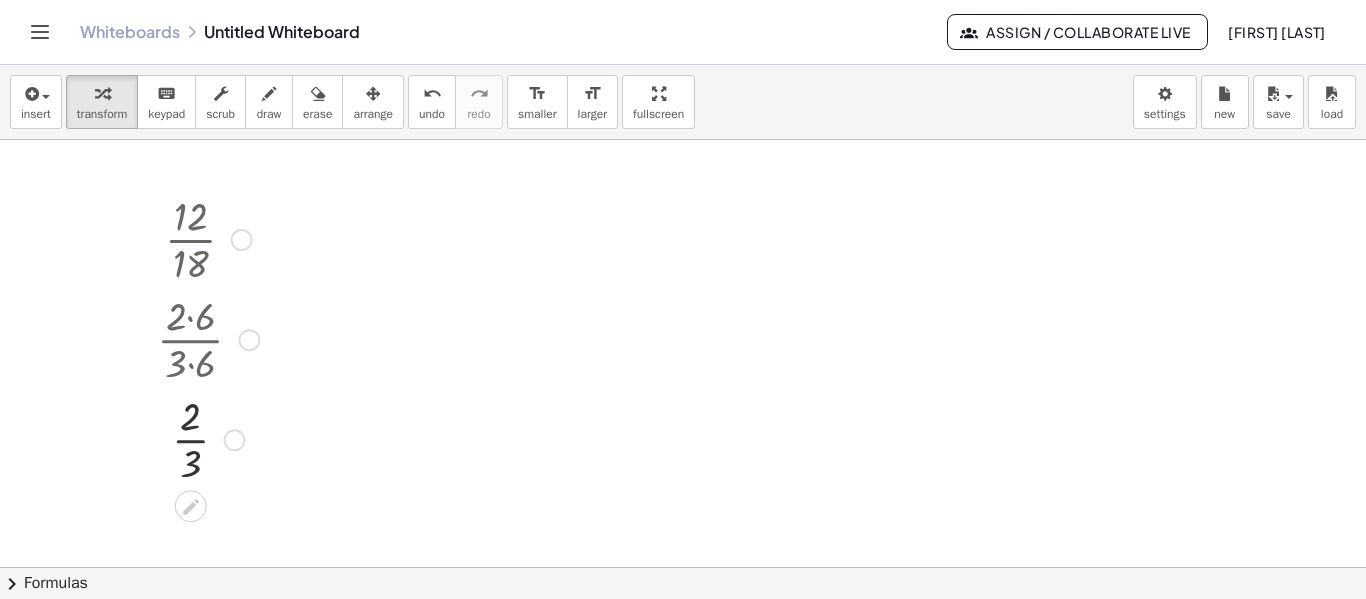 drag, startPoint x: 233, startPoint y: 337, endPoint x: 236, endPoint y: 453, distance: 116.03879 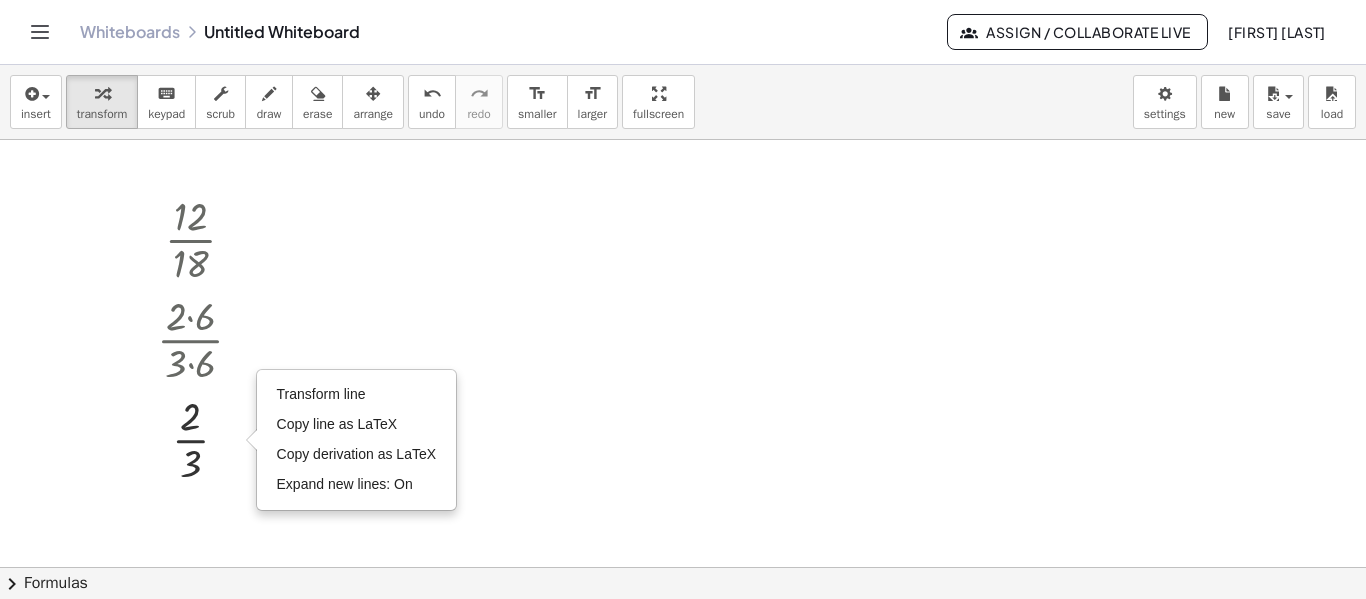 click at bounding box center [683, 632] 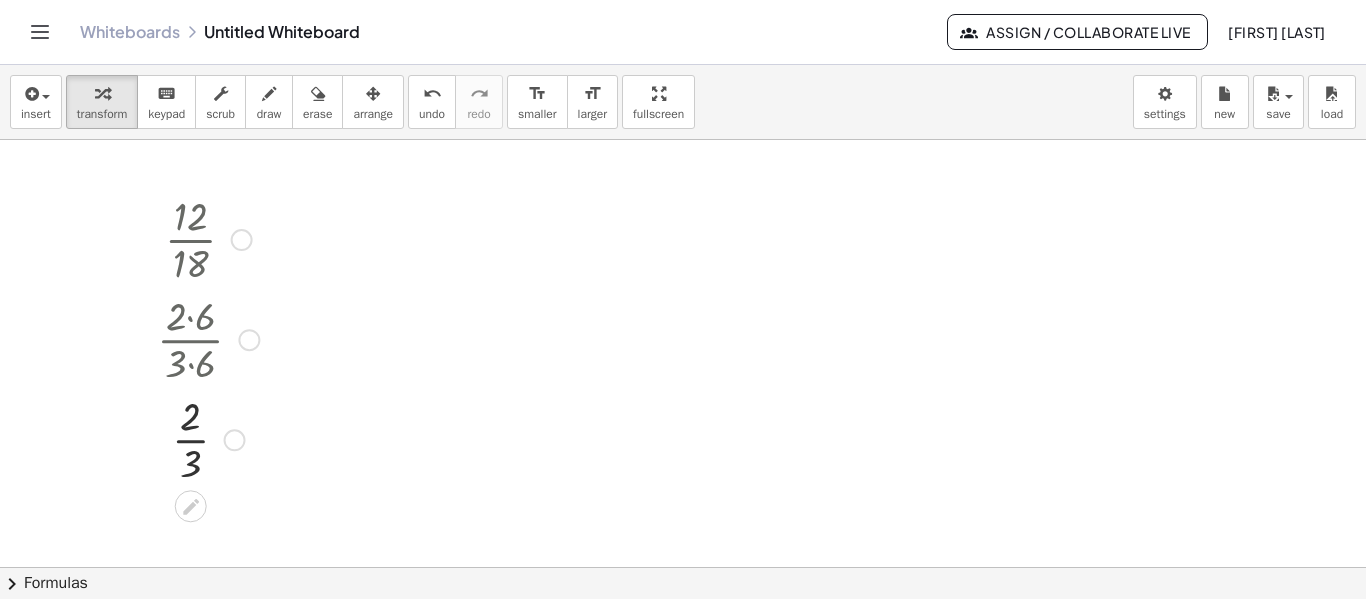 click at bounding box center (208, 238) 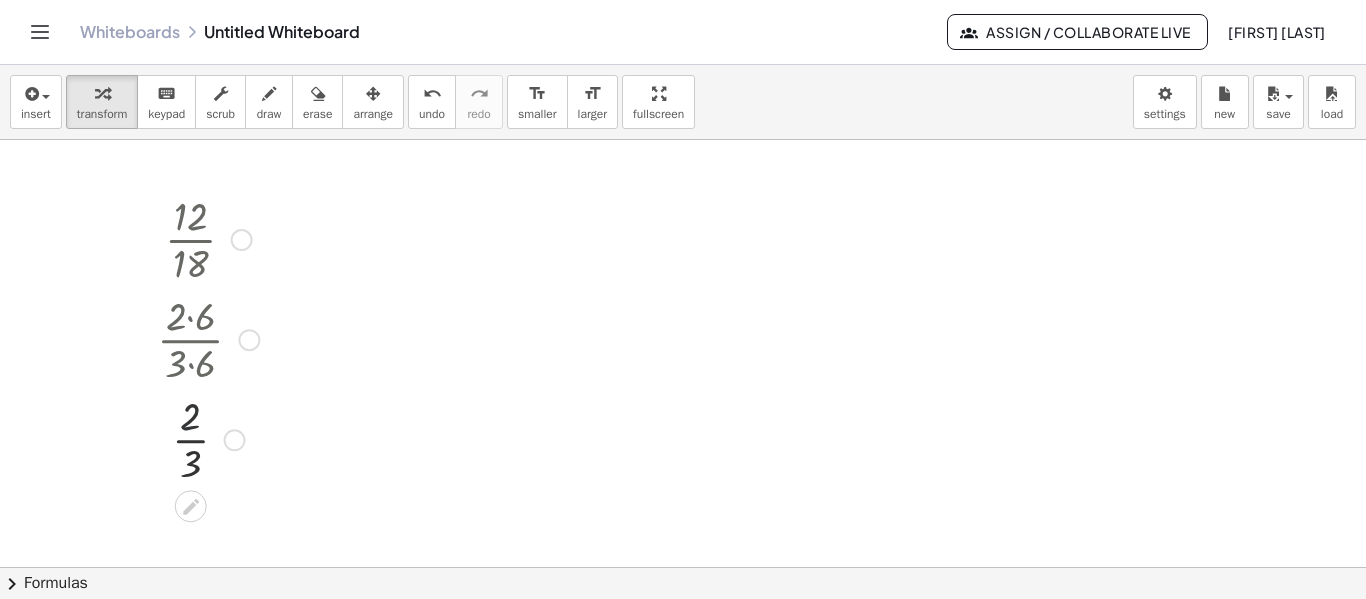 click at bounding box center (208, 438) 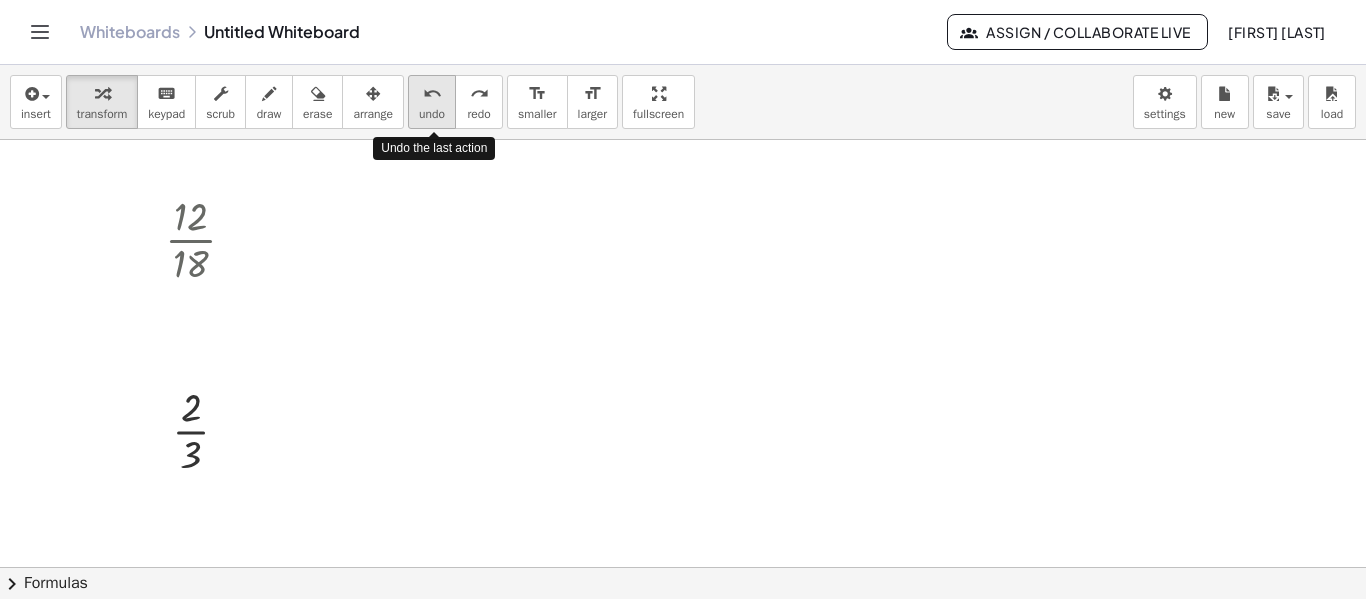 click on "undo" at bounding box center (432, 93) 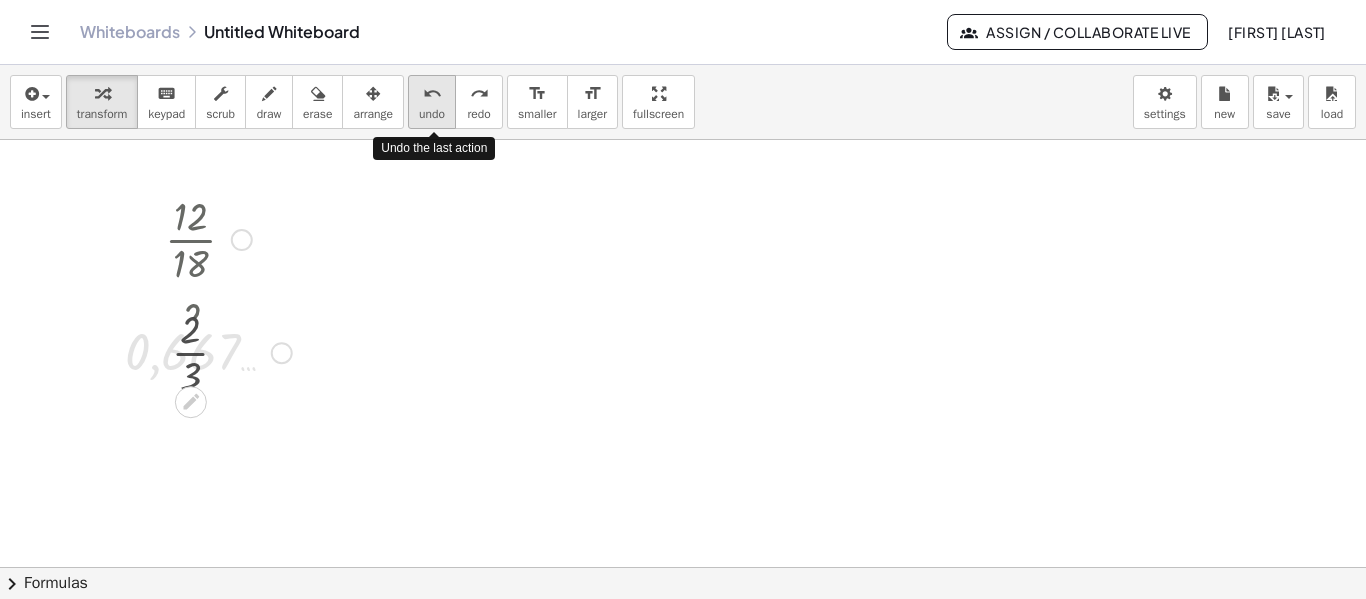 click on "undo" at bounding box center (432, 93) 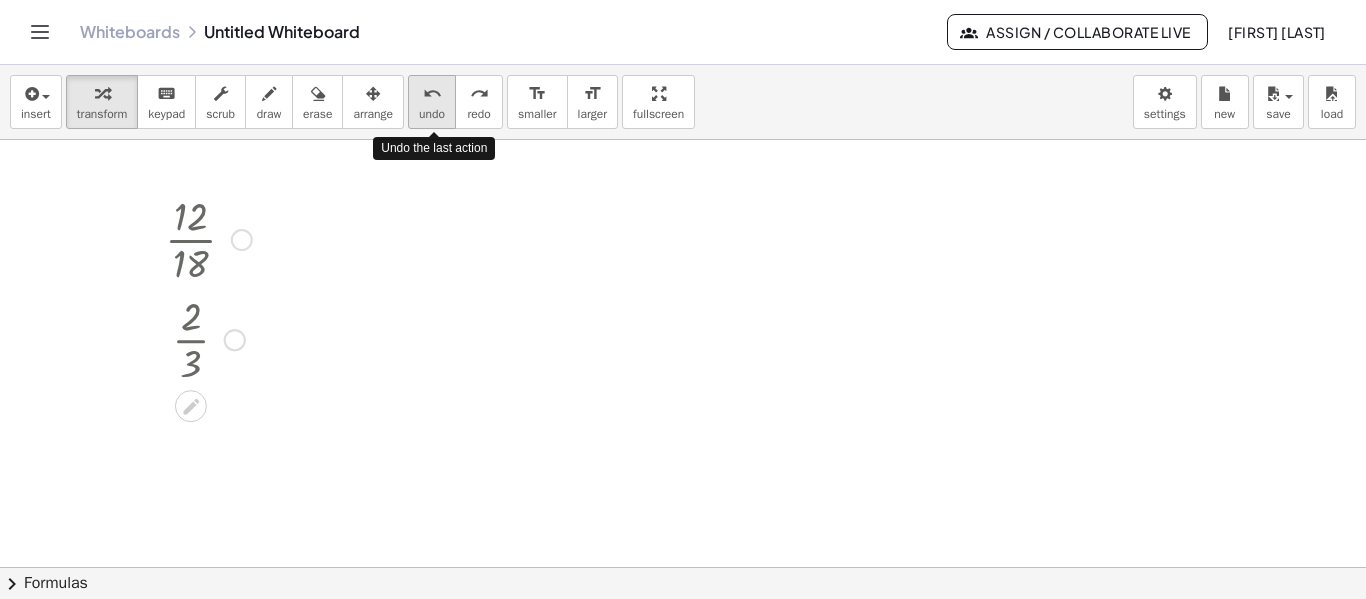 click on "undo" at bounding box center [432, 93] 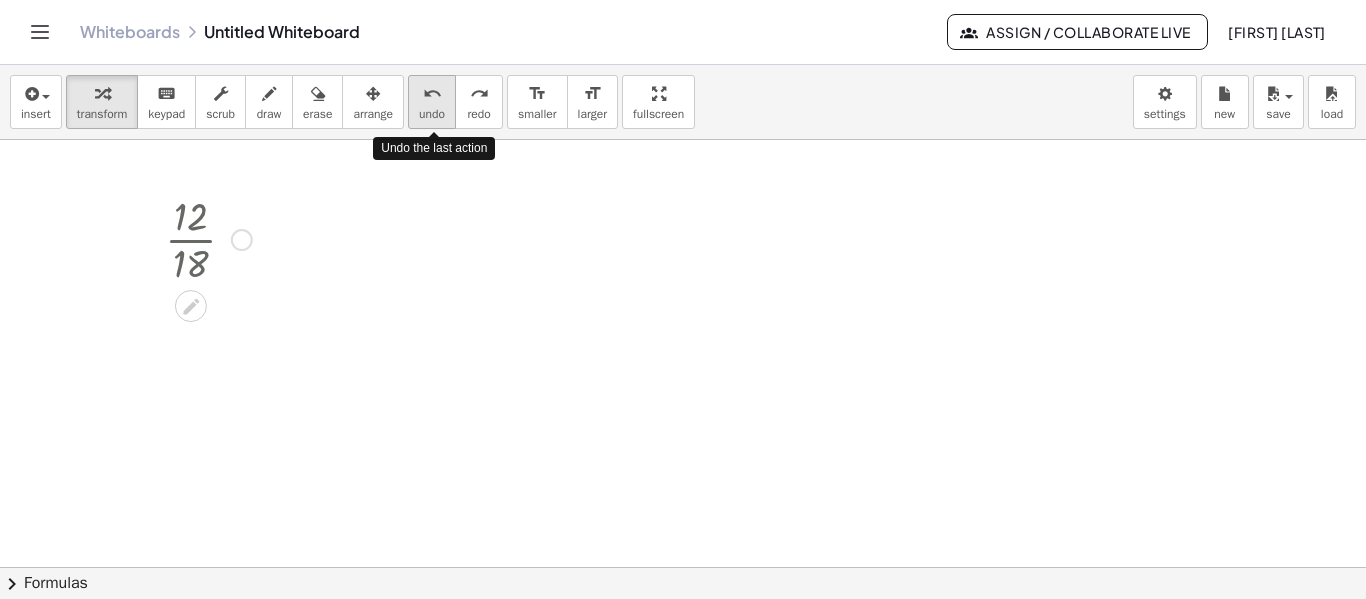 click on "undo" at bounding box center [432, 93] 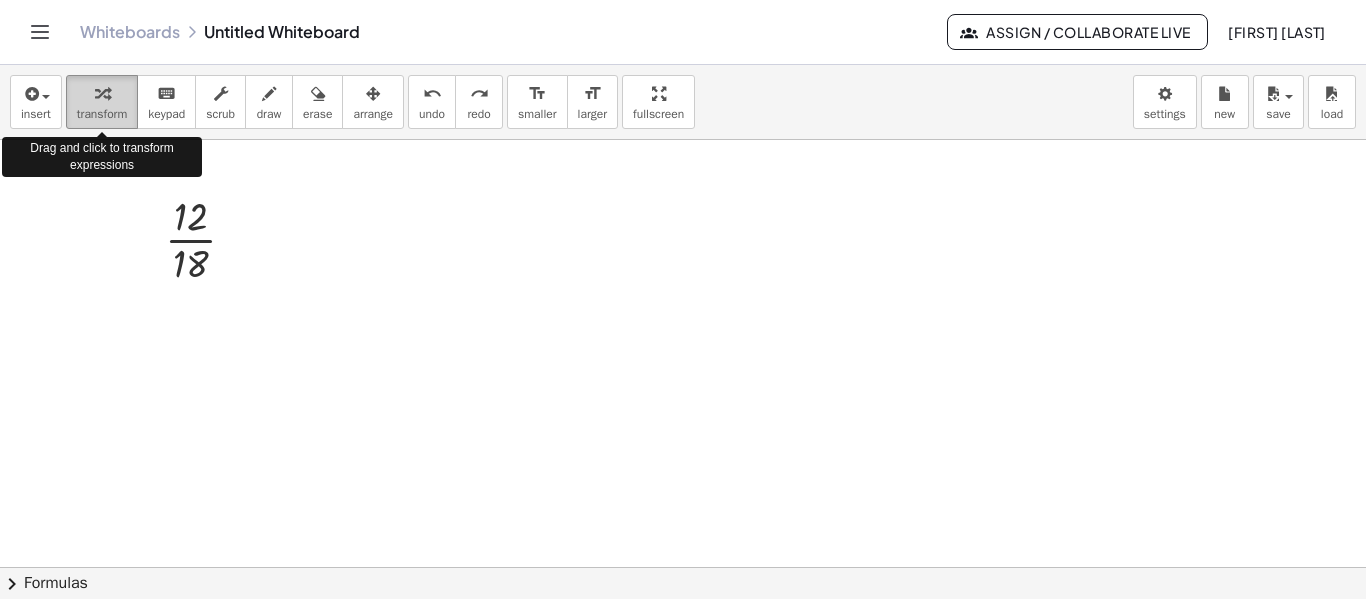 click at bounding box center (102, 93) 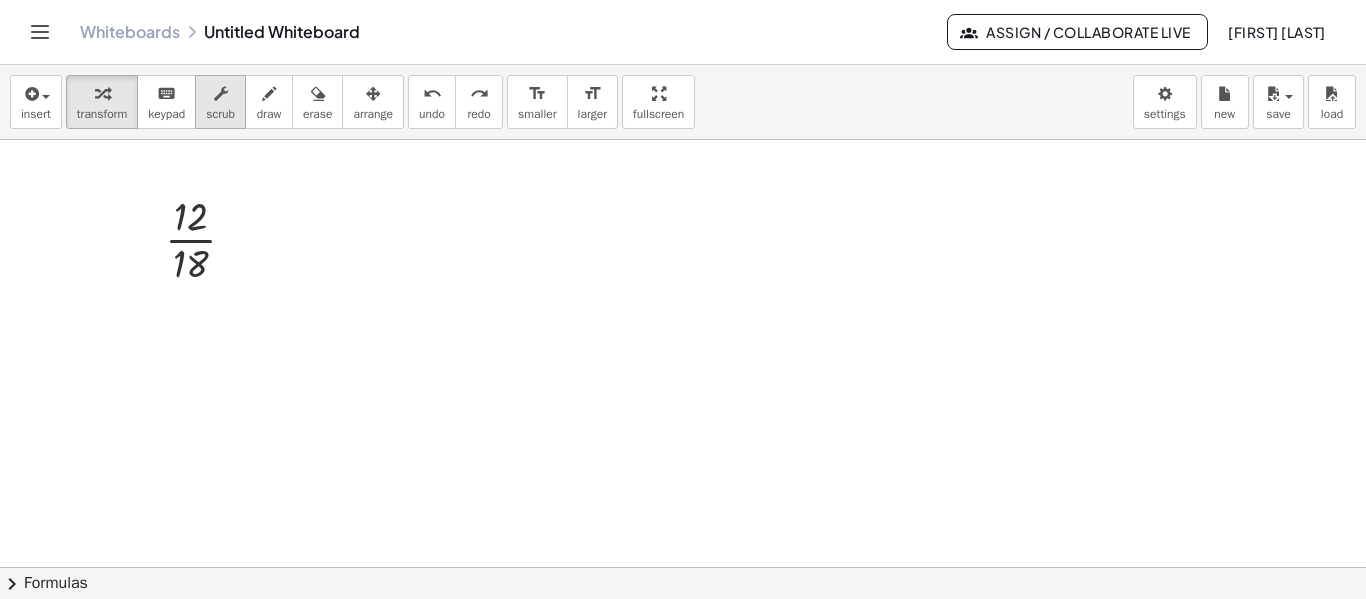 drag, startPoint x: 339, startPoint y: 202, endPoint x: 236, endPoint y: 106, distance: 140.80128 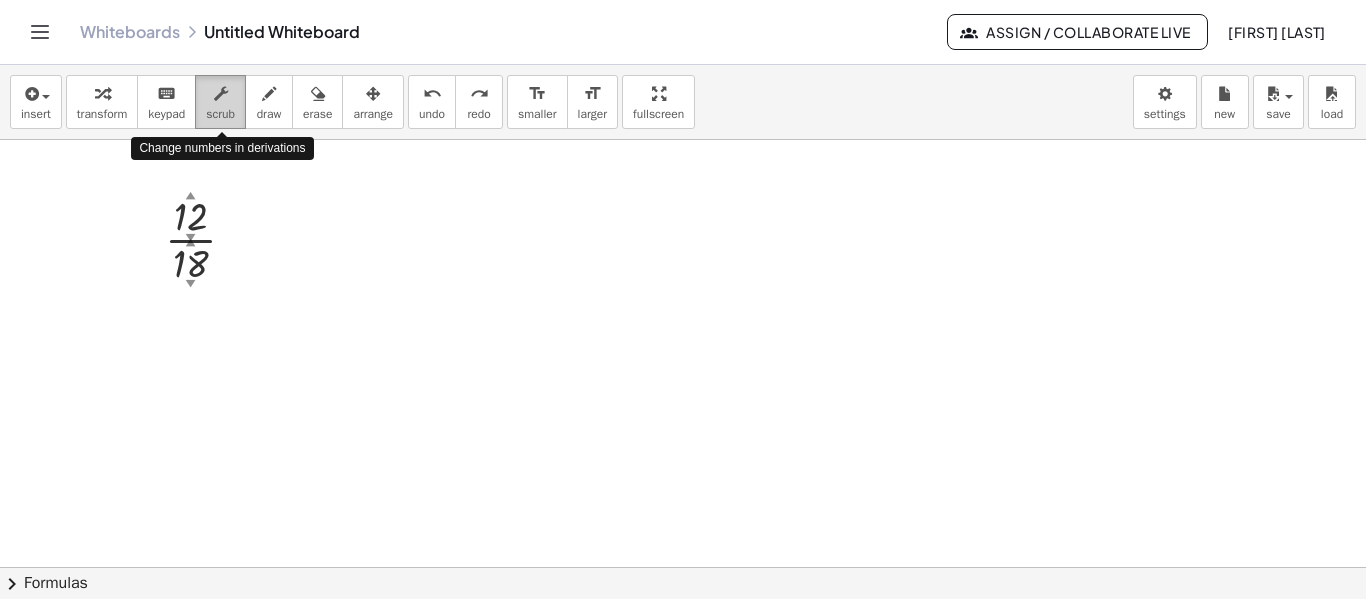 click on "scrub" at bounding box center (220, 114) 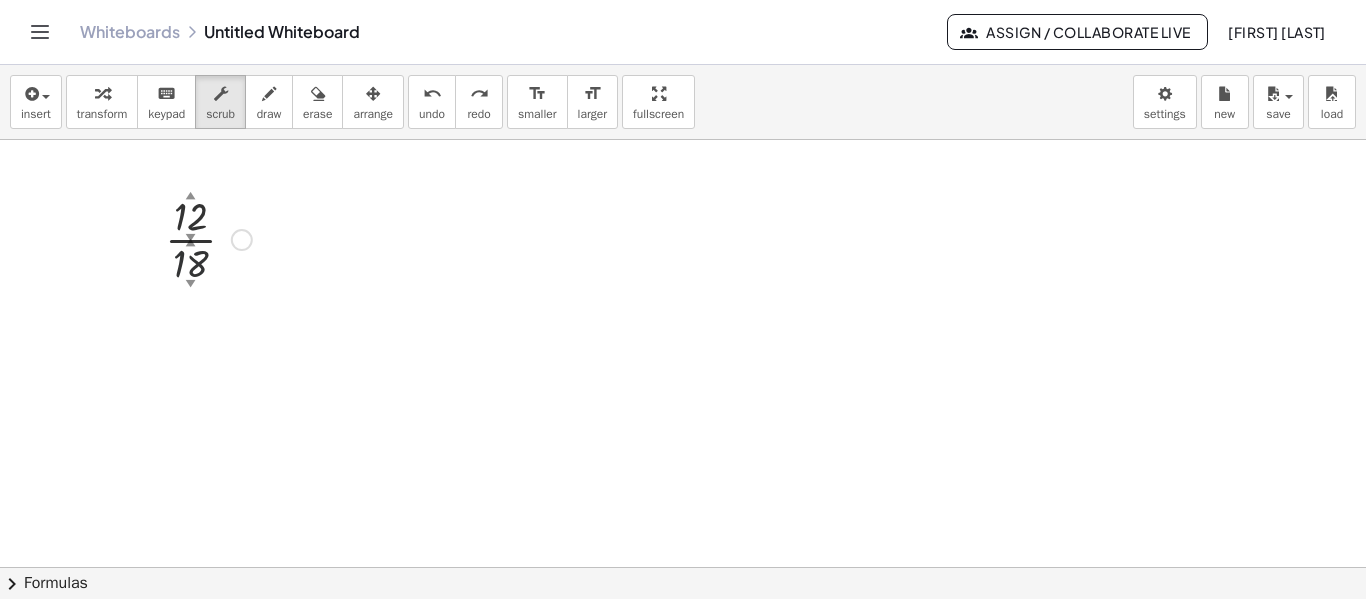 click on "▼" at bounding box center [190, 284] 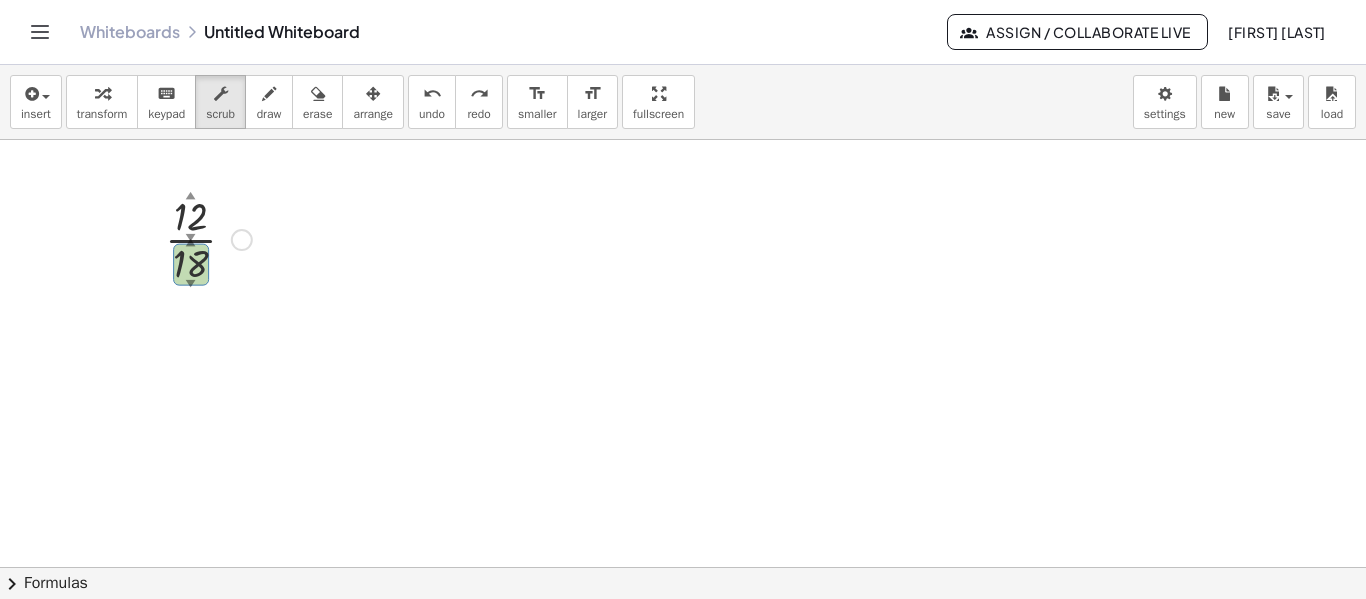 click on "▼" at bounding box center (190, 284) 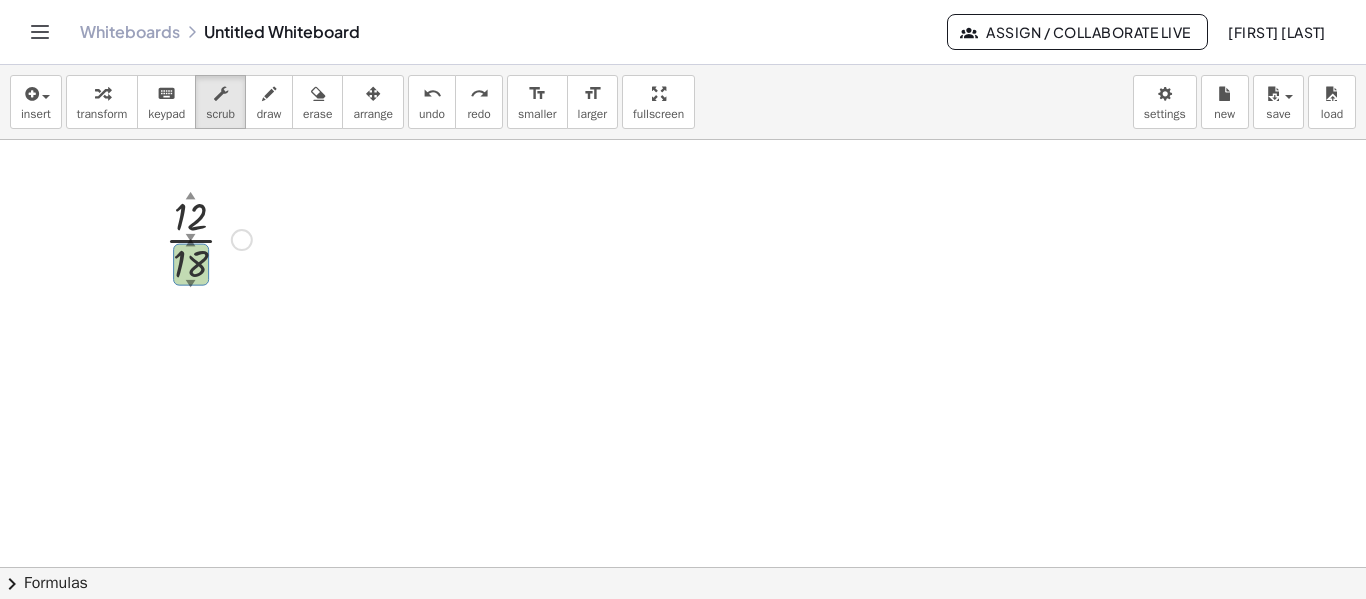 click on "▼" at bounding box center (190, 284) 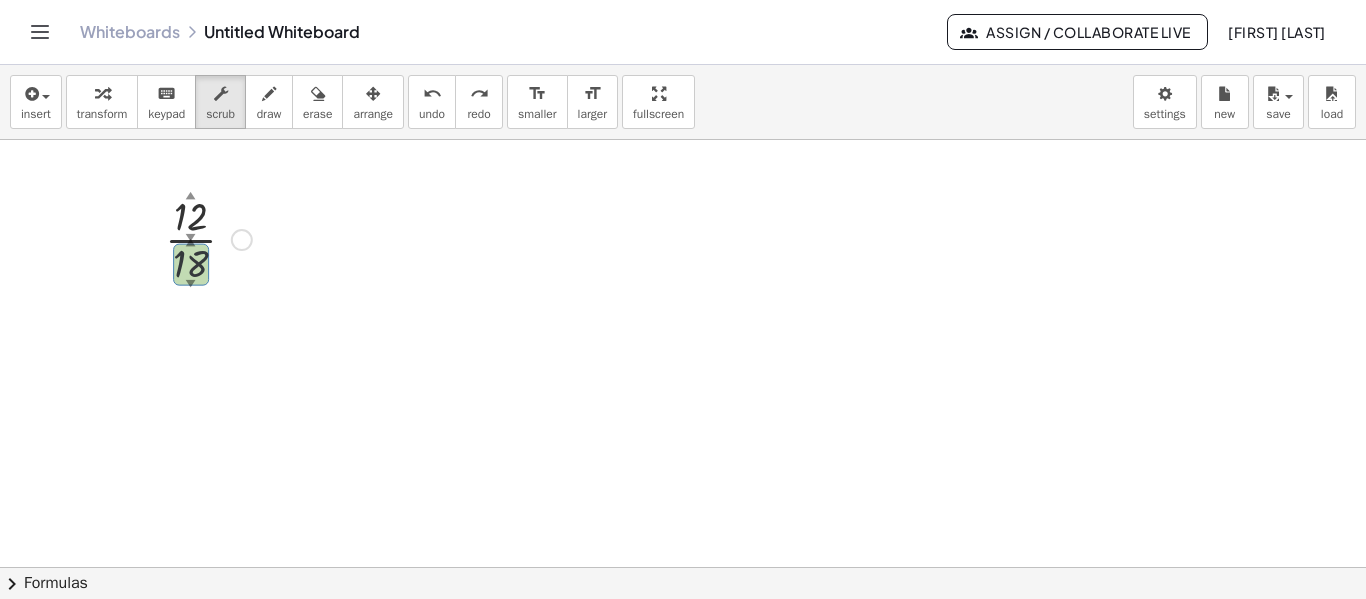 click on "▼" at bounding box center [190, 284] 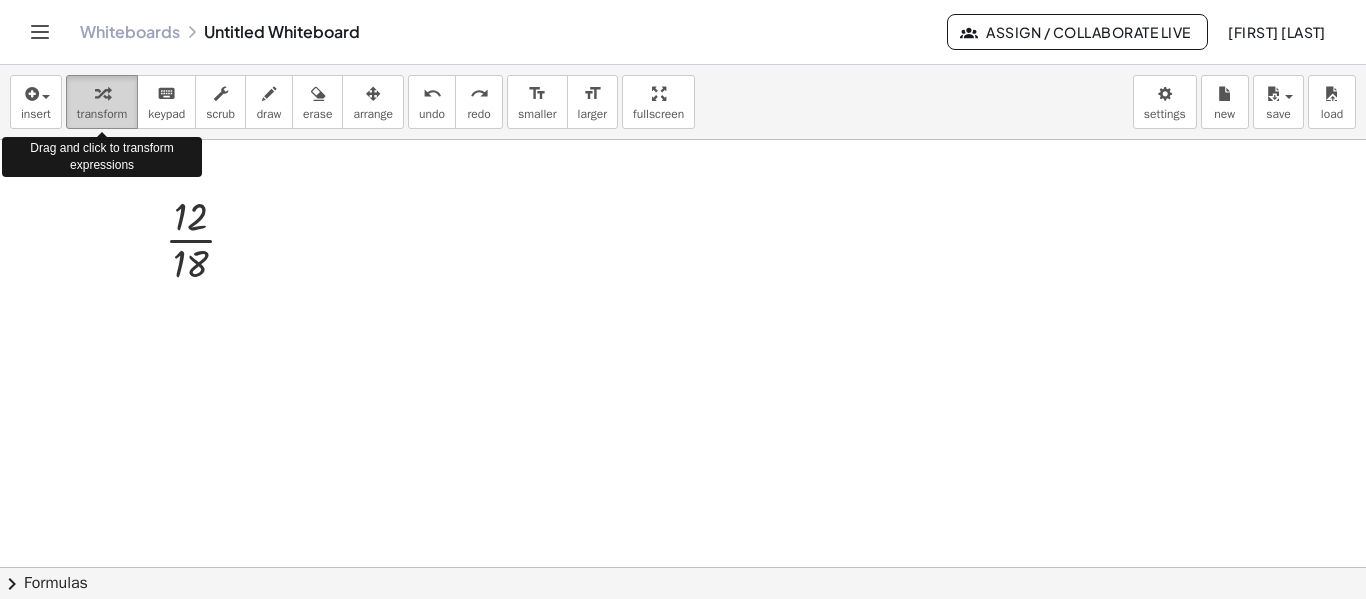 click at bounding box center [102, 93] 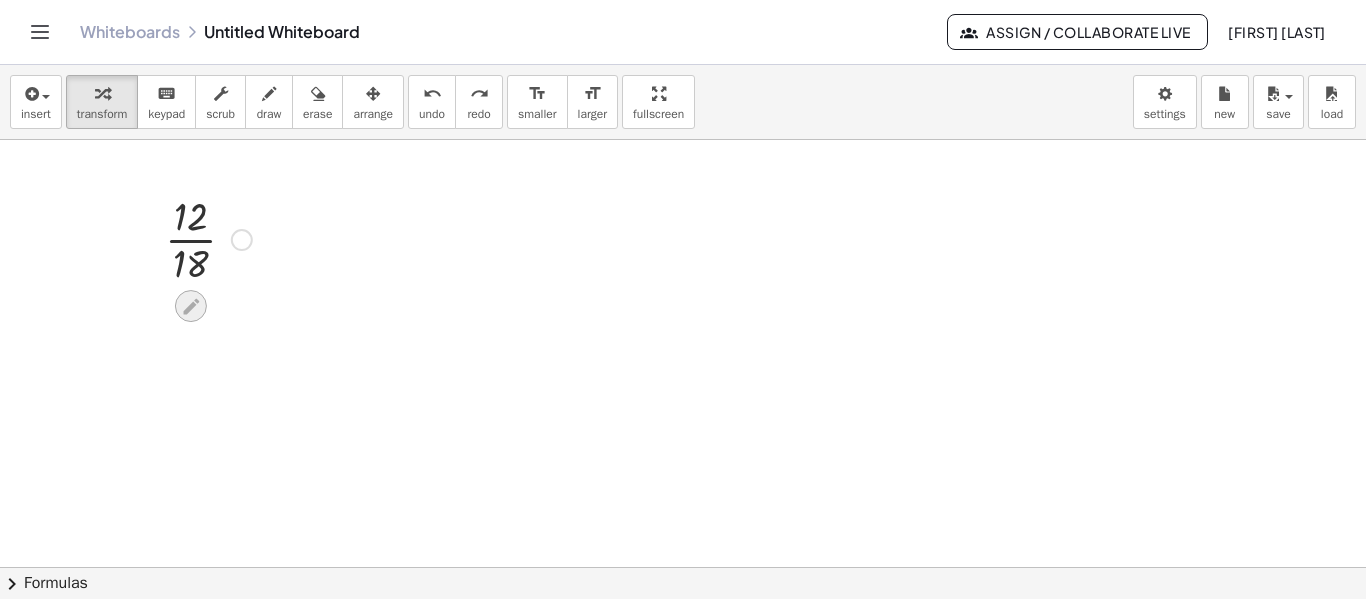 click 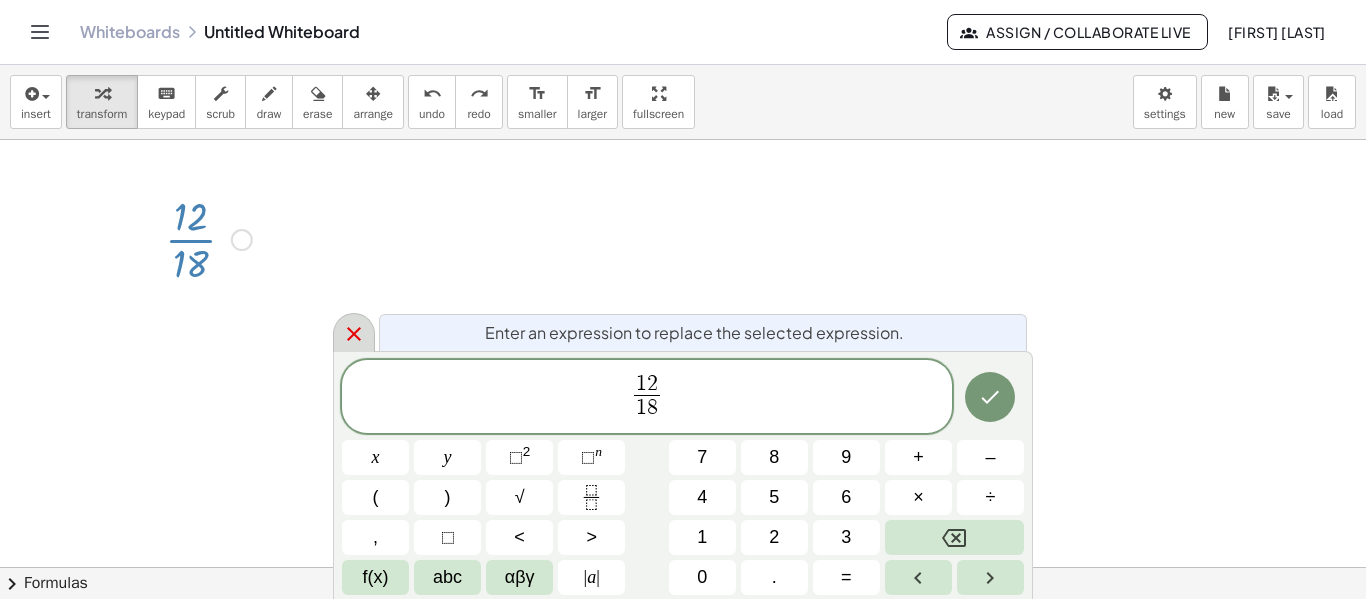 click 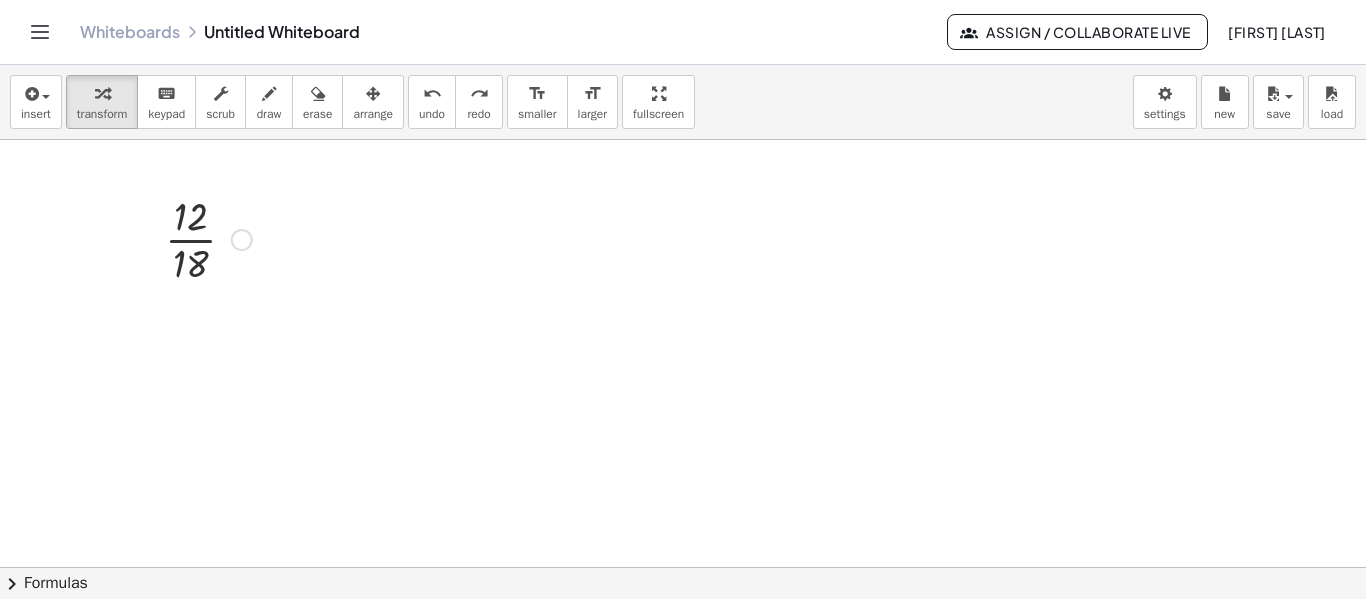 click at bounding box center (208, 238) 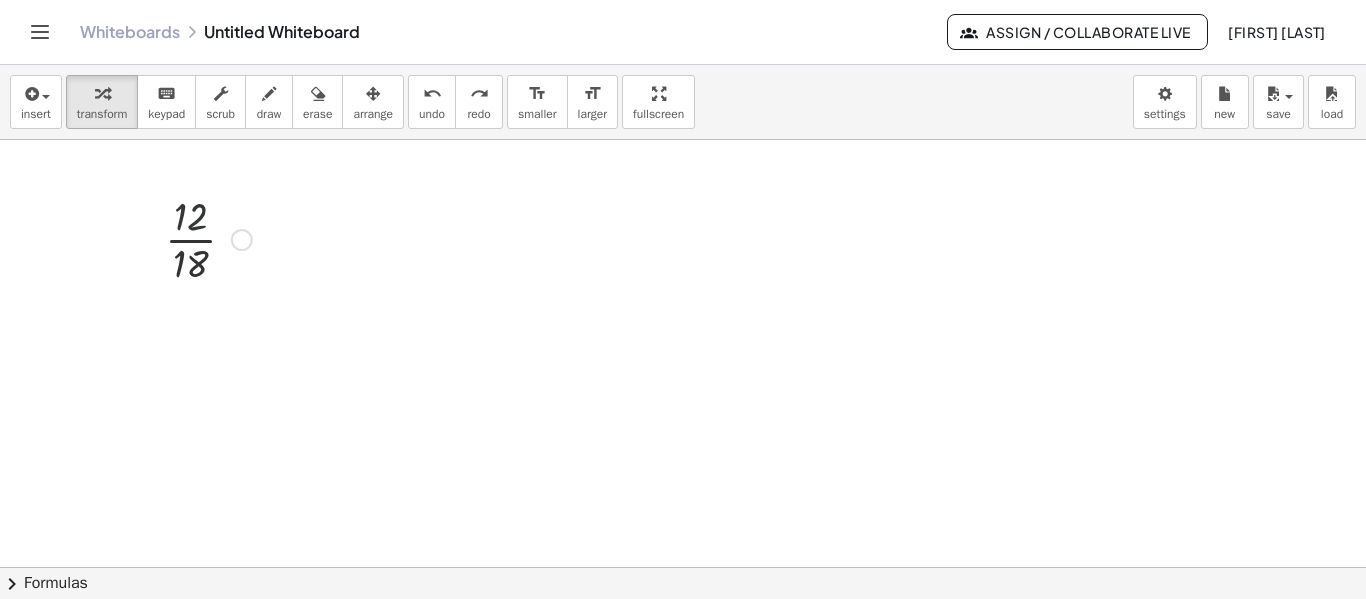 click at bounding box center [208, 238] 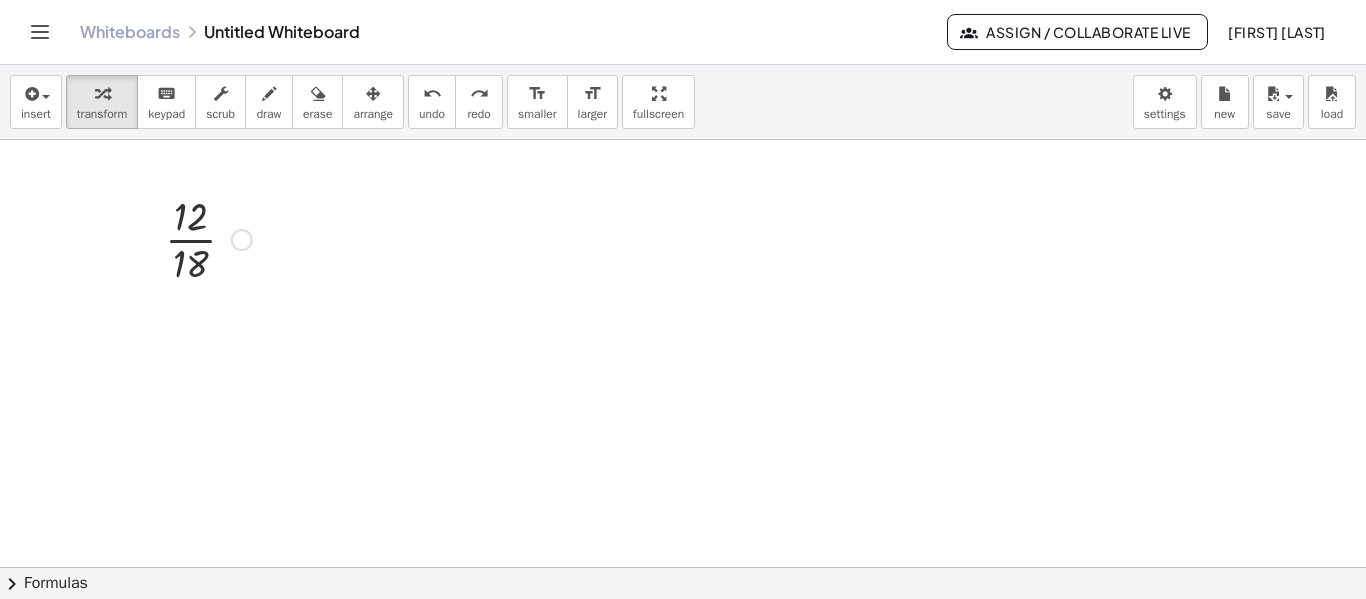 click at bounding box center (208, 238) 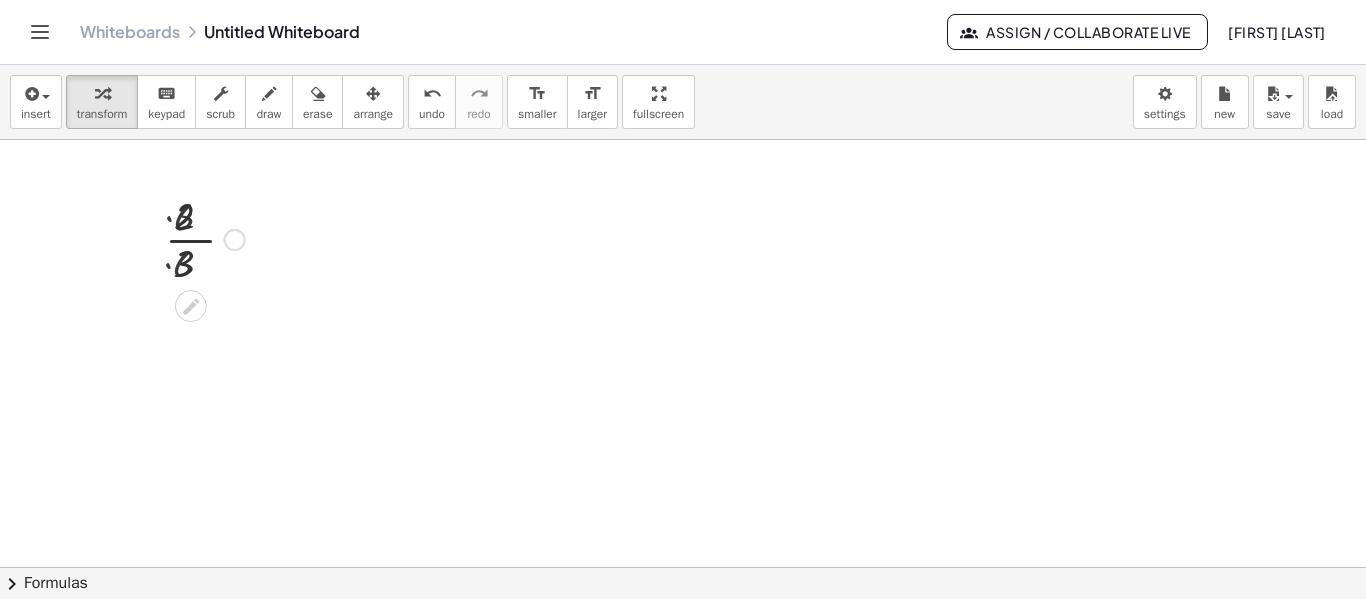 click at bounding box center (208, 238) 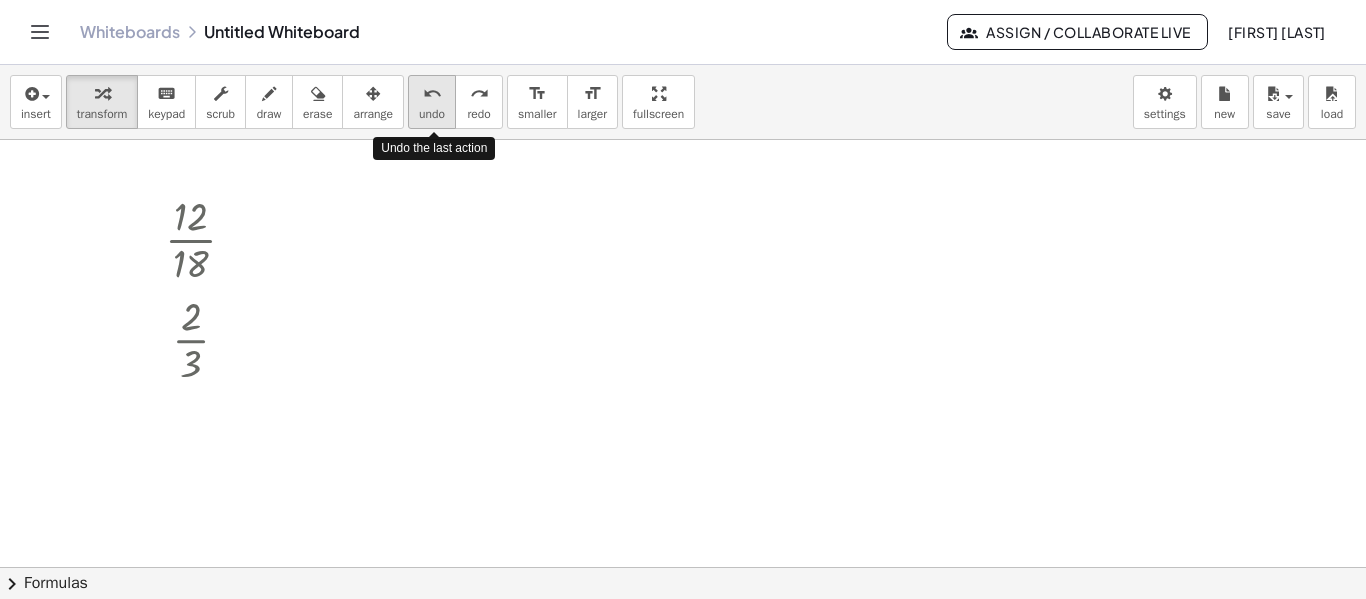 click on "undo" at bounding box center [432, 114] 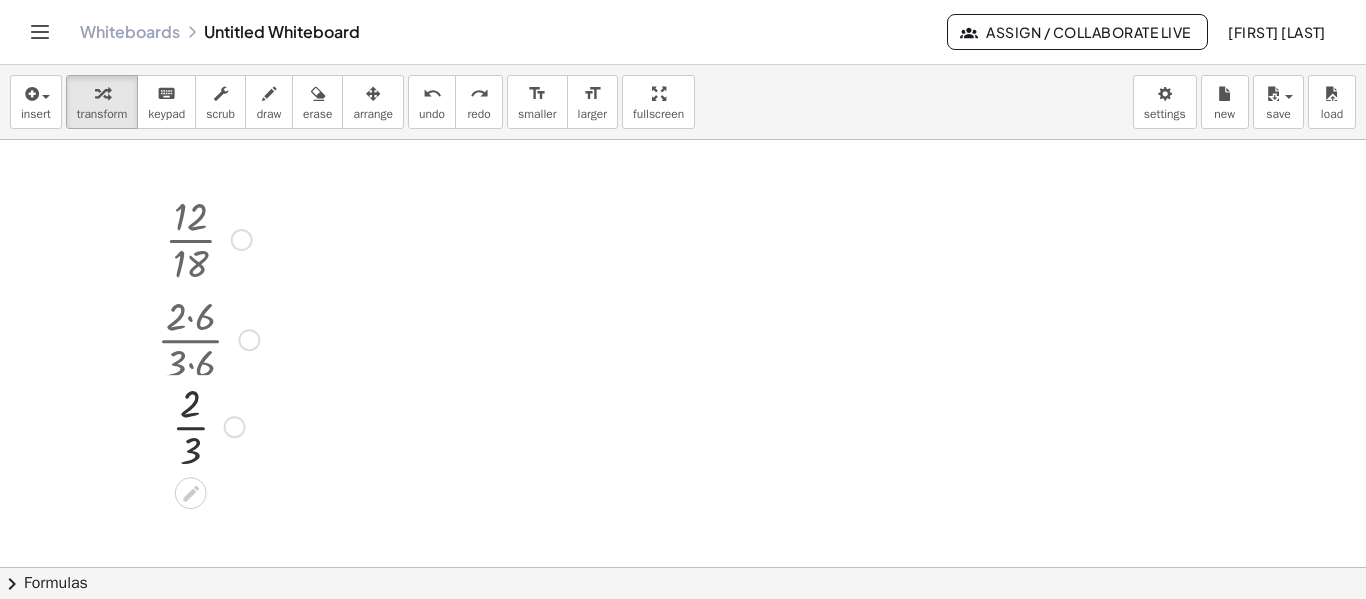 drag, startPoint x: 232, startPoint y: 338, endPoint x: 233, endPoint y: 440, distance: 102.0049 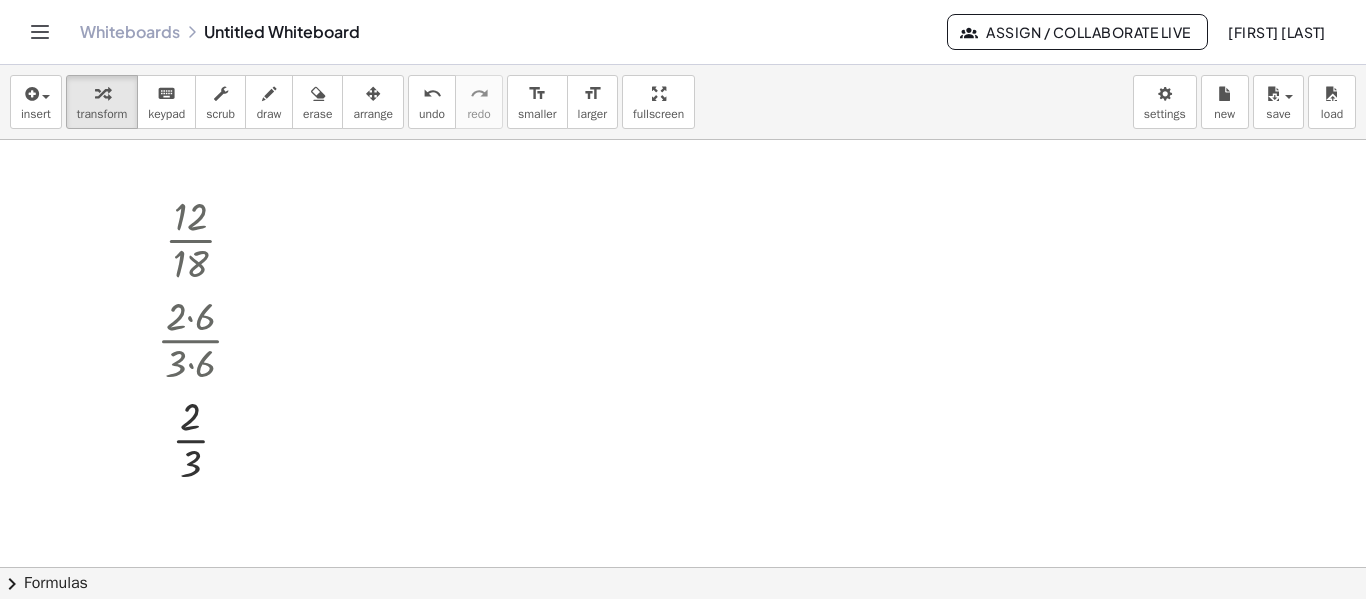 click at bounding box center [683, 632] 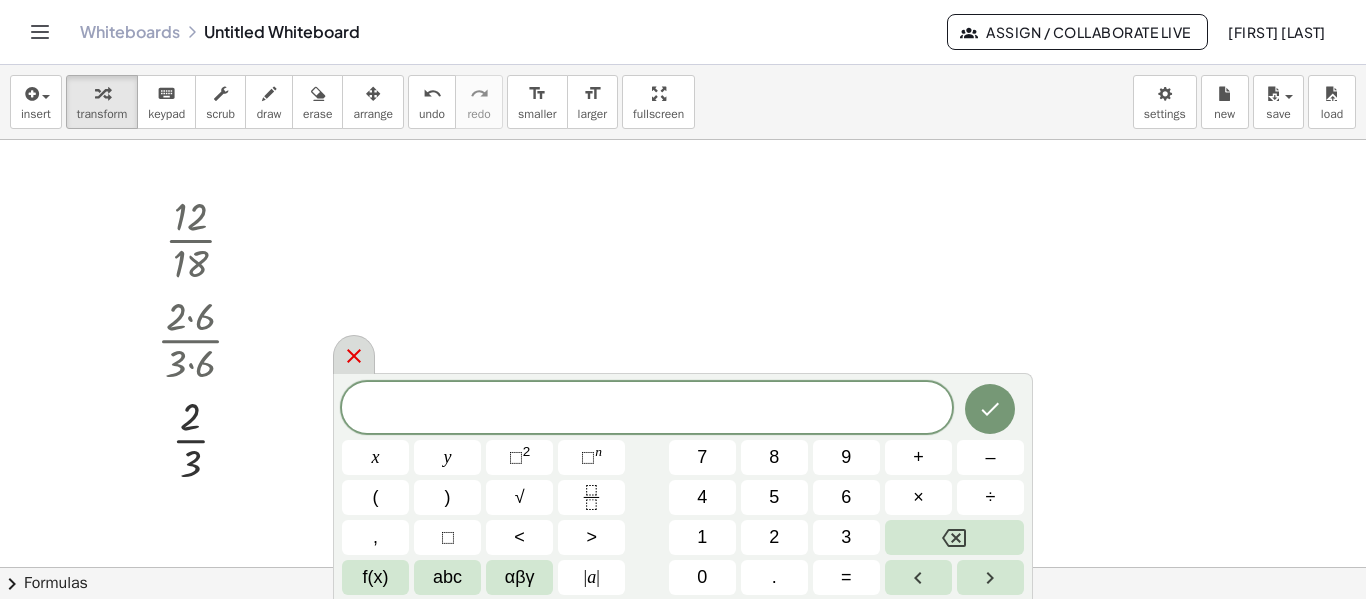 click 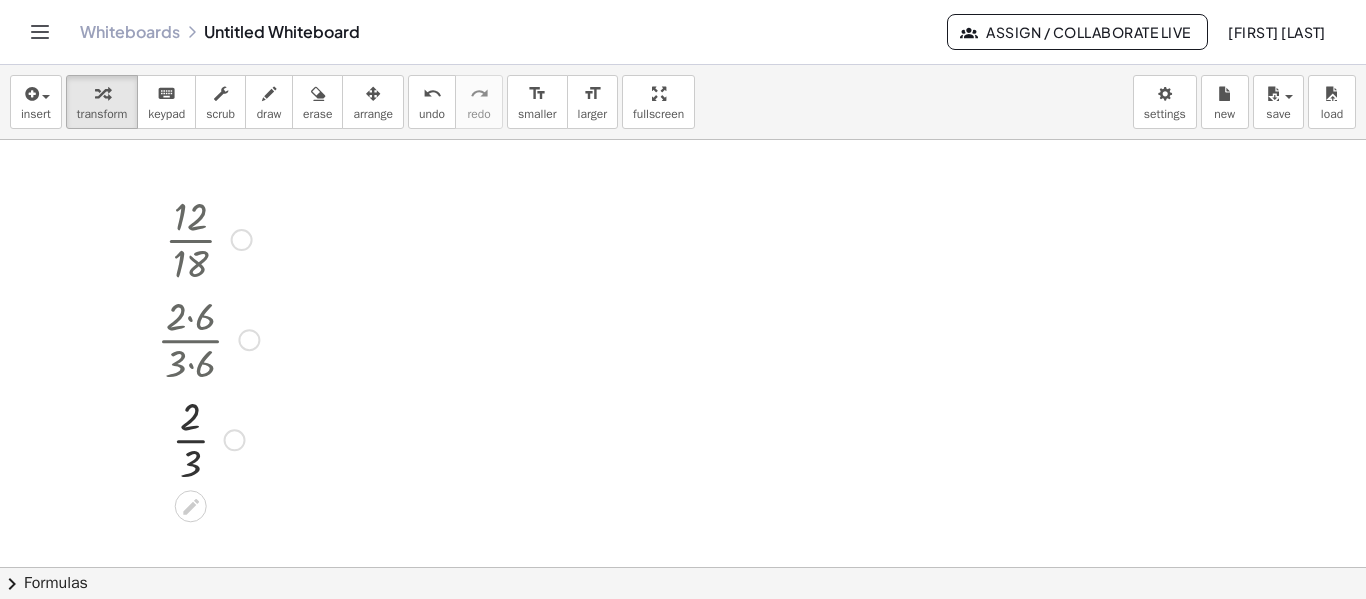 click at bounding box center (249, 340) 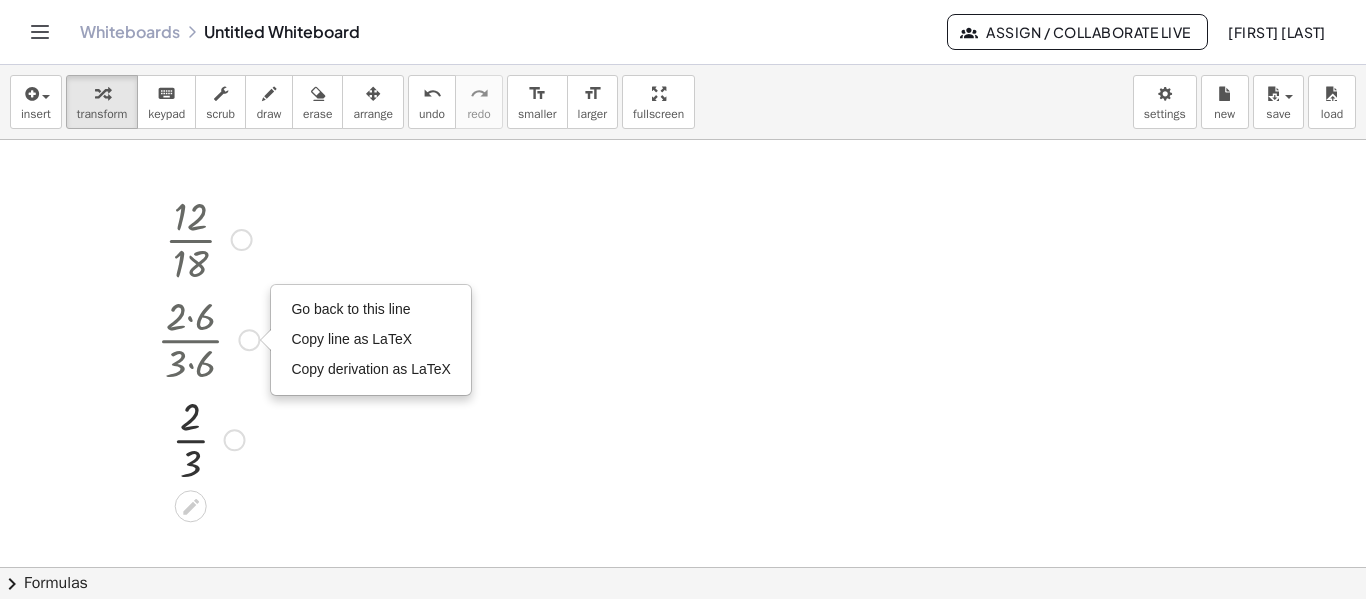 click on "Go back to this line Copy line as LaTeX Copy derivation as LaTeX" at bounding box center (249, 340) 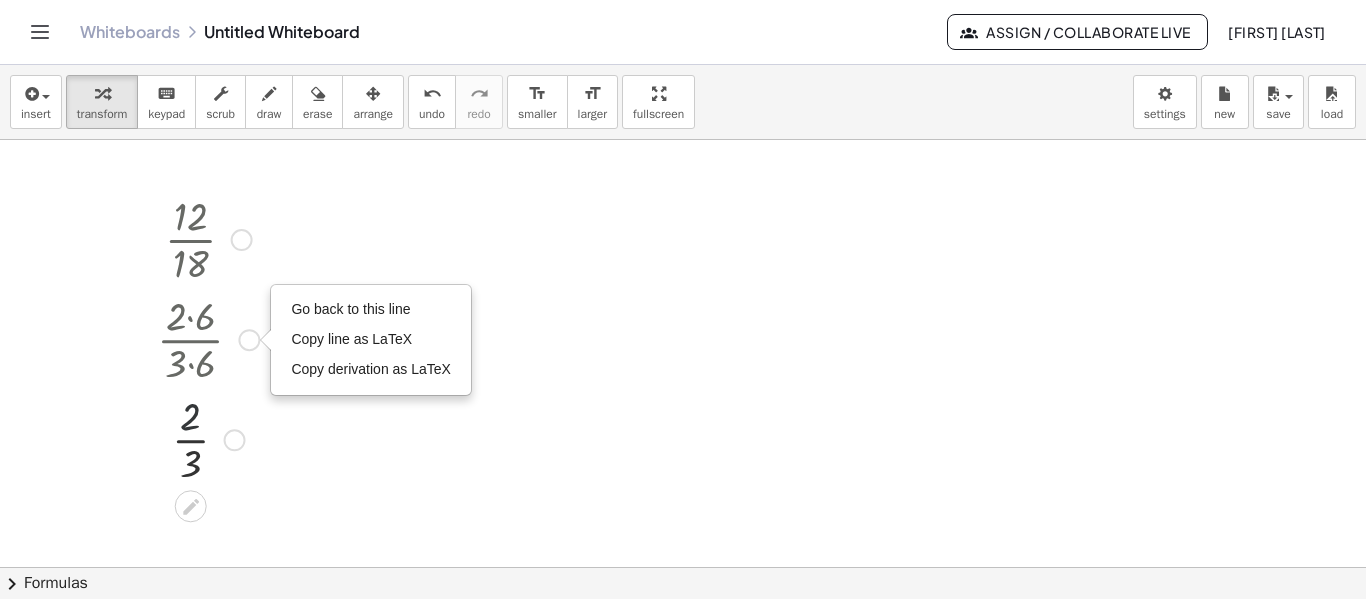 click at bounding box center (208, 438) 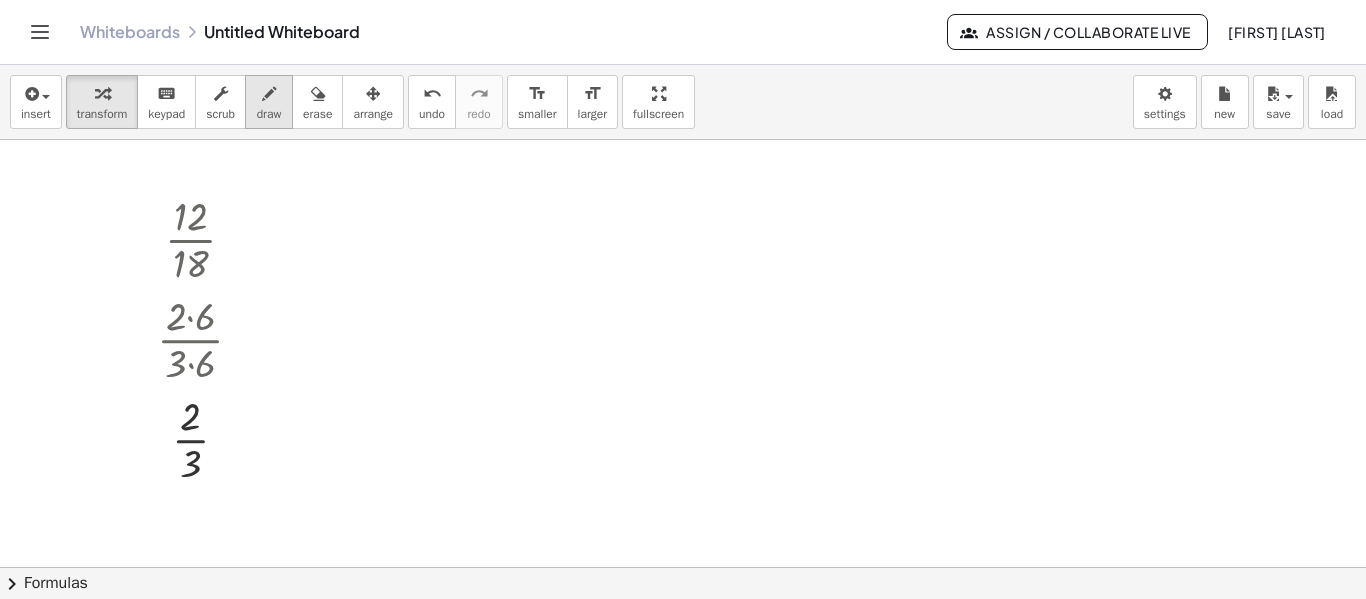 click at bounding box center (269, 93) 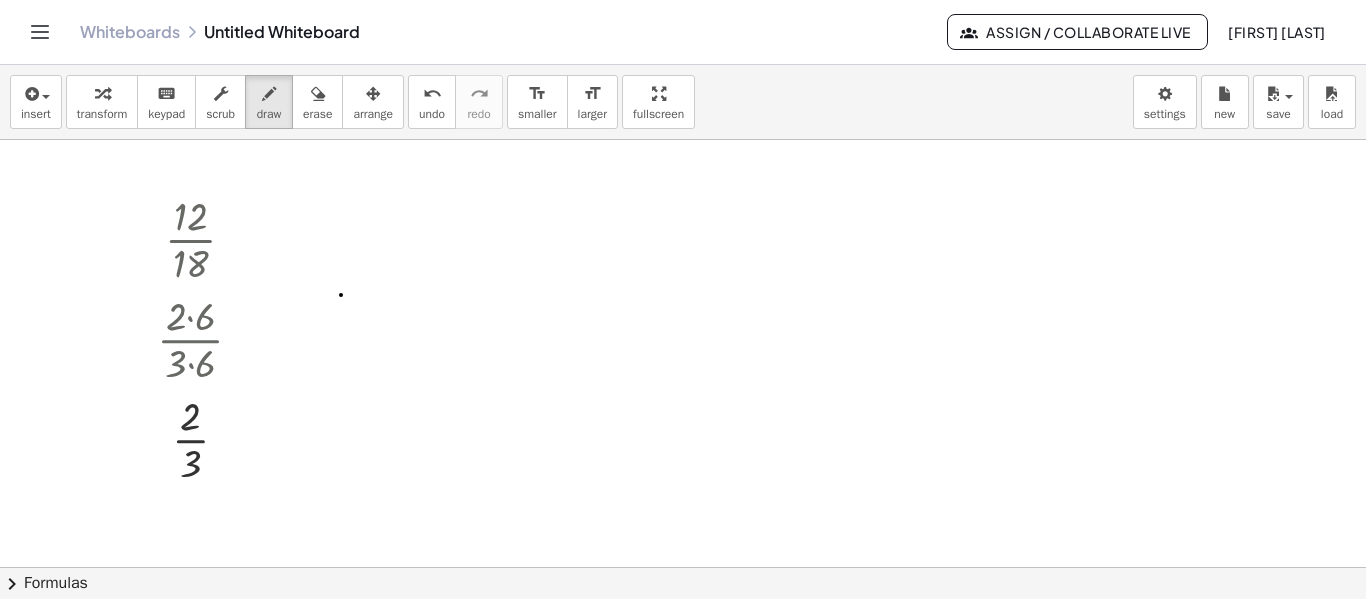 click at bounding box center (683, 632) 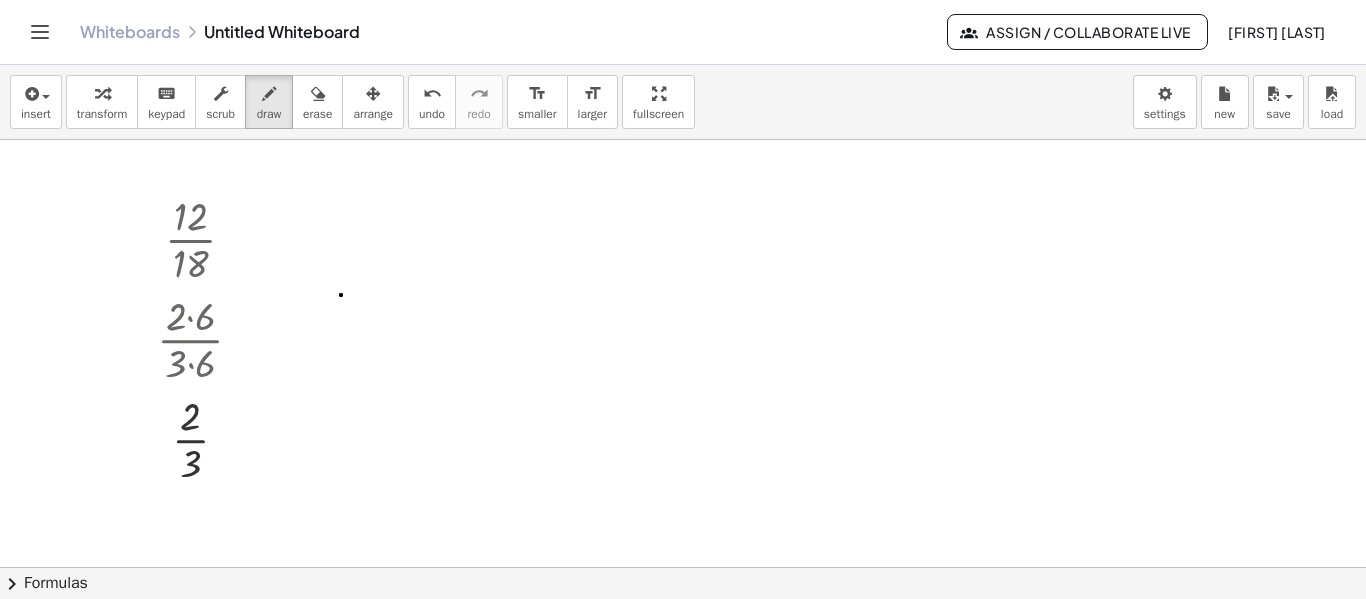 click at bounding box center [683, 632] 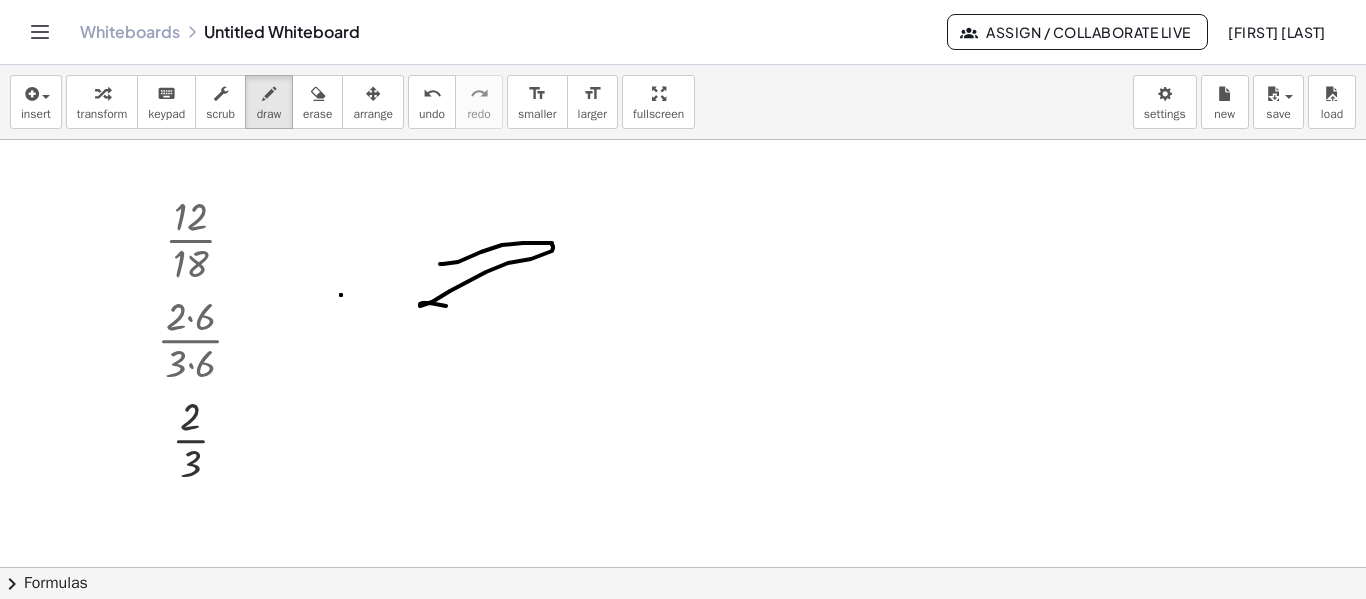 drag, startPoint x: 440, startPoint y: 264, endPoint x: 452, endPoint y: 300, distance: 37.94733 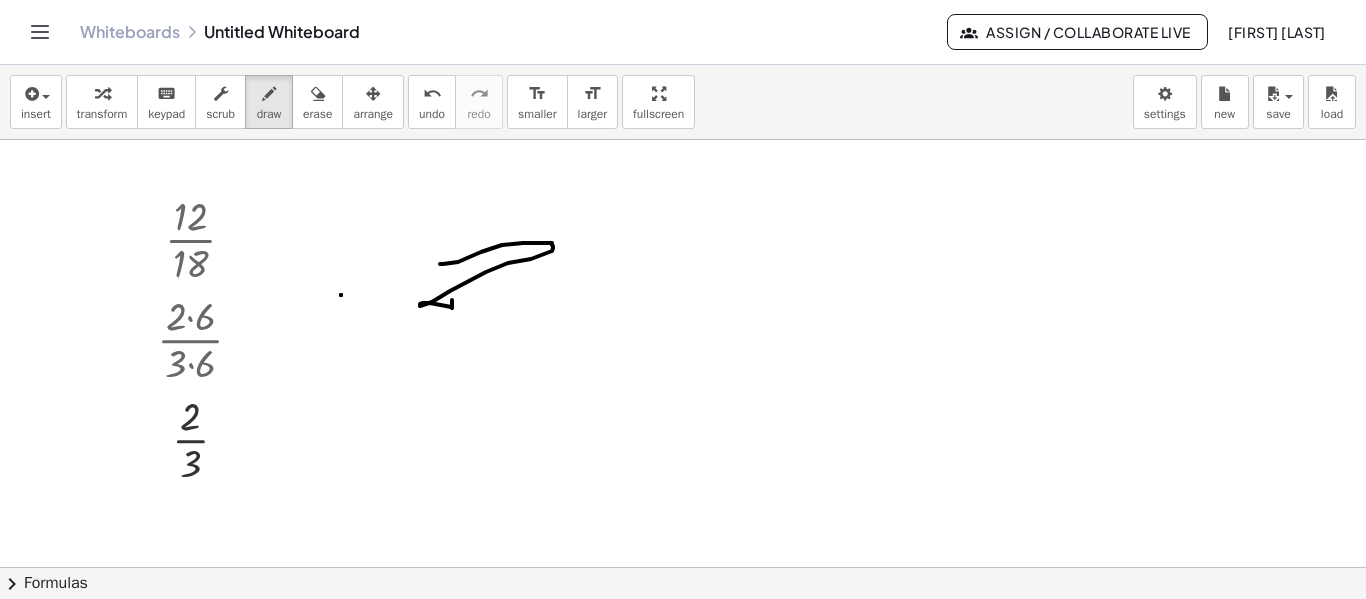 click at bounding box center [683, 632] 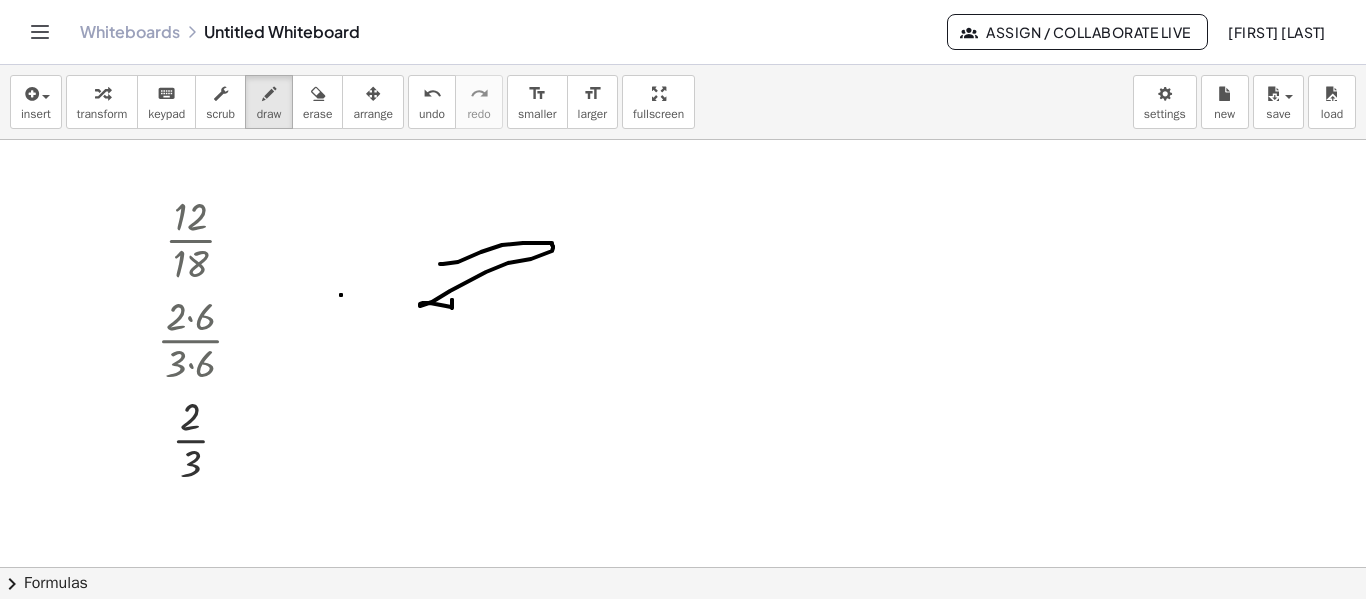 click at bounding box center [683, 632] 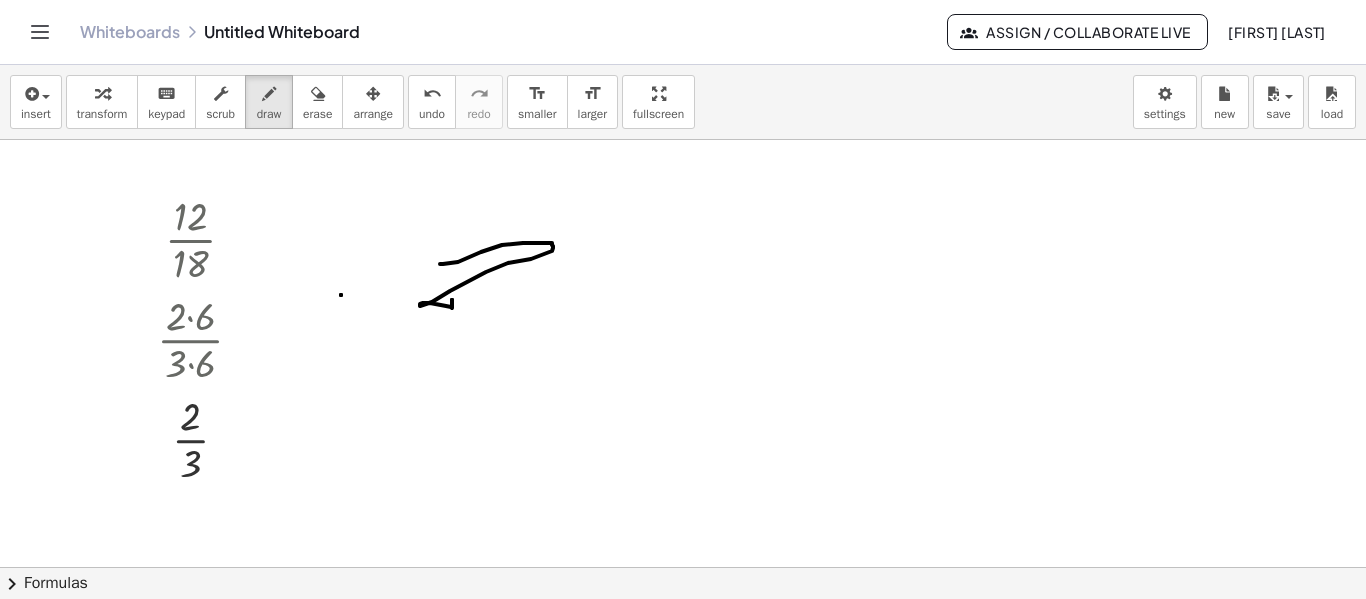 click at bounding box center (683, 632) 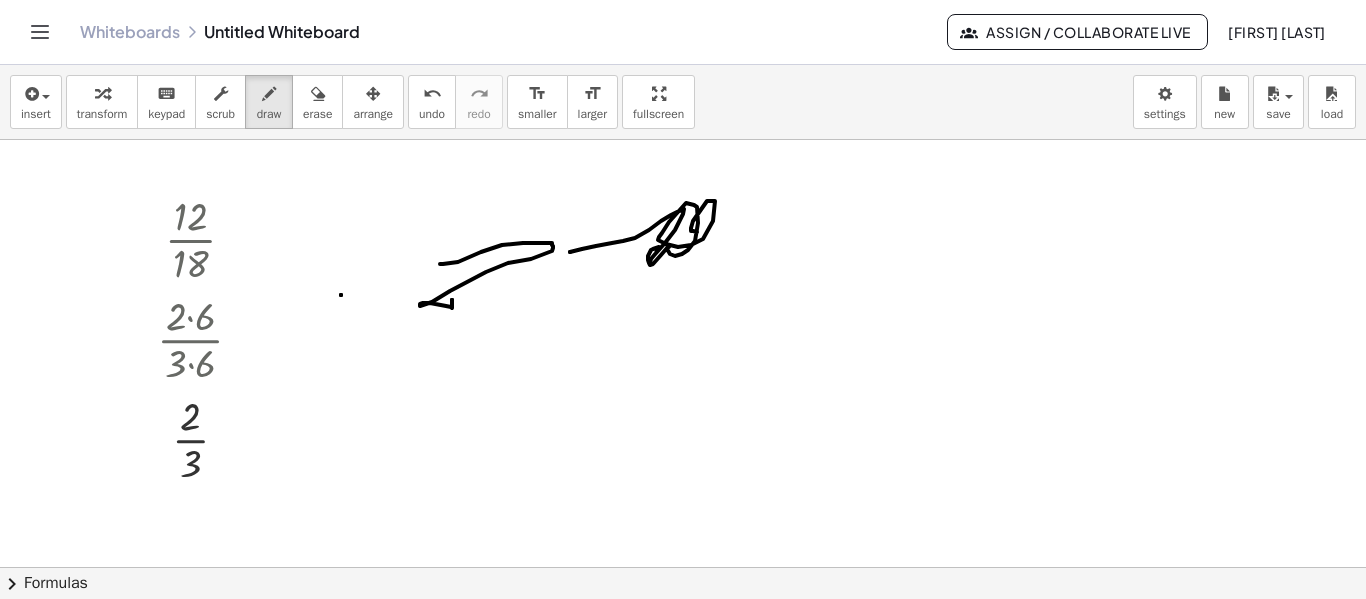 drag, startPoint x: 570, startPoint y: 252, endPoint x: 699, endPoint y: 232, distance: 130.54118 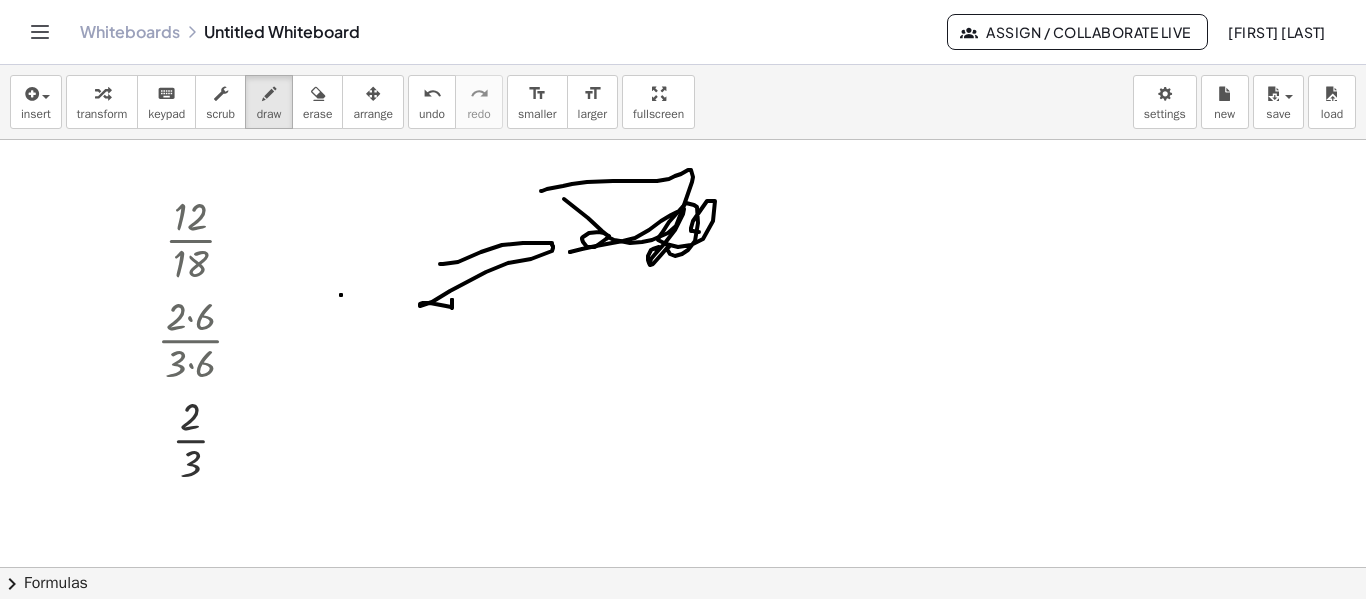 drag, startPoint x: 541, startPoint y: 191, endPoint x: 521, endPoint y: 178, distance: 23.853722 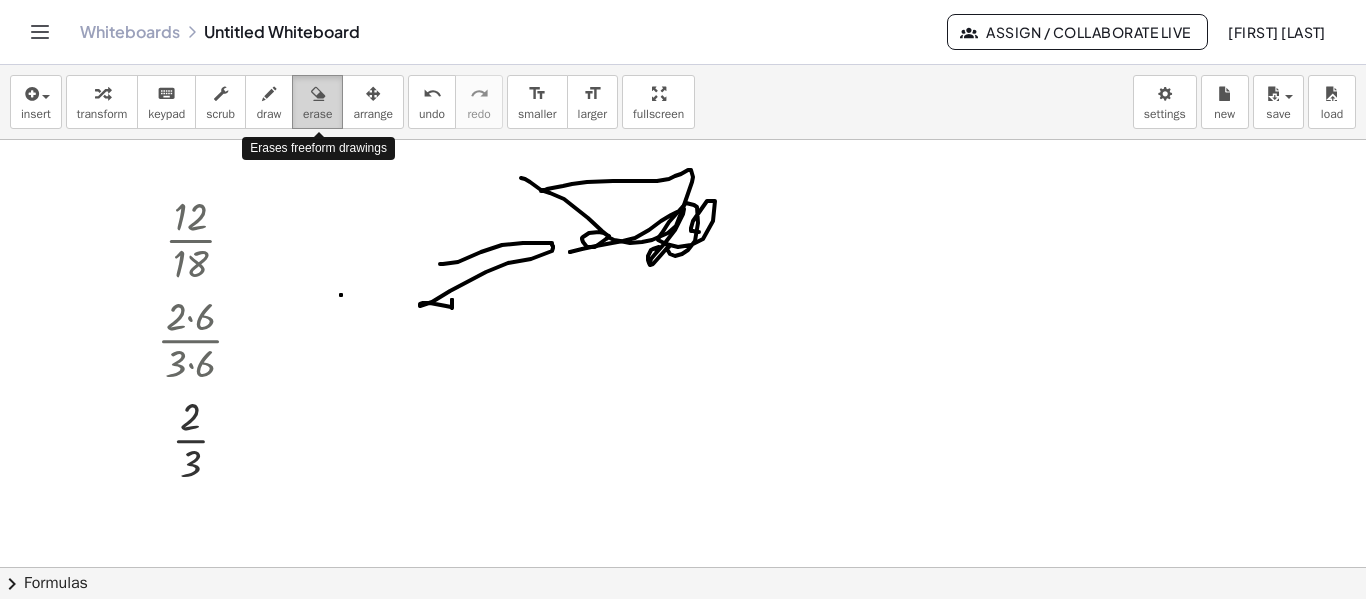 click at bounding box center (317, 93) 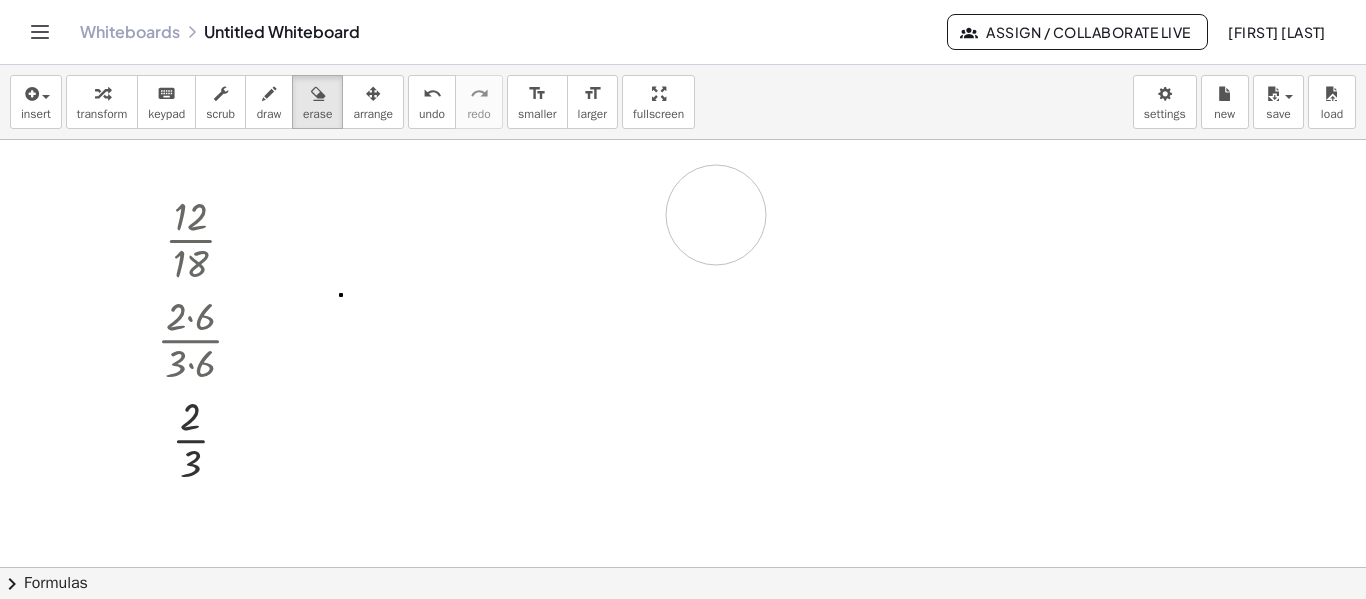 drag, startPoint x: 452, startPoint y: 182, endPoint x: 688, endPoint y: 228, distance: 240.44125 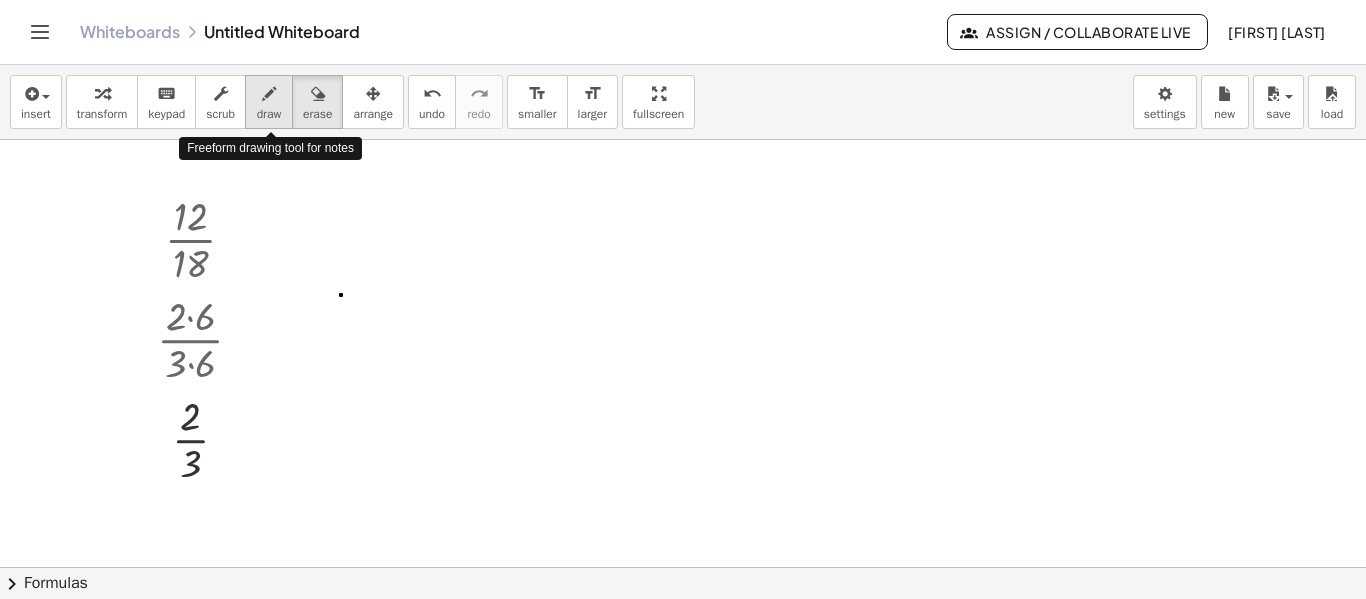 click on "draw" at bounding box center [269, 114] 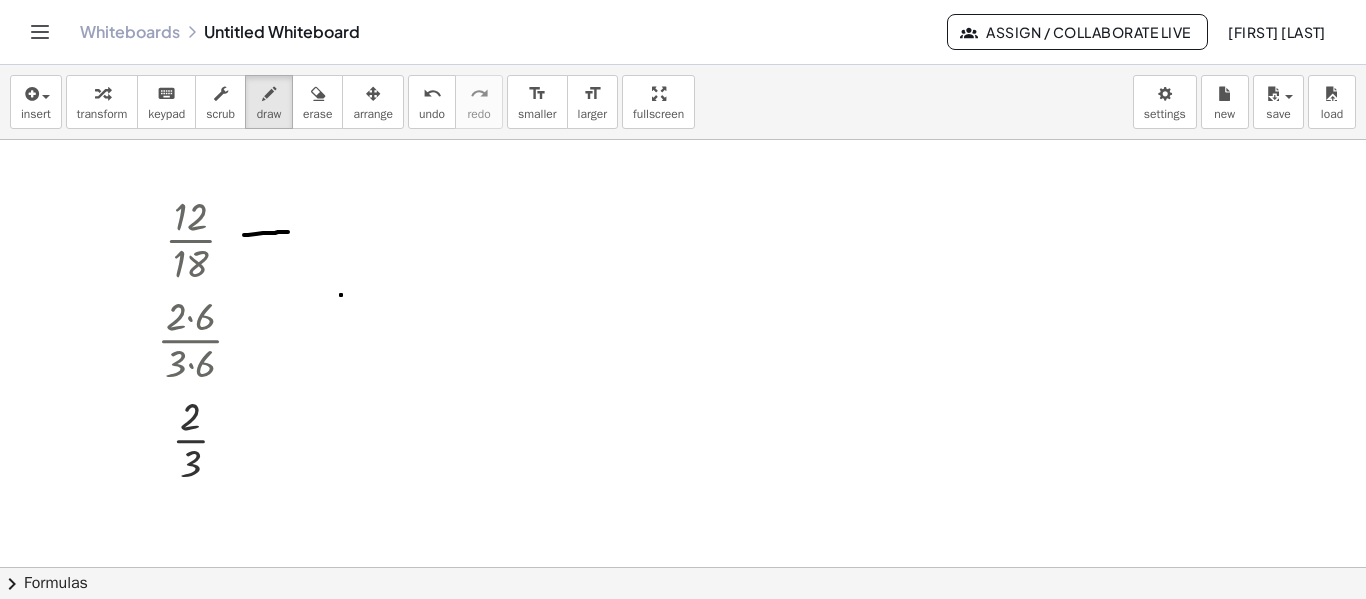 drag, startPoint x: 244, startPoint y: 235, endPoint x: 288, endPoint y: 233, distance: 44.04543 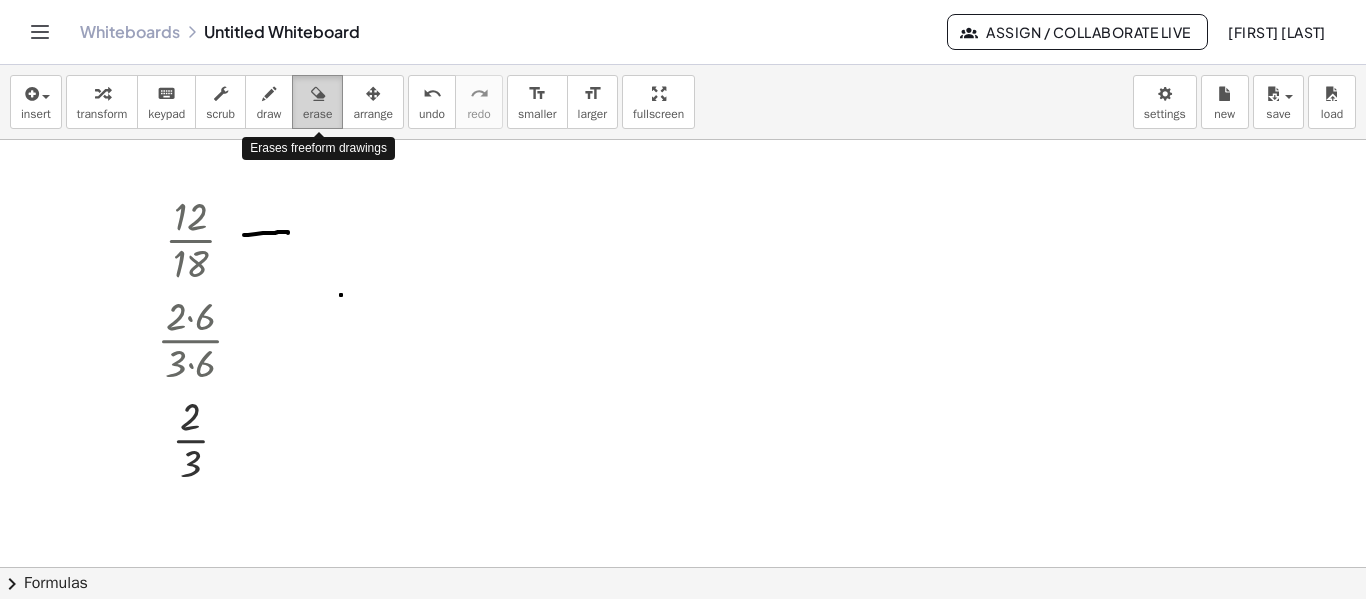 click on "erase" at bounding box center [317, 114] 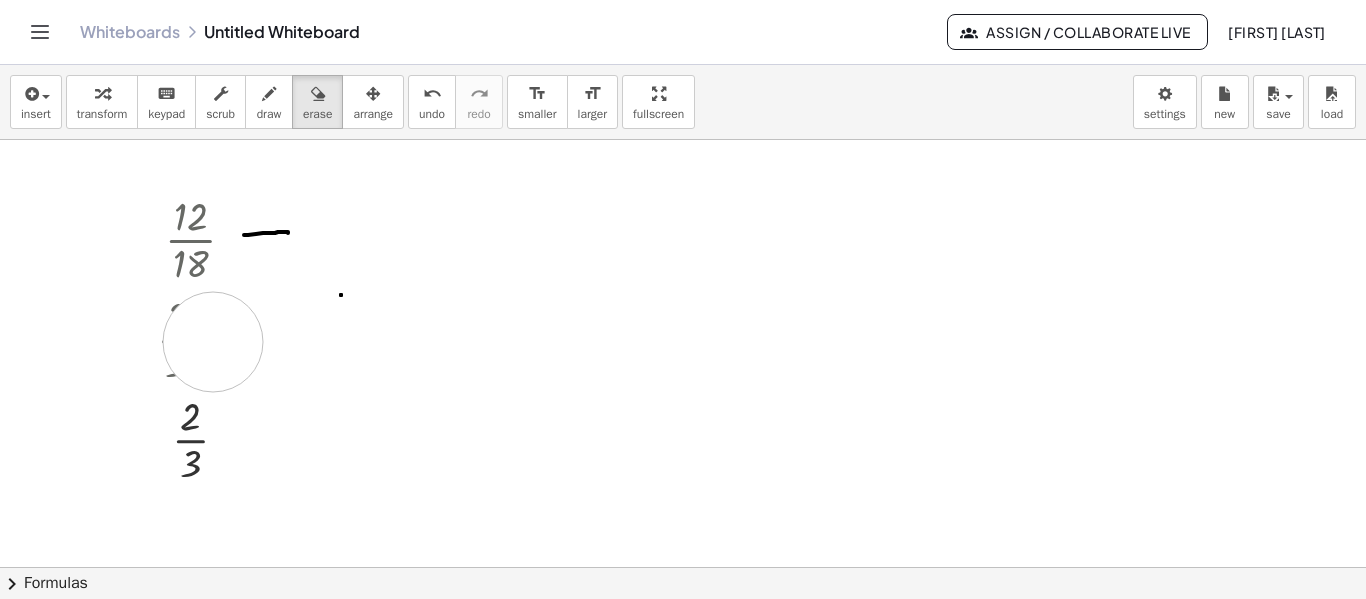 click at bounding box center (683, 632) 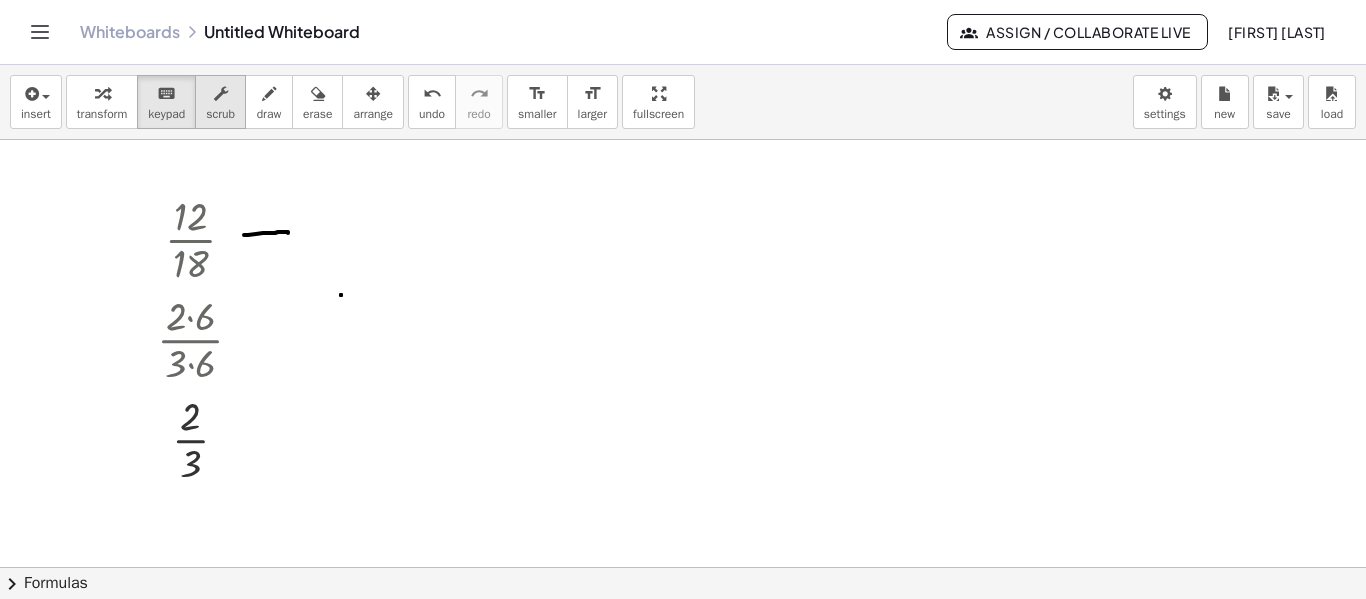 drag, startPoint x: 189, startPoint y: 114, endPoint x: 217, endPoint y: 112, distance: 28.071337 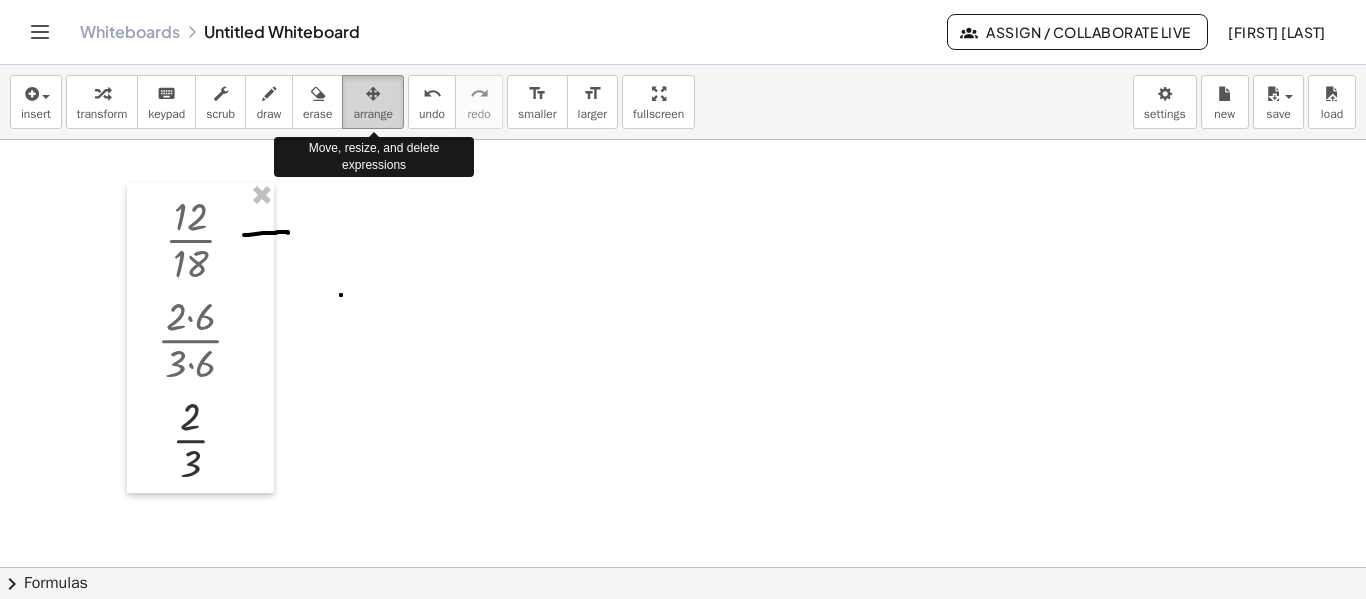 click on "arrange" at bounding box center [373, 102] 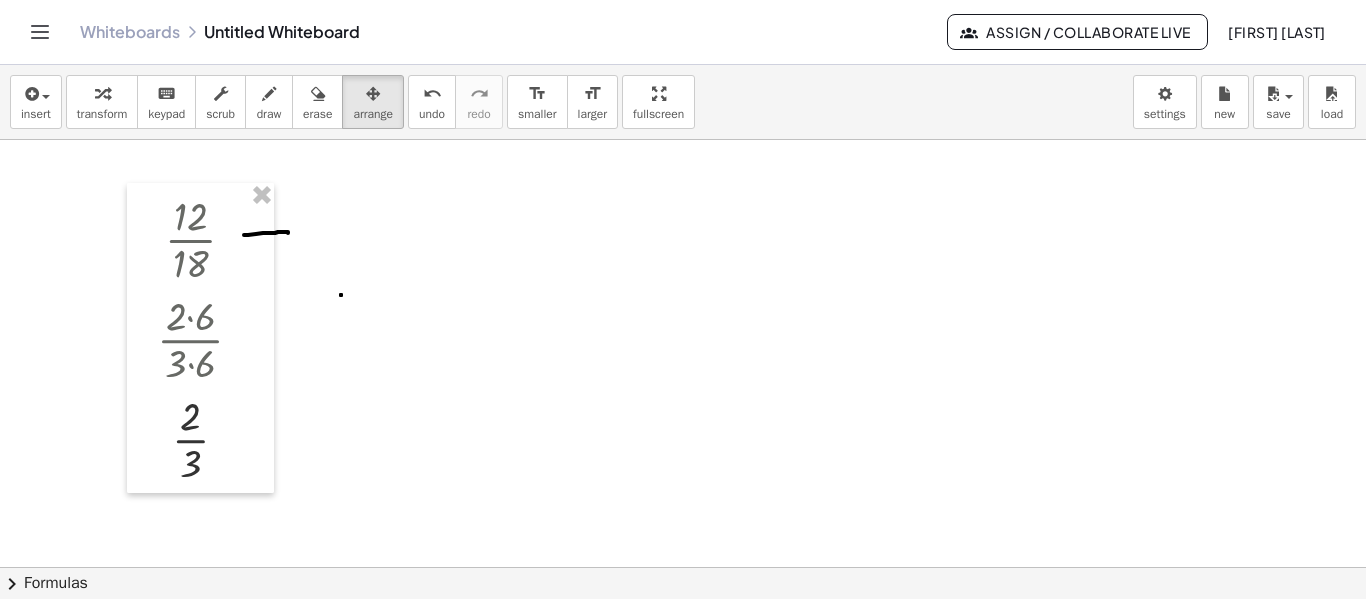 click at bounding box center (683, 632) 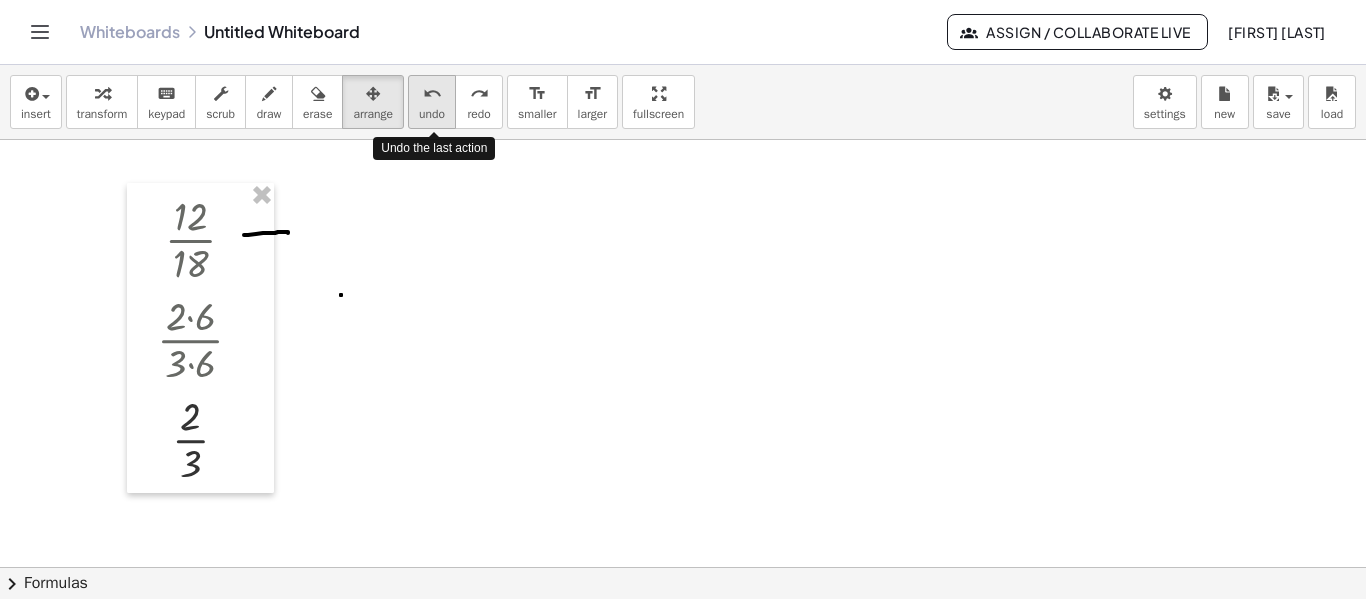 click on "undo undo" at bounding box center (432, 102) 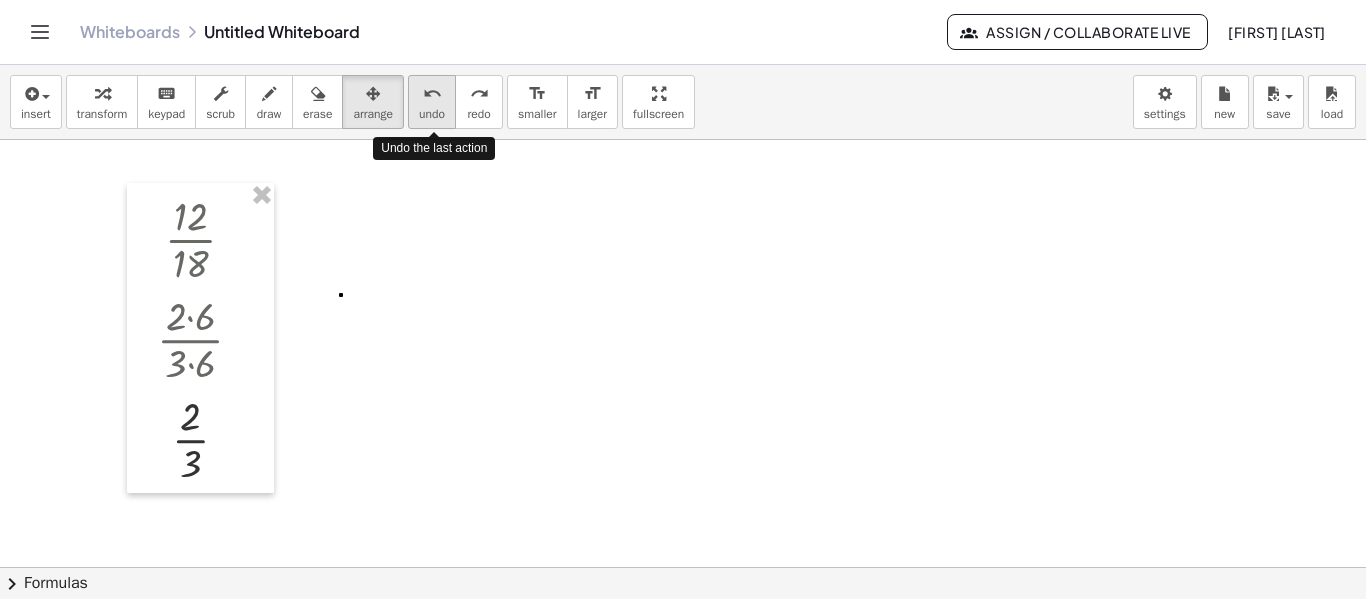 click on "undo undo" at bounding box center (432, 102) 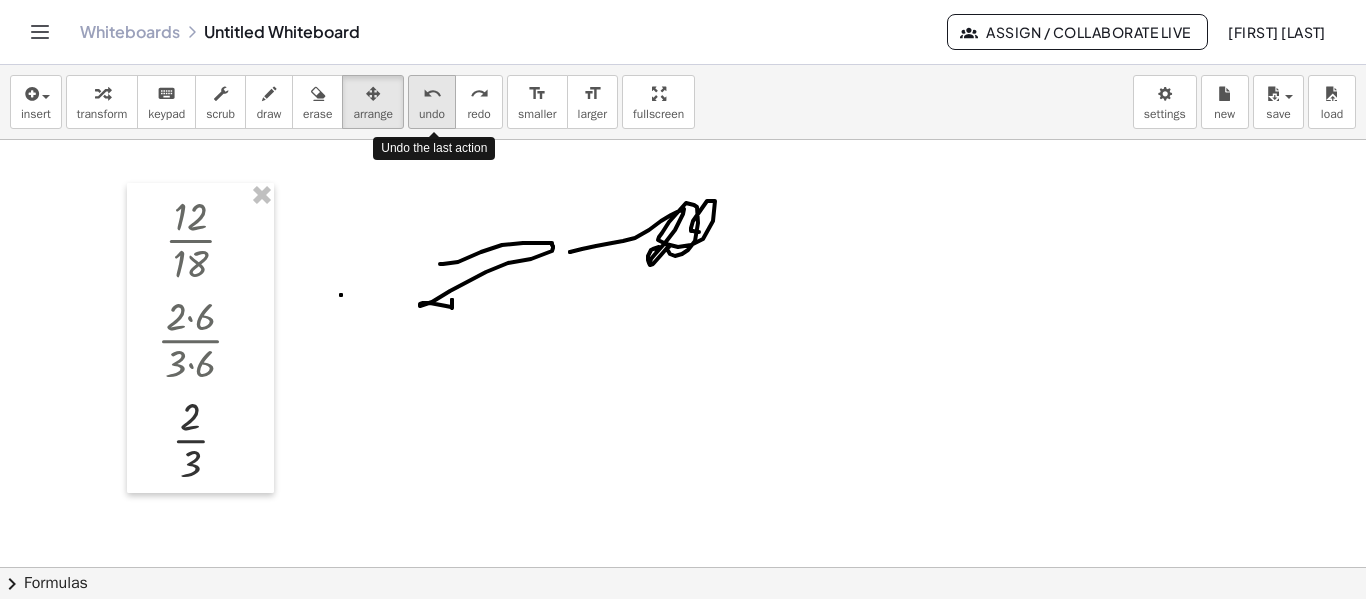 click on "undo undo" at bounding box center [432, 102] 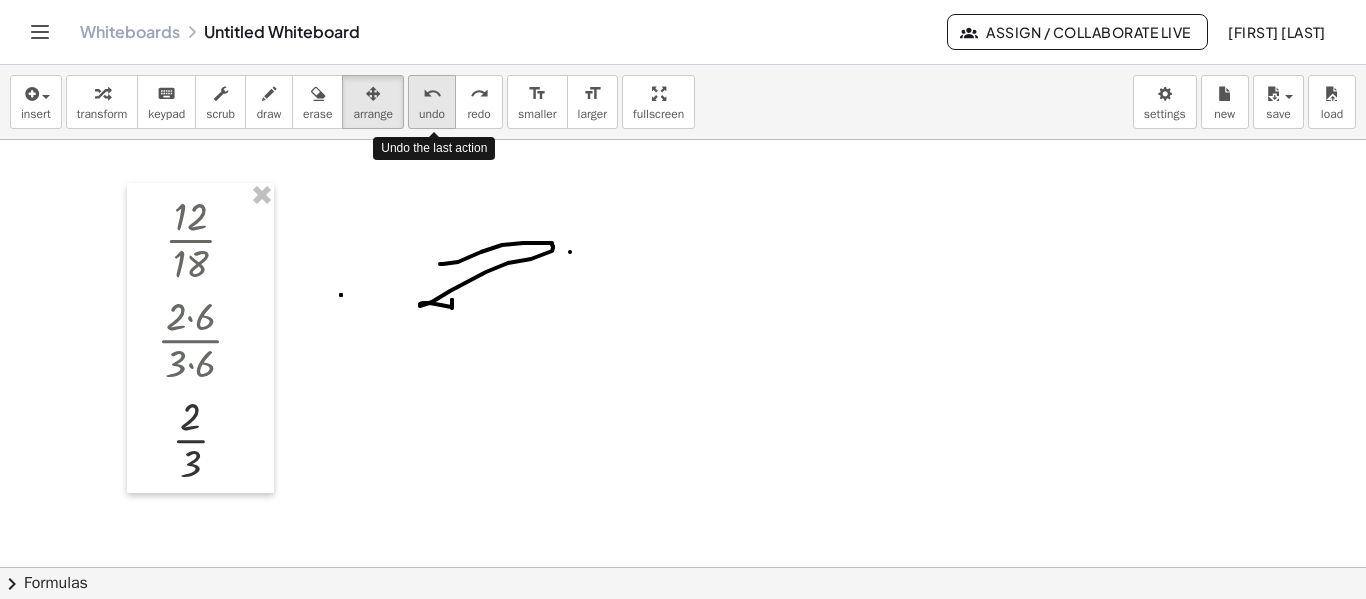 click on "undo undo" at bounding box center [432, 102] 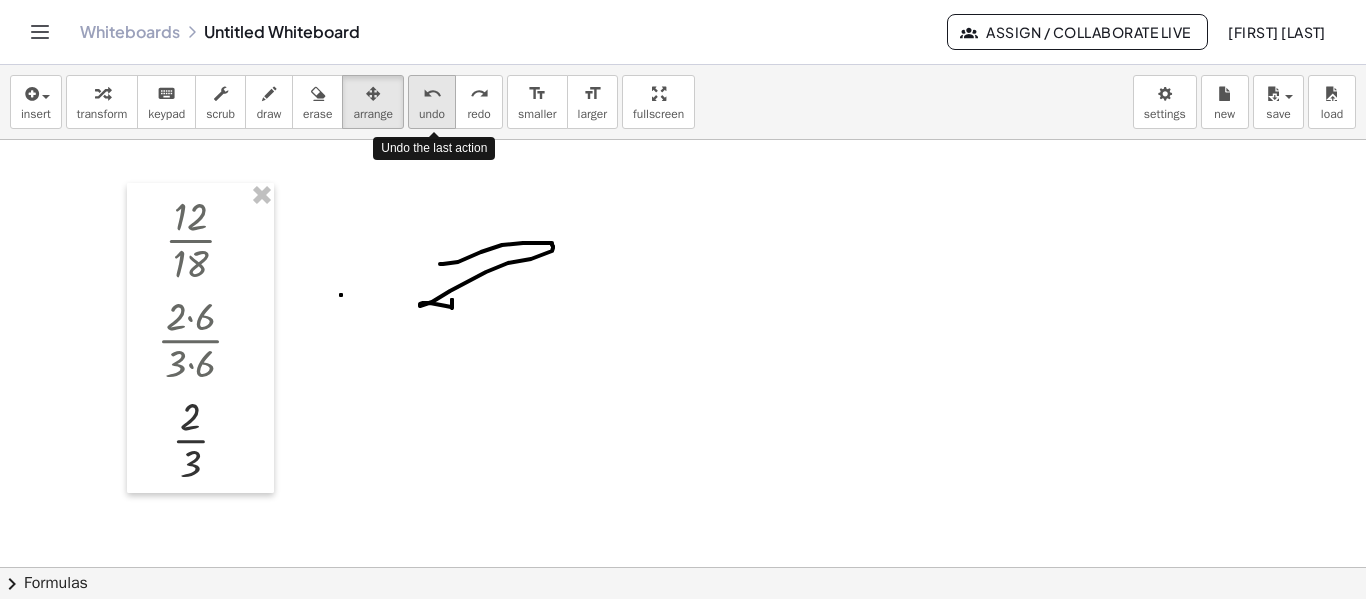 click on "undo undo" at bounding box center (432, 102) 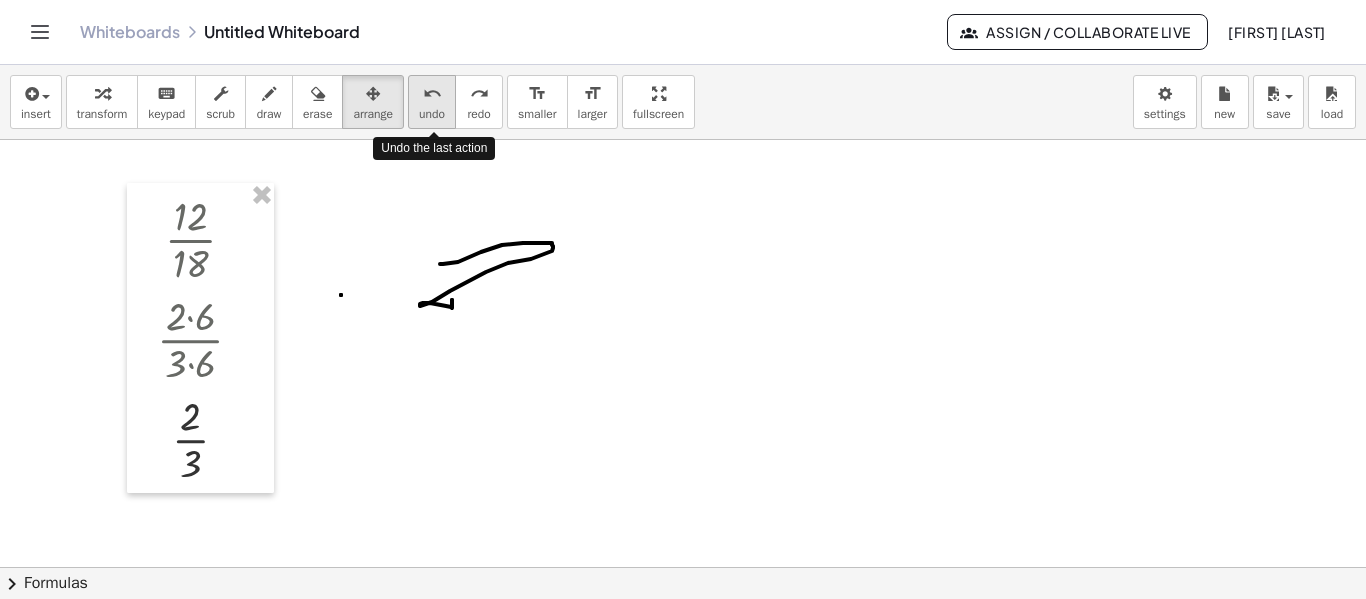 click on "undo undo" at bounding box center (432, 102) 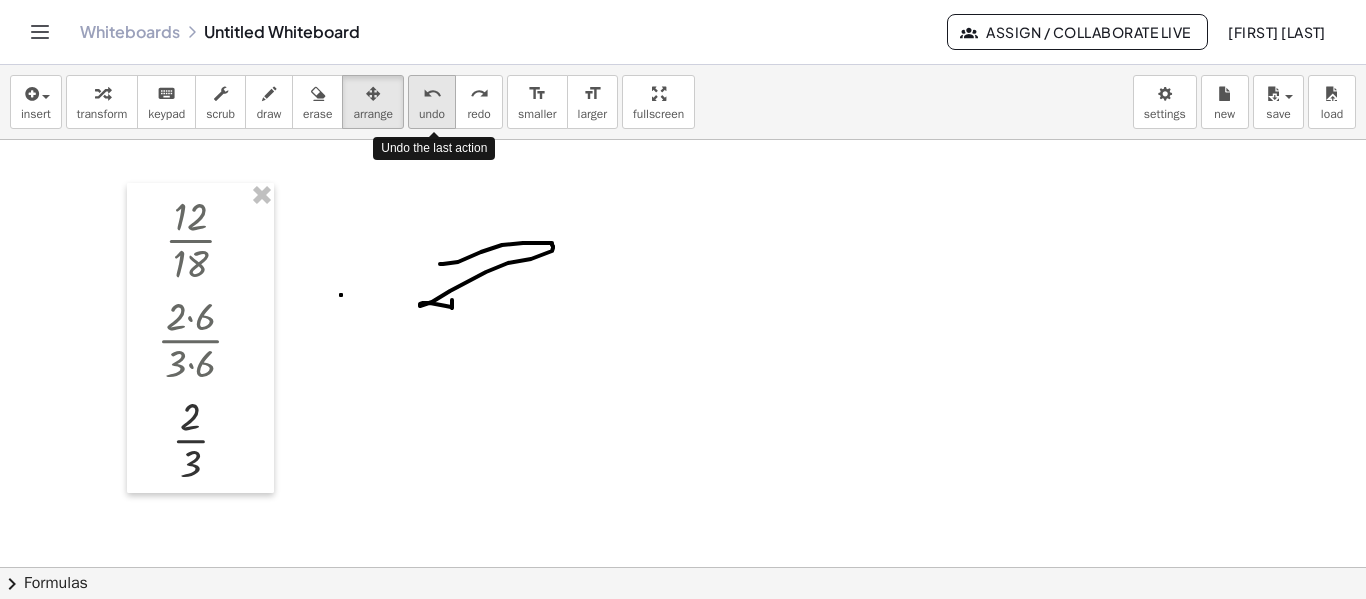 click on "undo undo" at bounding box center [432, 102] 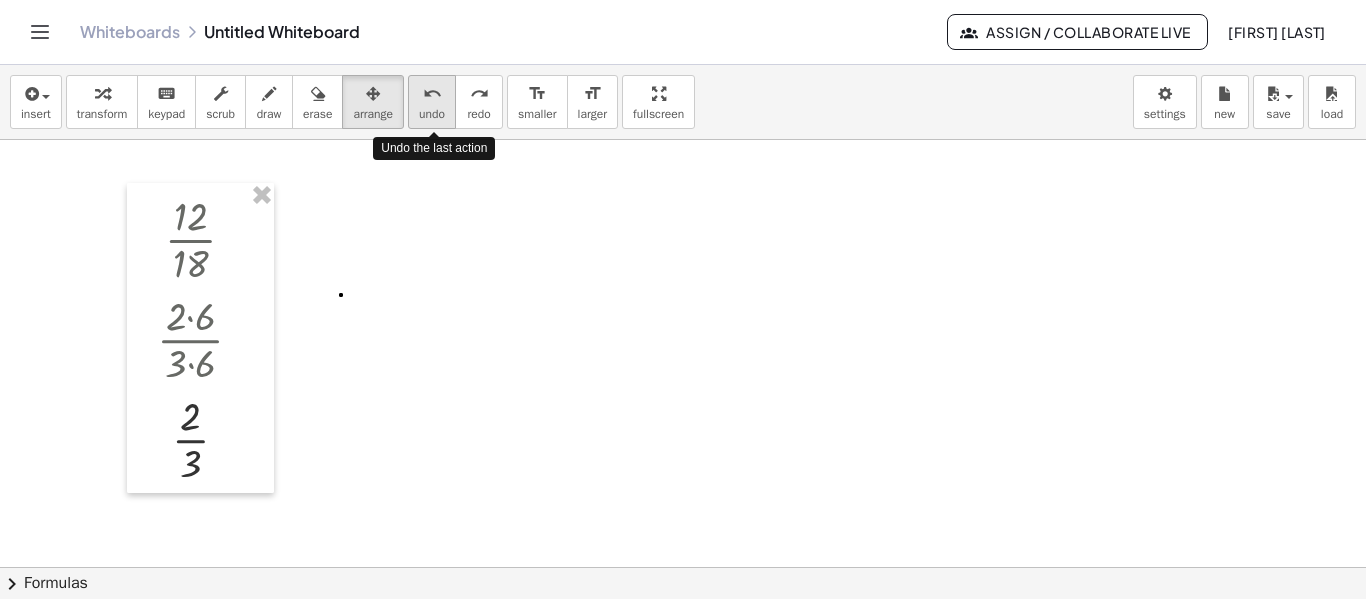 click on "undo undo" at bounding box center [432, 102] 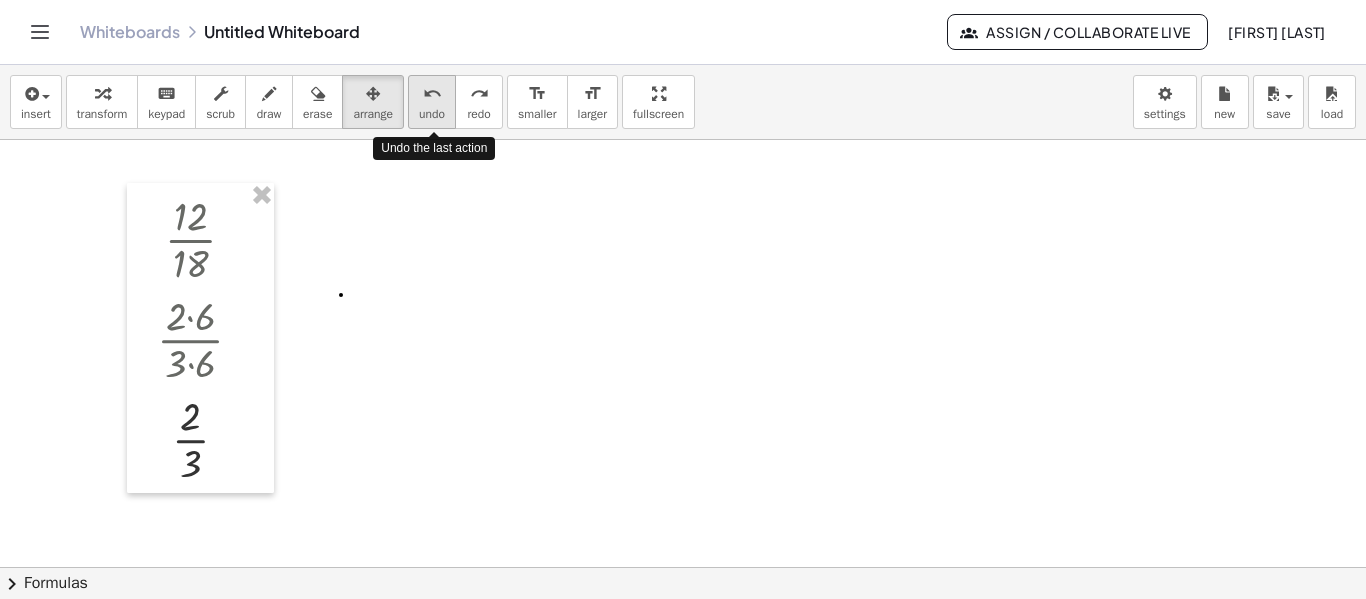 click on "undo undo" at bounding box center [432, 102] 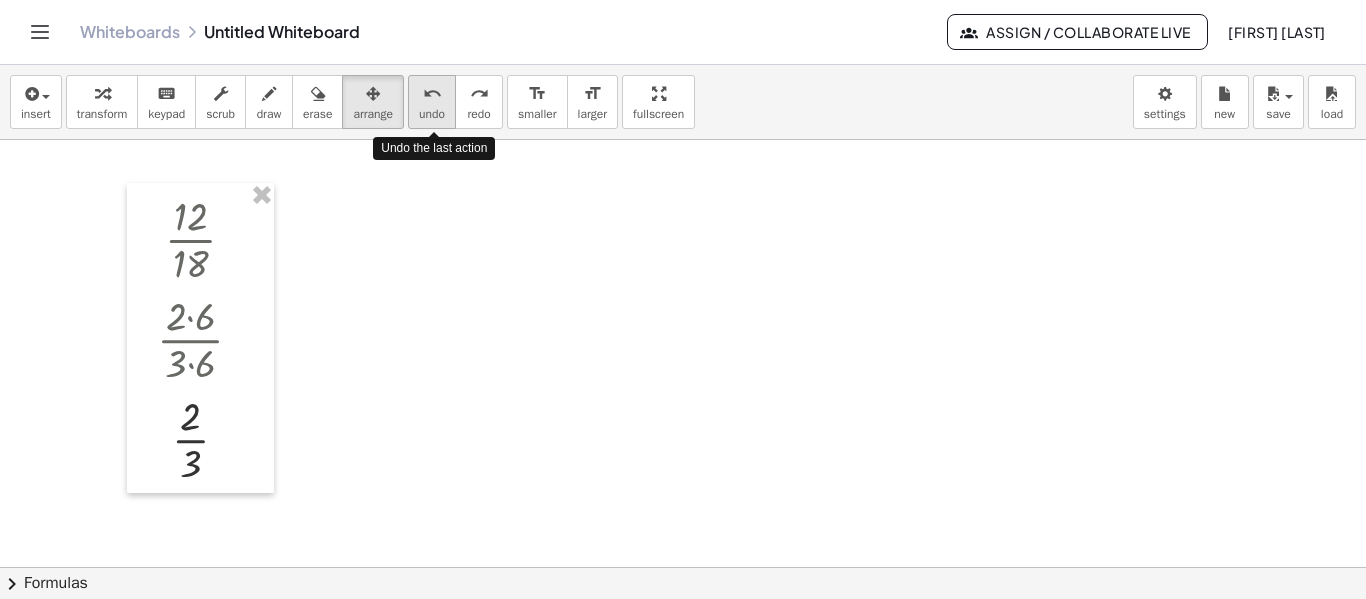 click on "undo undo" at bounding box center (432, 102) 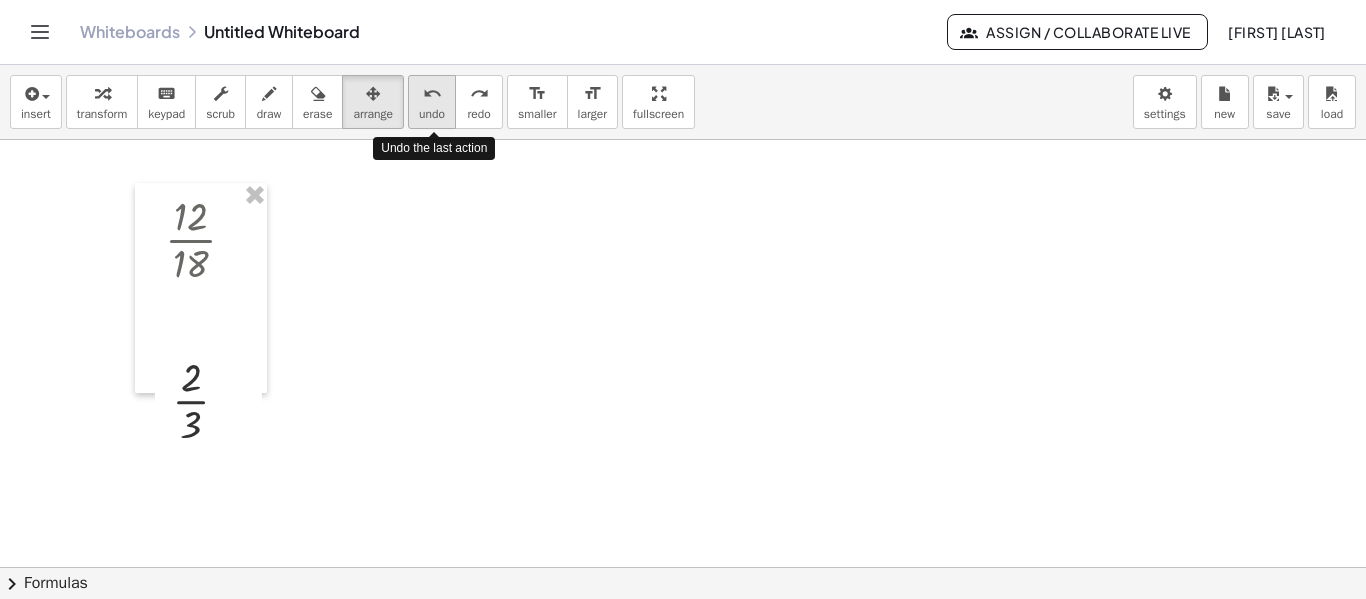 click on "undo undo" at bounding box center (432, 102) 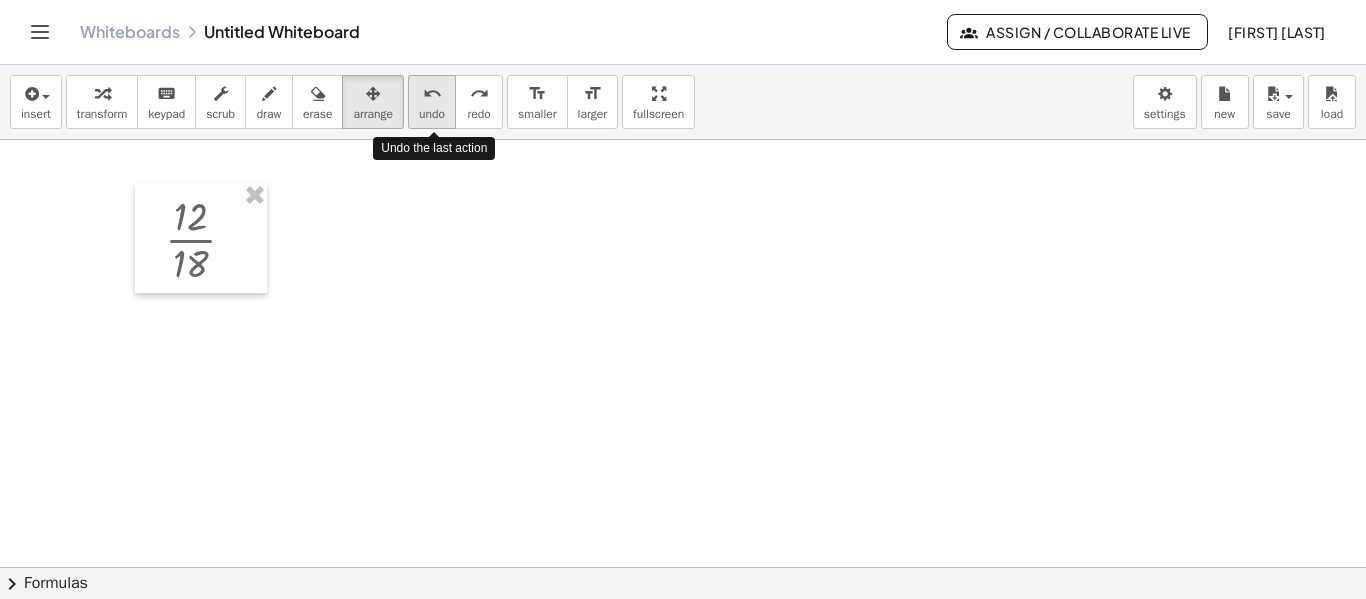 click on "undo undo" at bounding box center (432, 102) 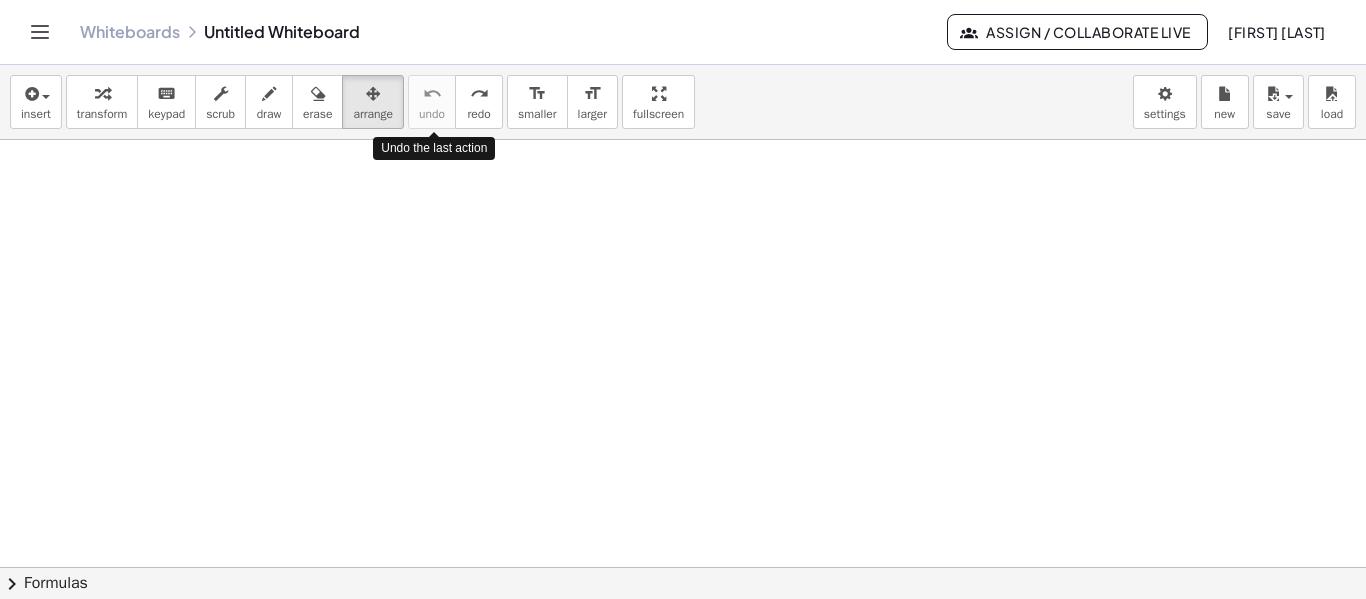 drag, startPoint x: 444, startPoint y: 105, endPoint x: 432, endPoint y: 145, distance: 41.761227 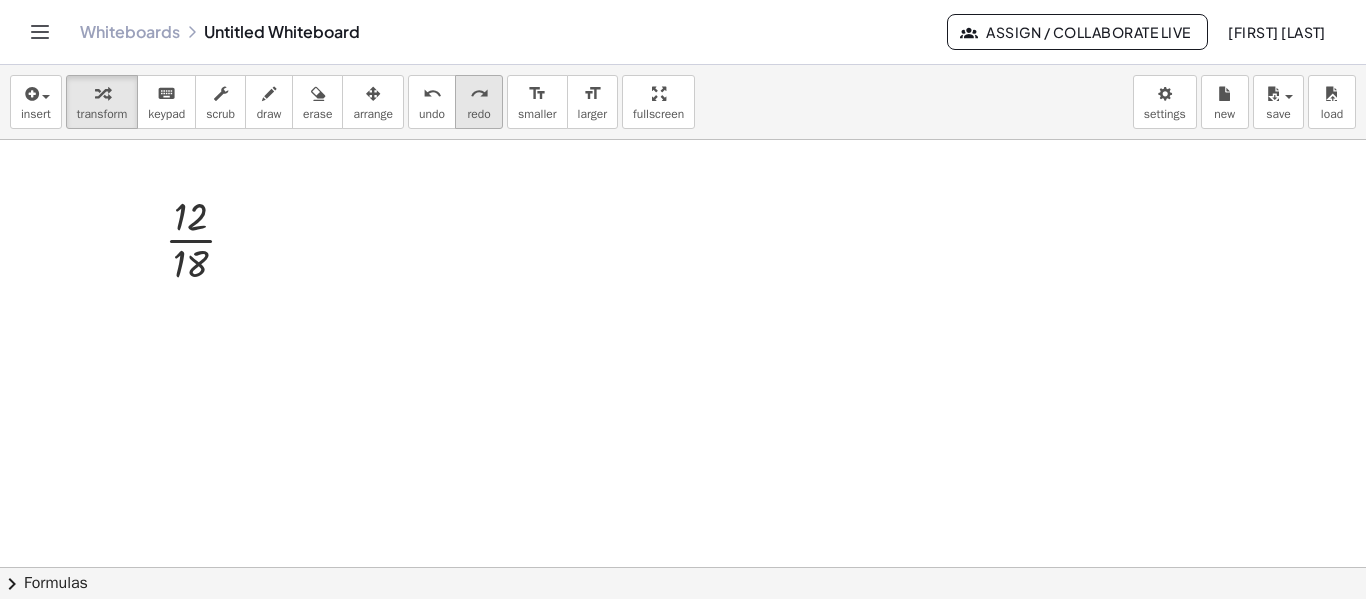 click on "redo" at bounding box center (479, 94) 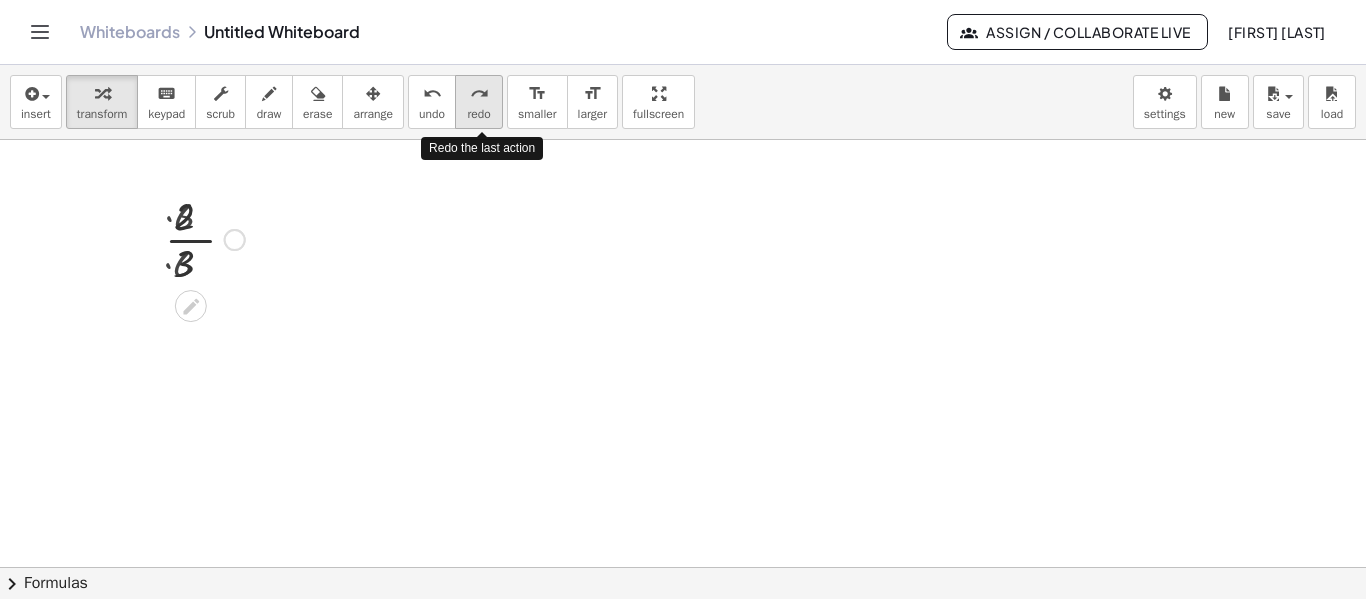 click on "redo" at bounding box center [479, 94] 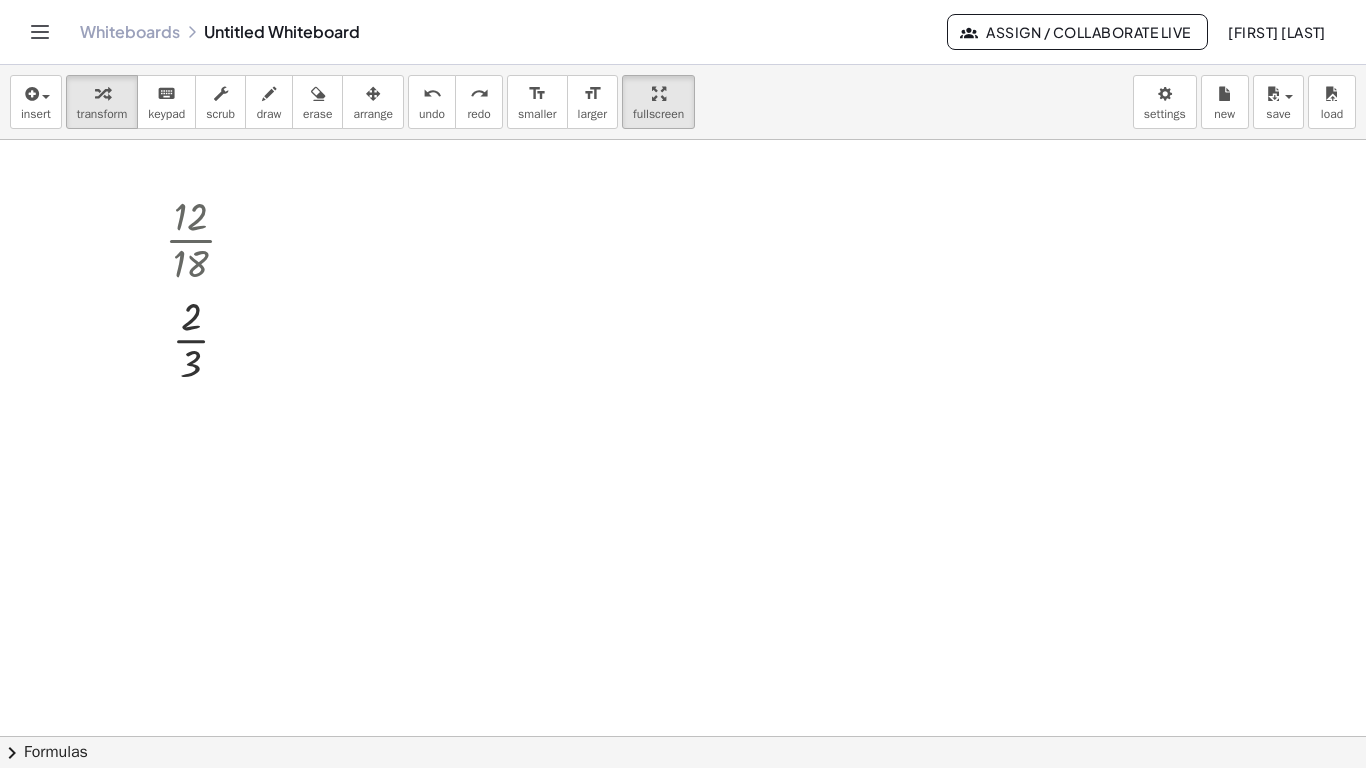 drag, startPoint x: 651, startPoint y: 114, endPoint x: 651, endPoint y: 235, distance: 121 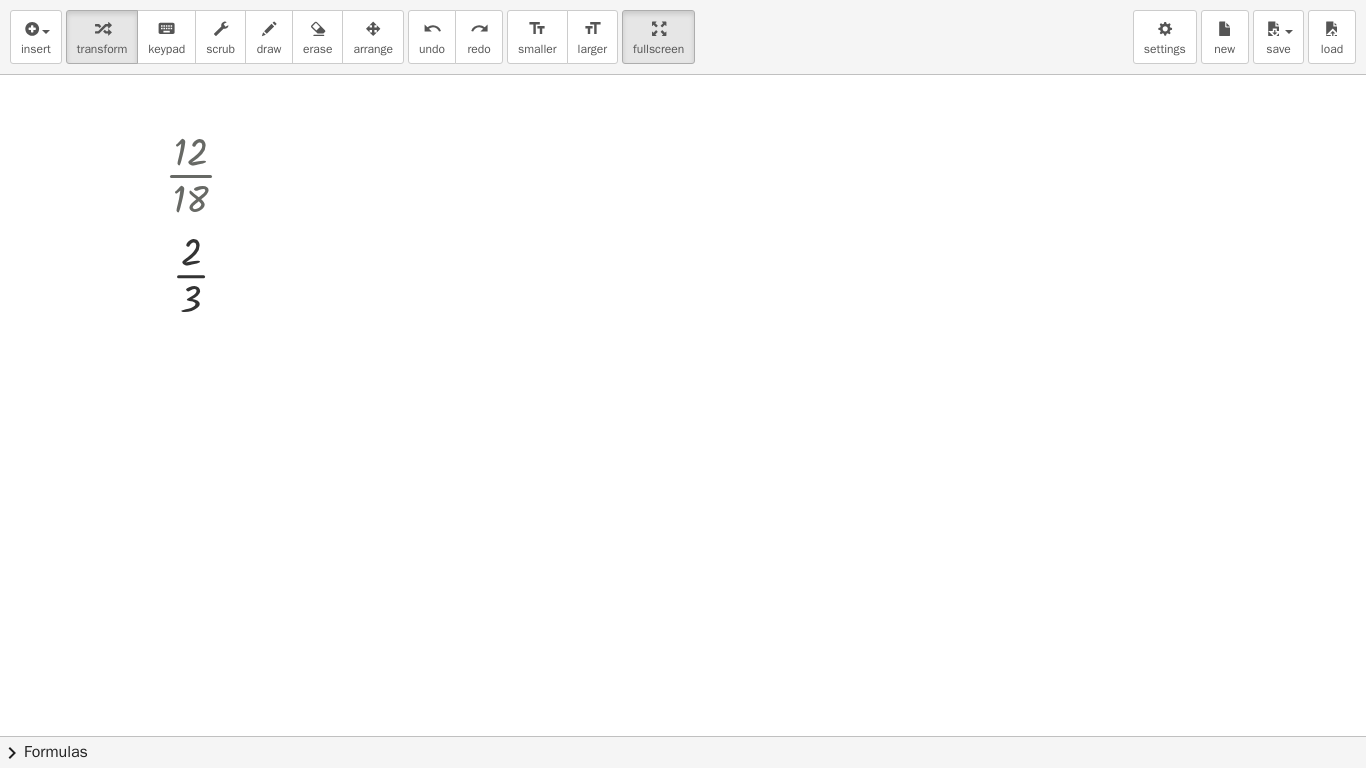 click on "Drag one side of a formula onto a highlighted expression on the canvas to apply it. Quadratic Formula + · a · x 2 + · b · x + c = 0 ⇔ x = · ( − b ± 2 √ ( + b 2 − · 4 · a · c ) ) · 2 · a + x 2 + · p · x + q = 0 ⇔ x = − · p · 2 ± 2 √ ( + ( · p · 2 ) 2 − q ) Manually Factoring a Quadratic + x 2 + · b · x + c · ( + x +" at bounding box center (683, 384) 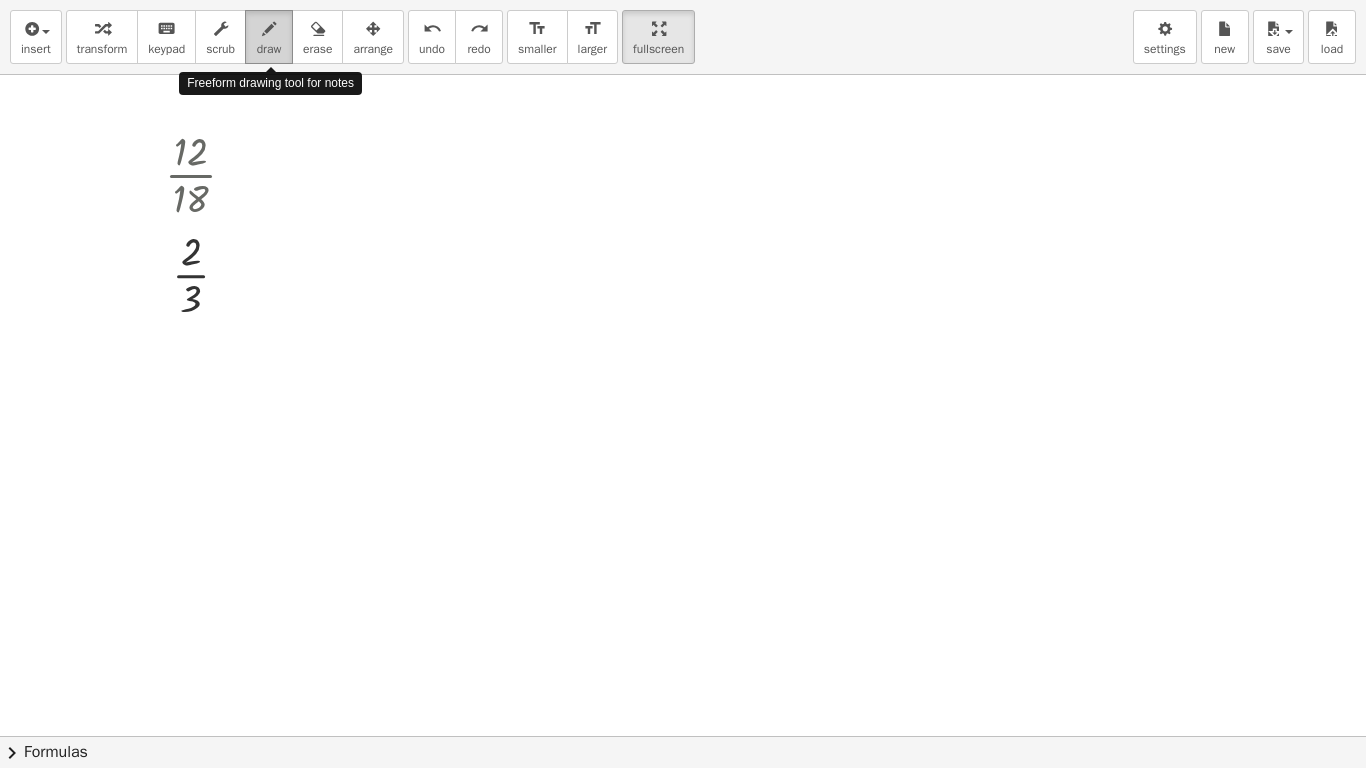 click on "draw" at bounding box center [269, 37] 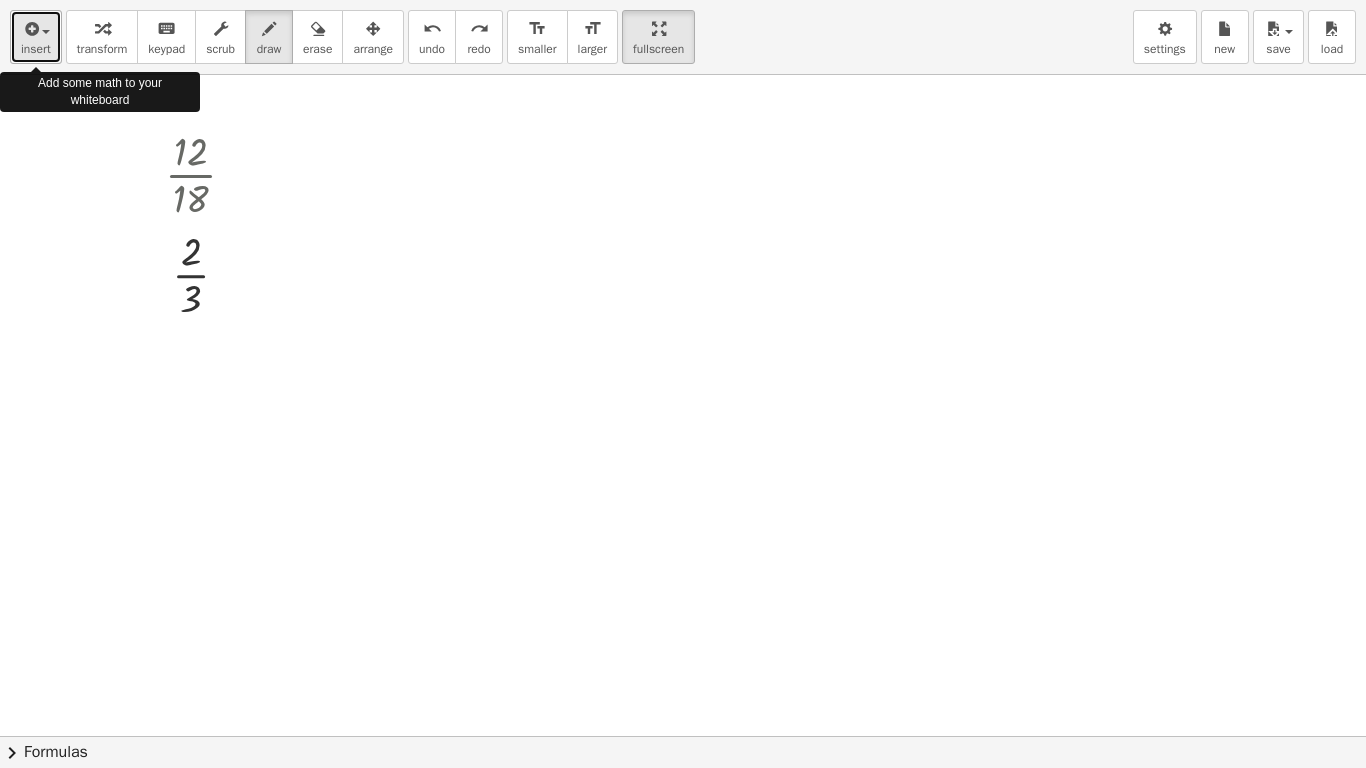click on "insert" at bounding box center (36, 49) 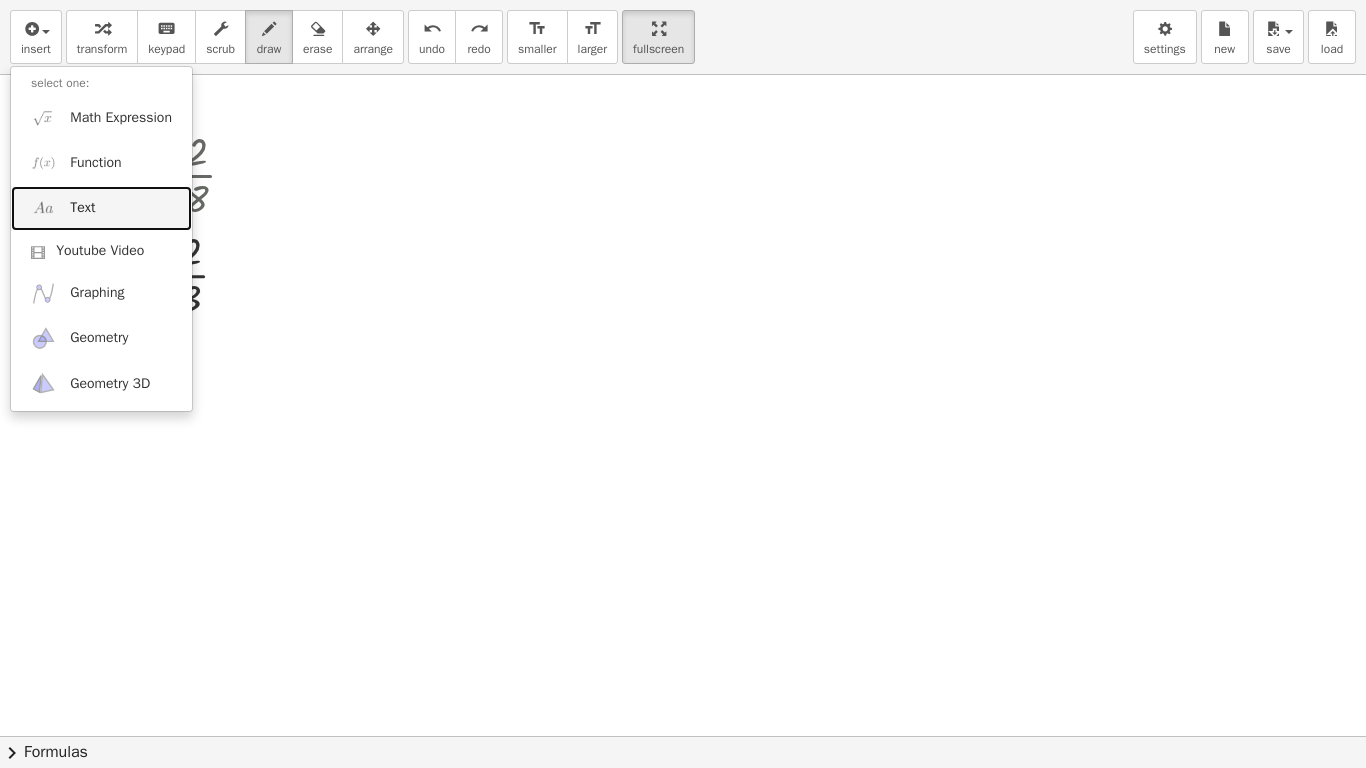 click on "Text" at bounding box center (101, 208) 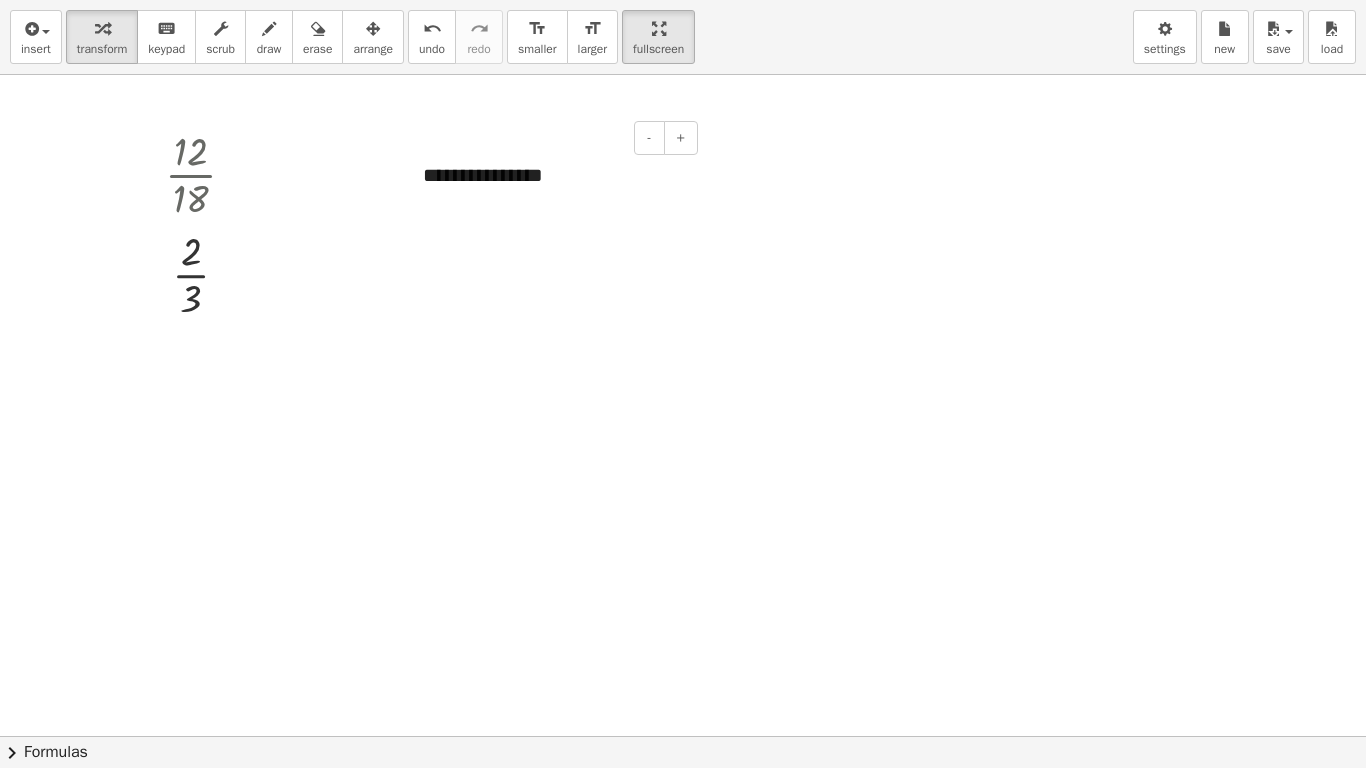 type 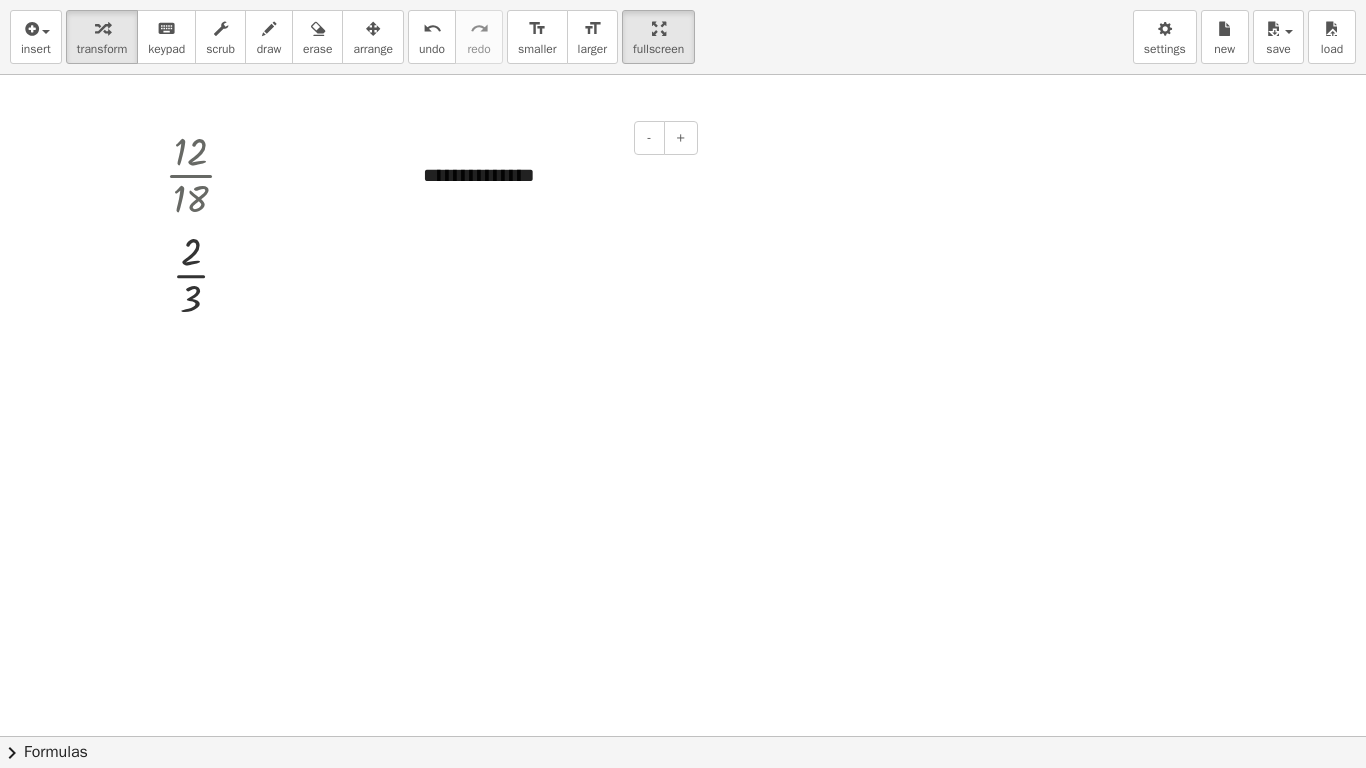 click on "**********" at bounding box center (553, 189) 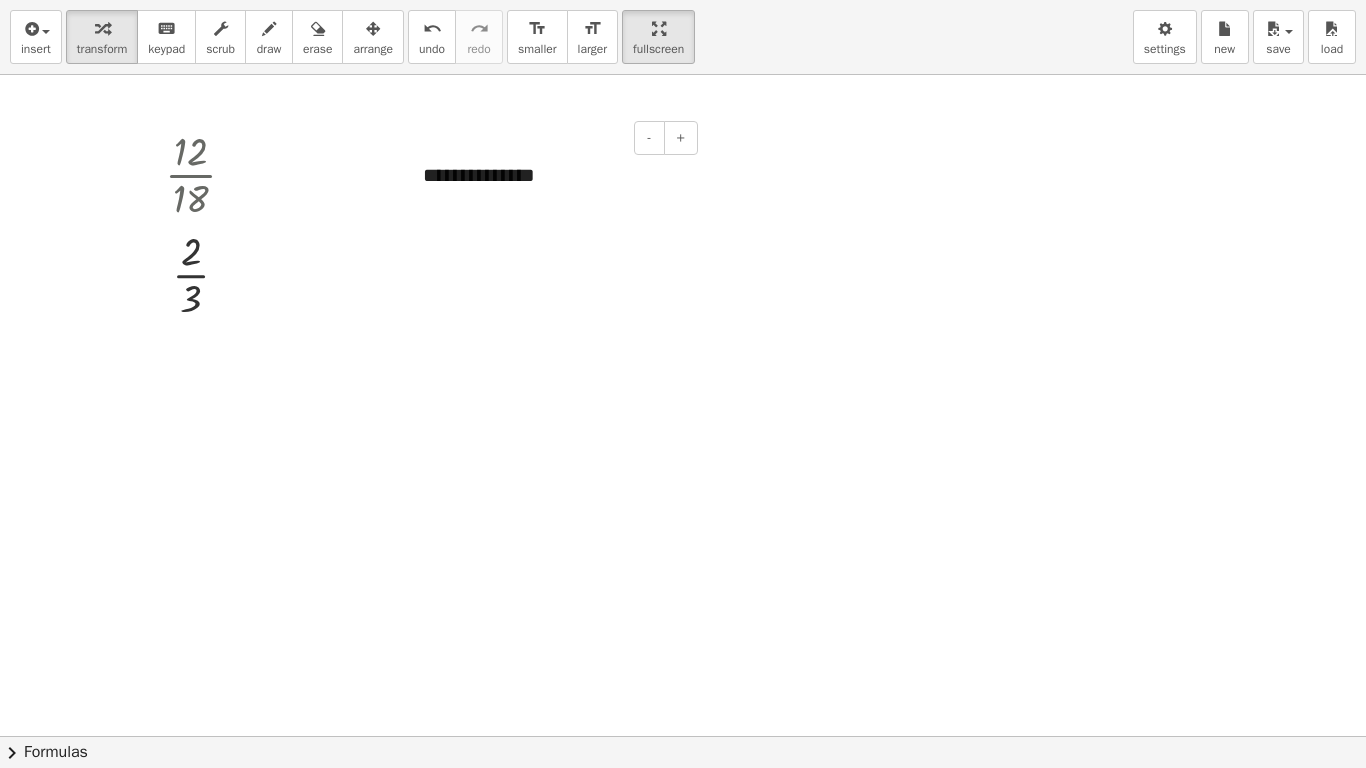 click at bounding box center (553, 204) 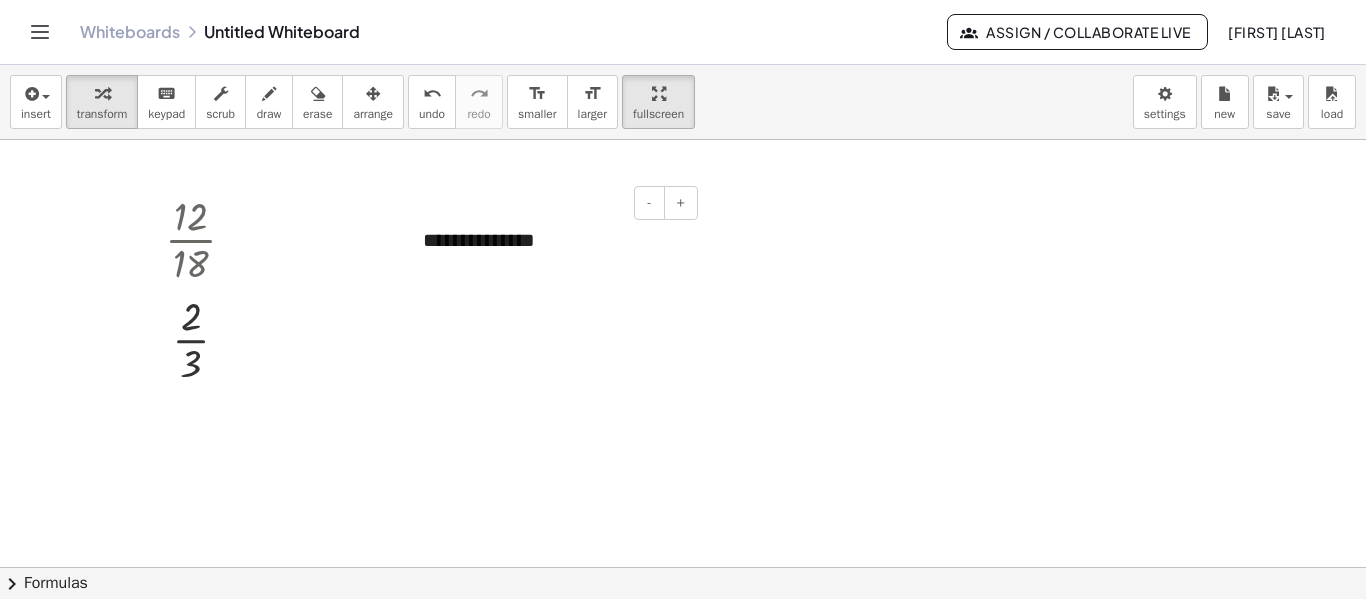 click at bounding box center [553, 269] 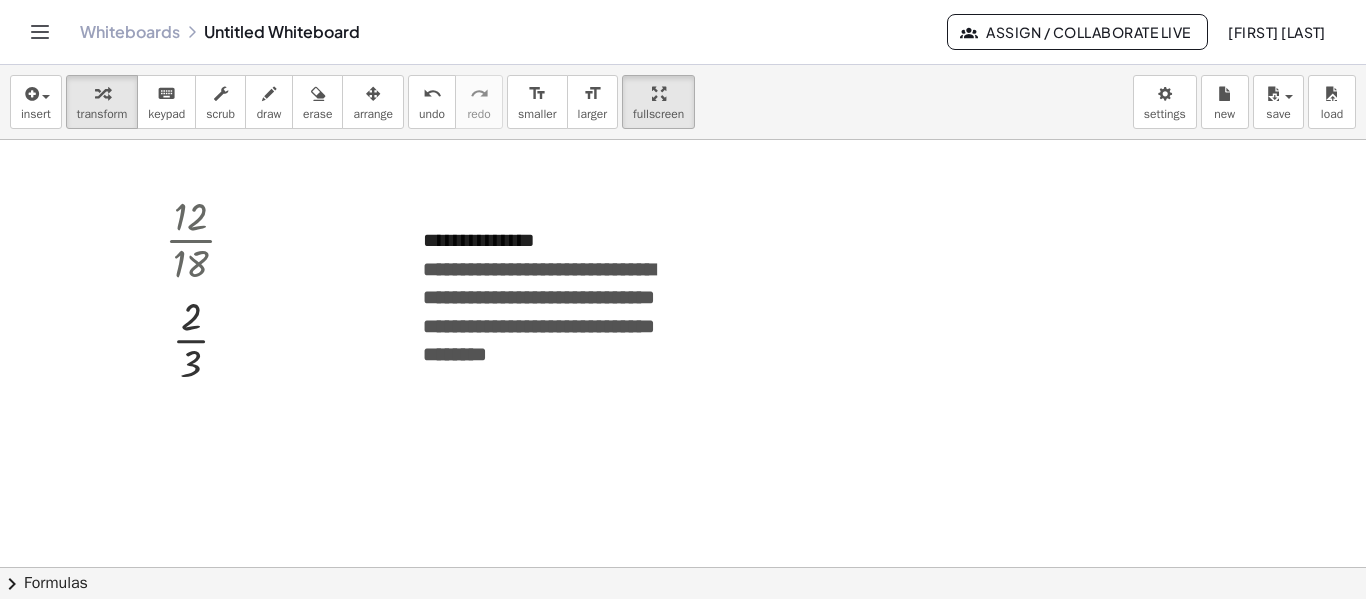 click at bounding box center [683, 632] 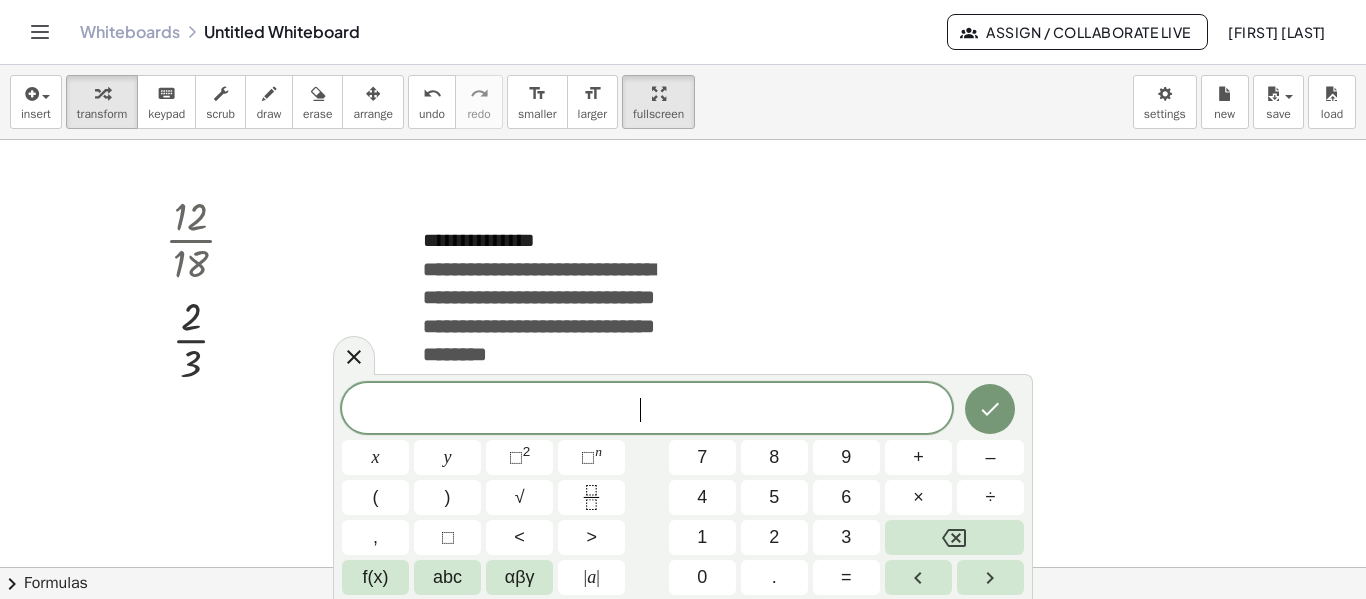 click at bounding box center (683, 632) 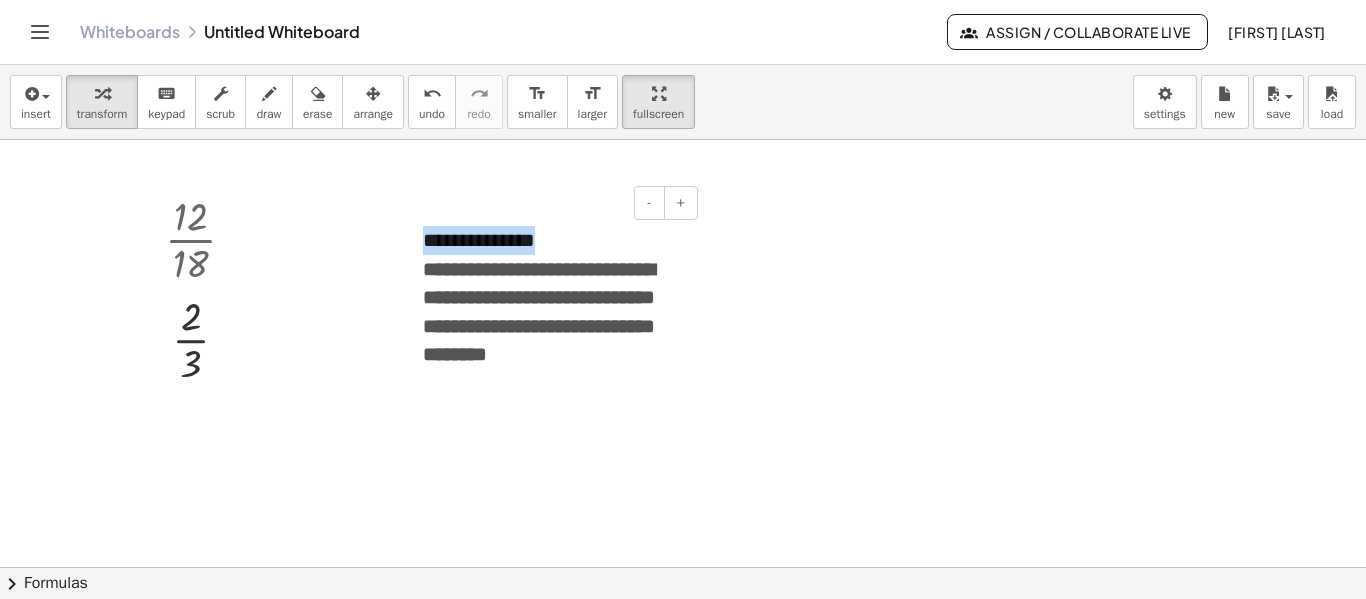 drag, startPoint x: 577, startPoint y: 238, endPoint x: 427, endPoint y: 244, distance: 150.11995 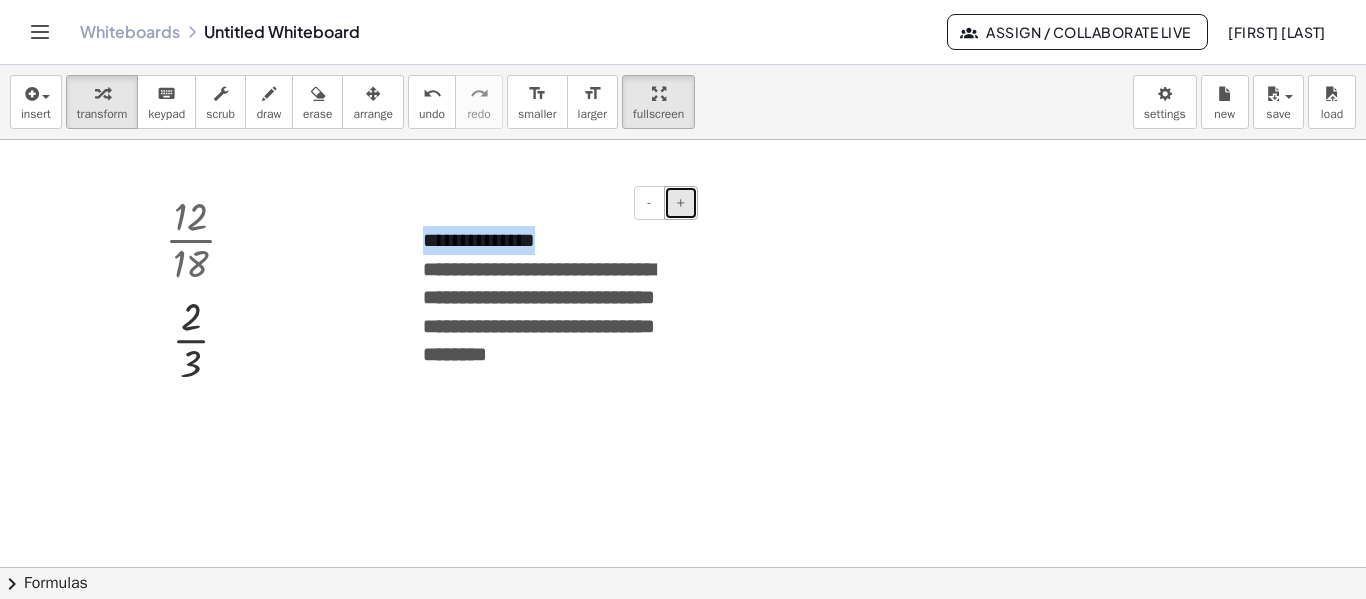 click on "+" at bounding box center [681, 202] 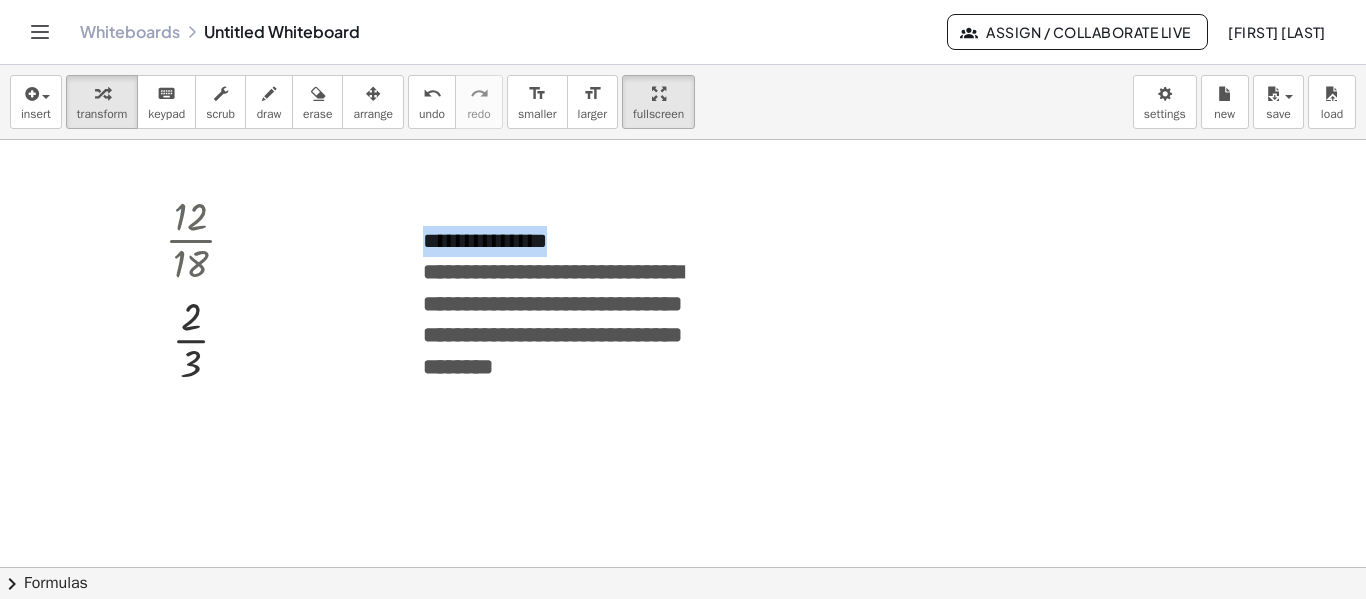 click at bounding box center (683, 632) 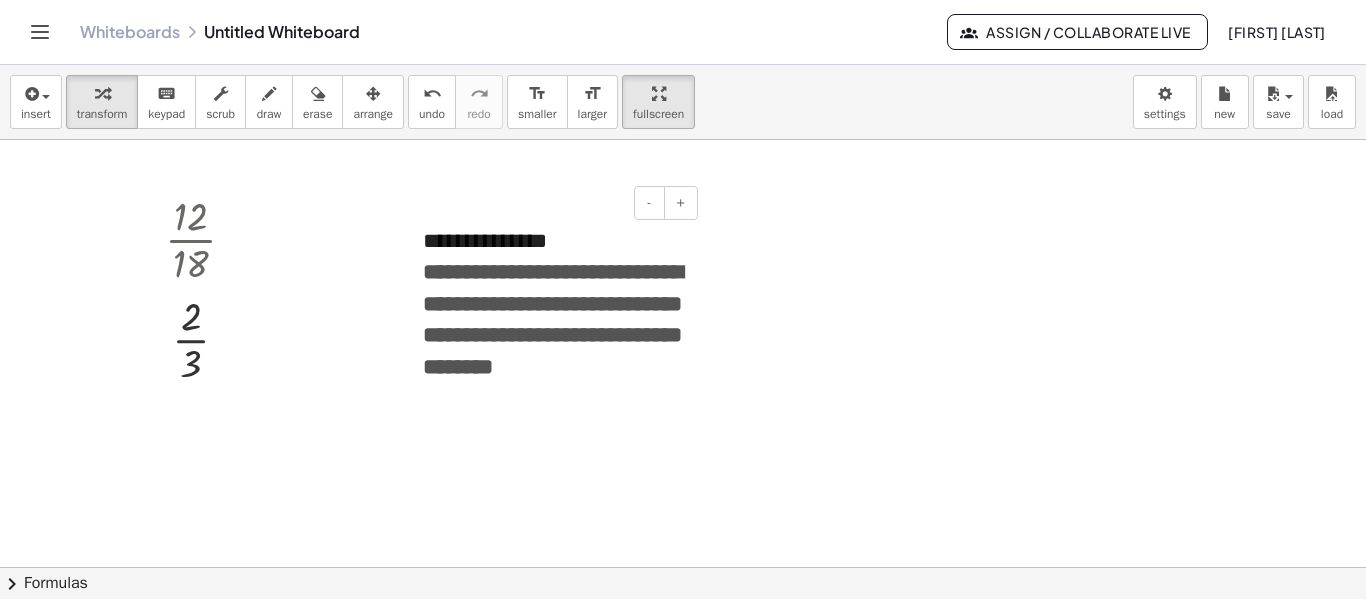 click on "**********" at bounding box center (553, 319) 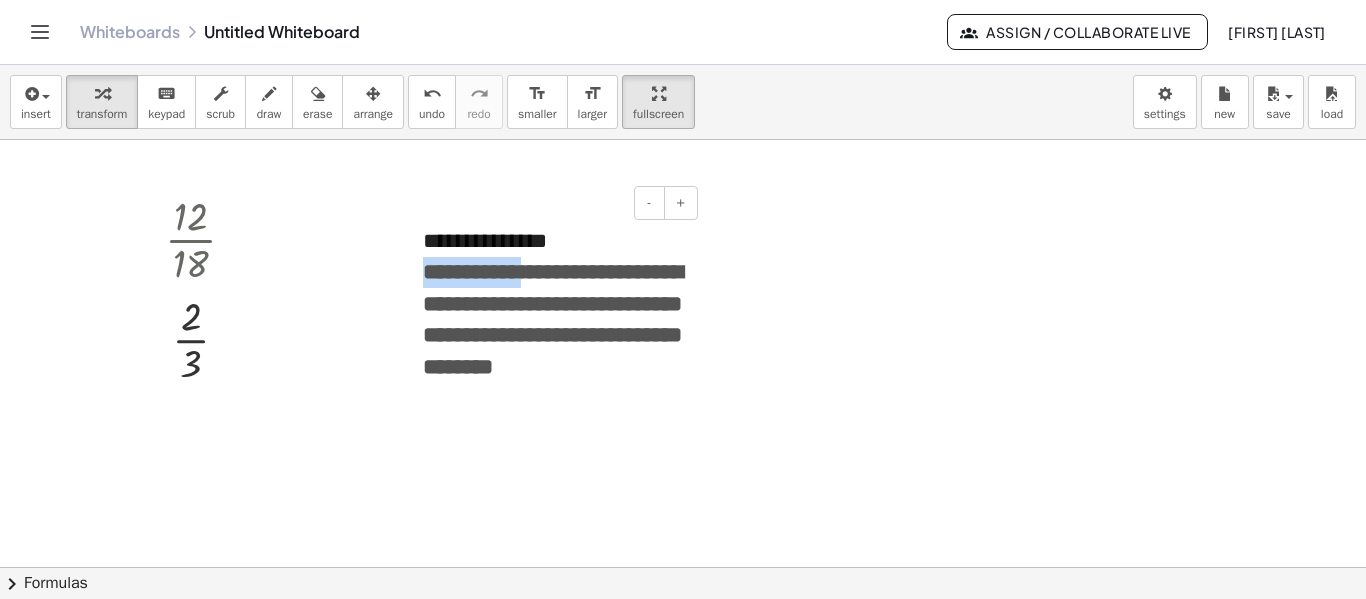 drag, startPoint x: 516, startPoint y: 277, endPoint x: 673, endPoint y: 234, distance: 162.78206 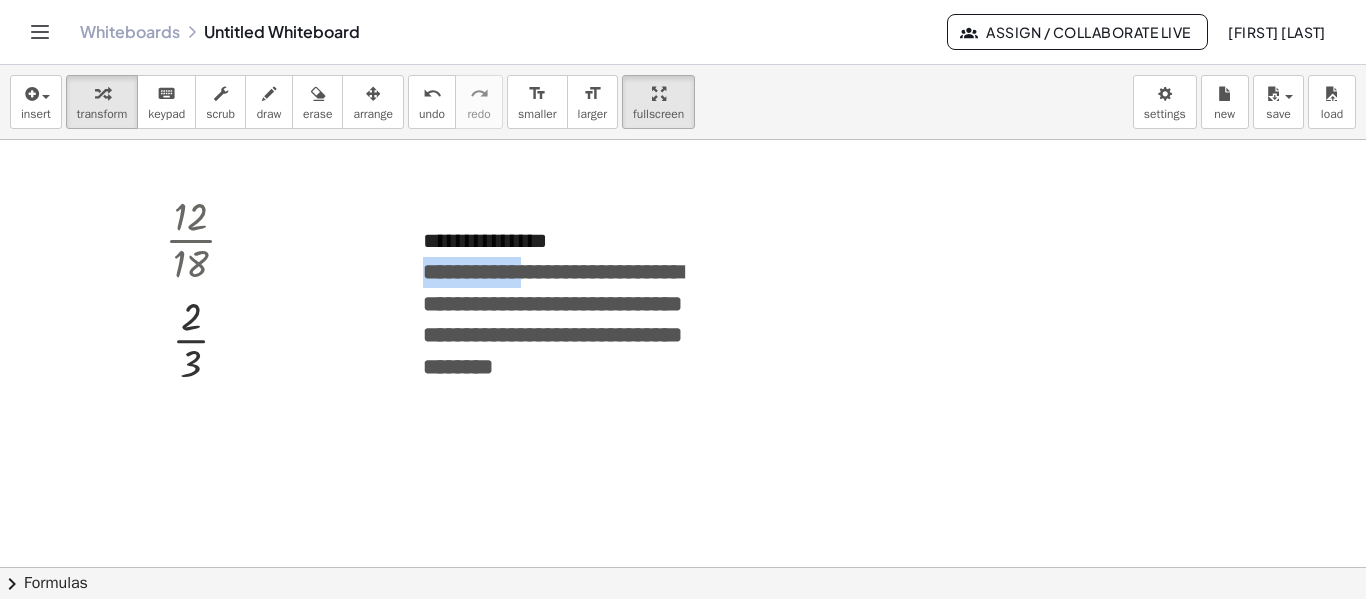 click at bounding box center [683, 632] 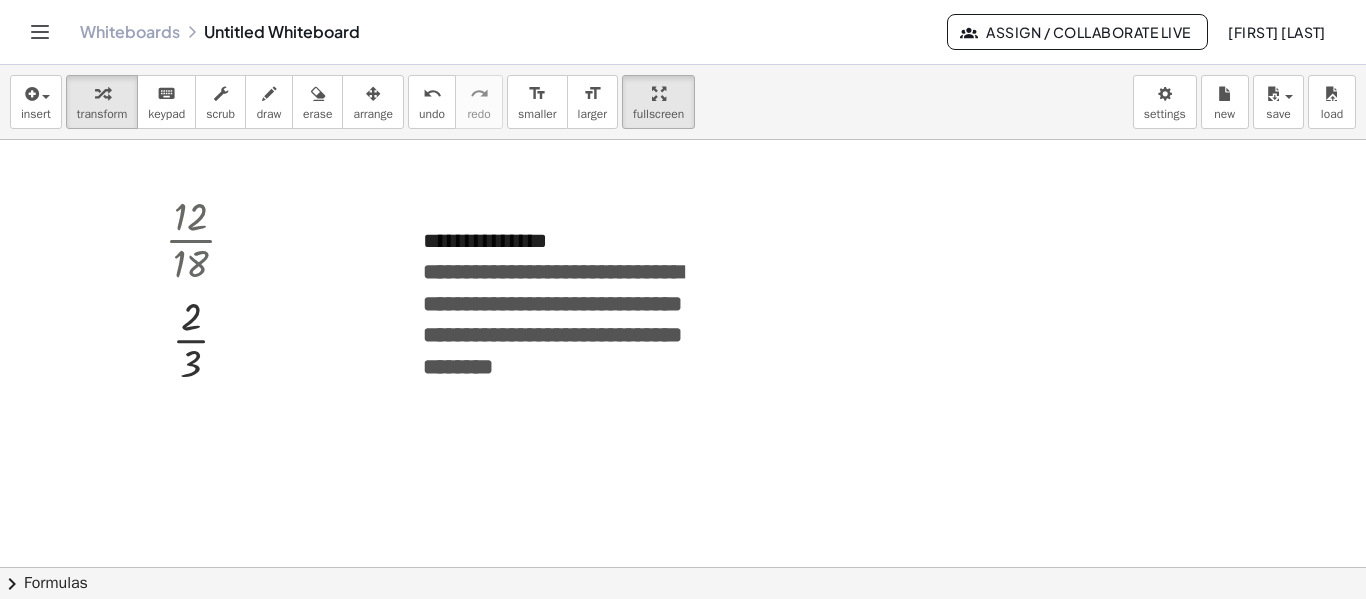 click at bounding box center [683, 632] 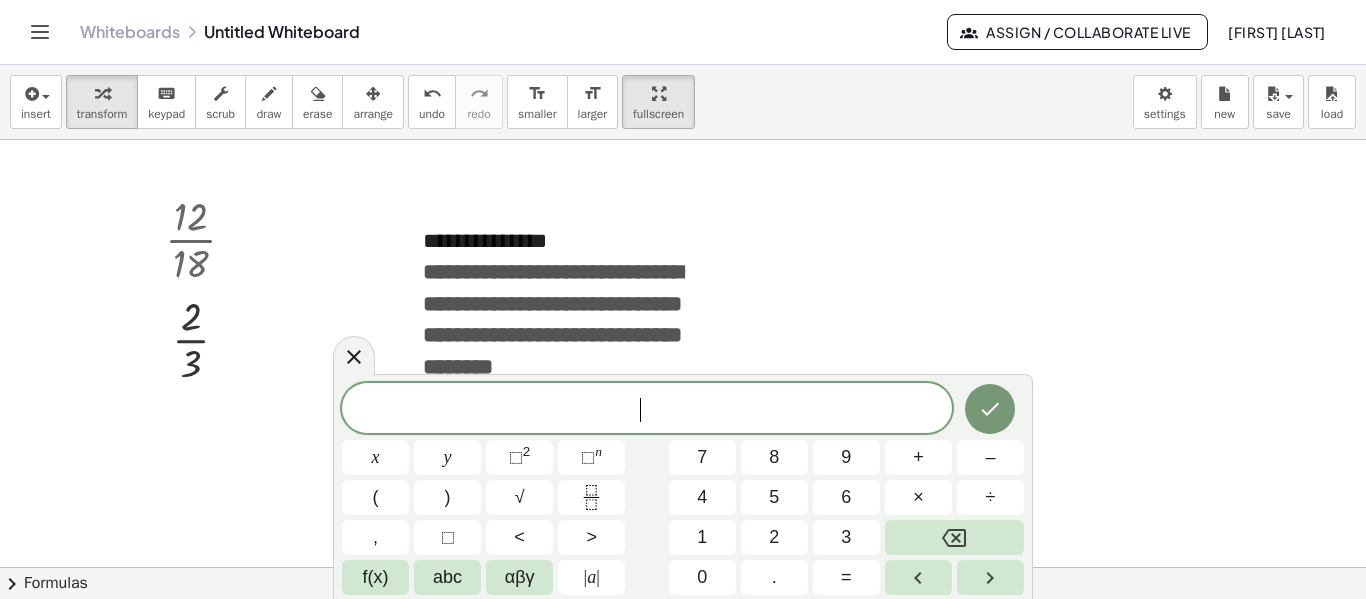 click on "⬚ n" at bounding box center [591, 457] 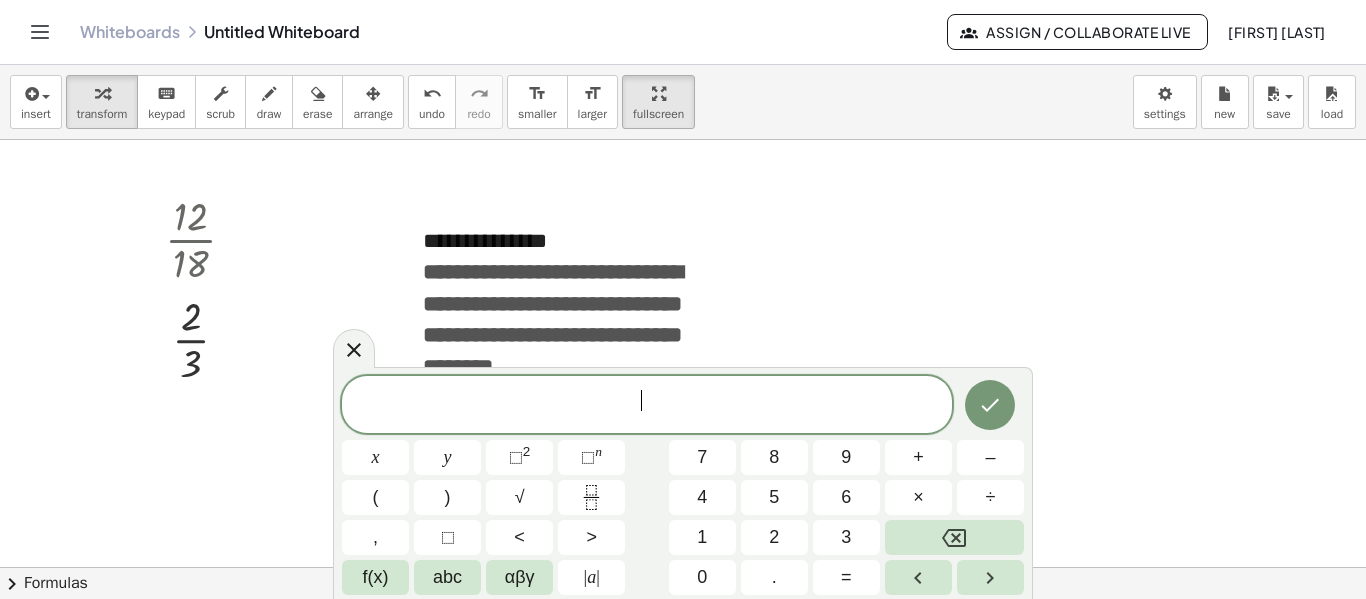click at bounding box center (683, 632) 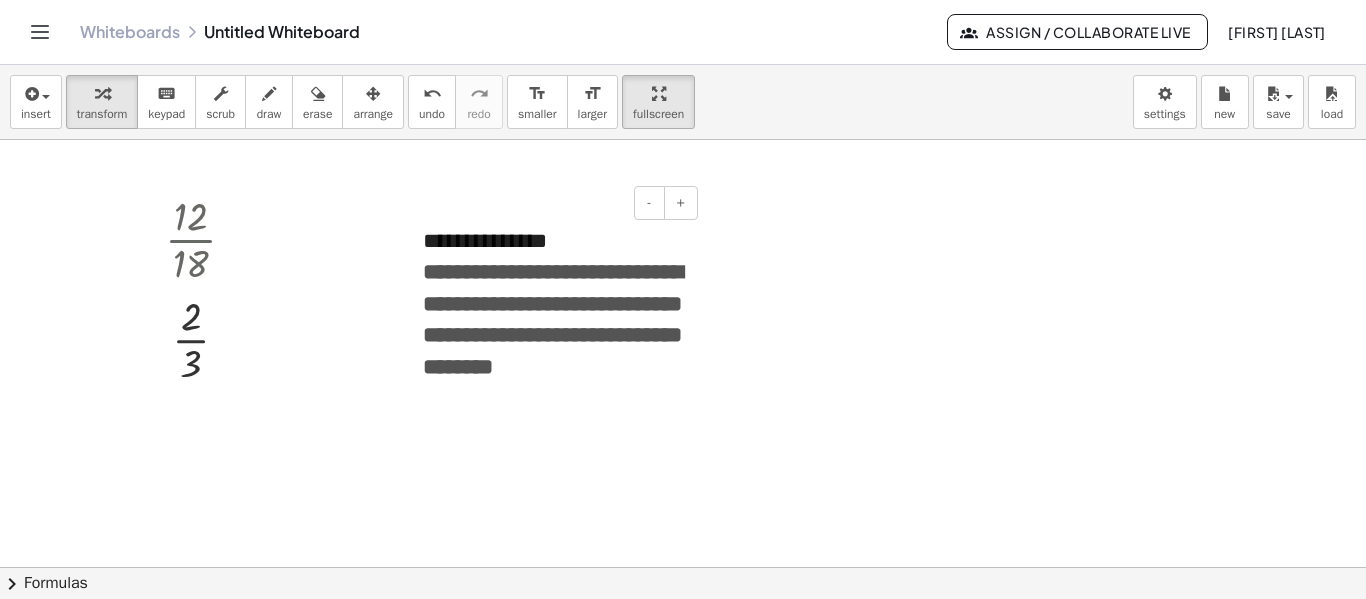 click on "- +" at bounding box center [548, 203] 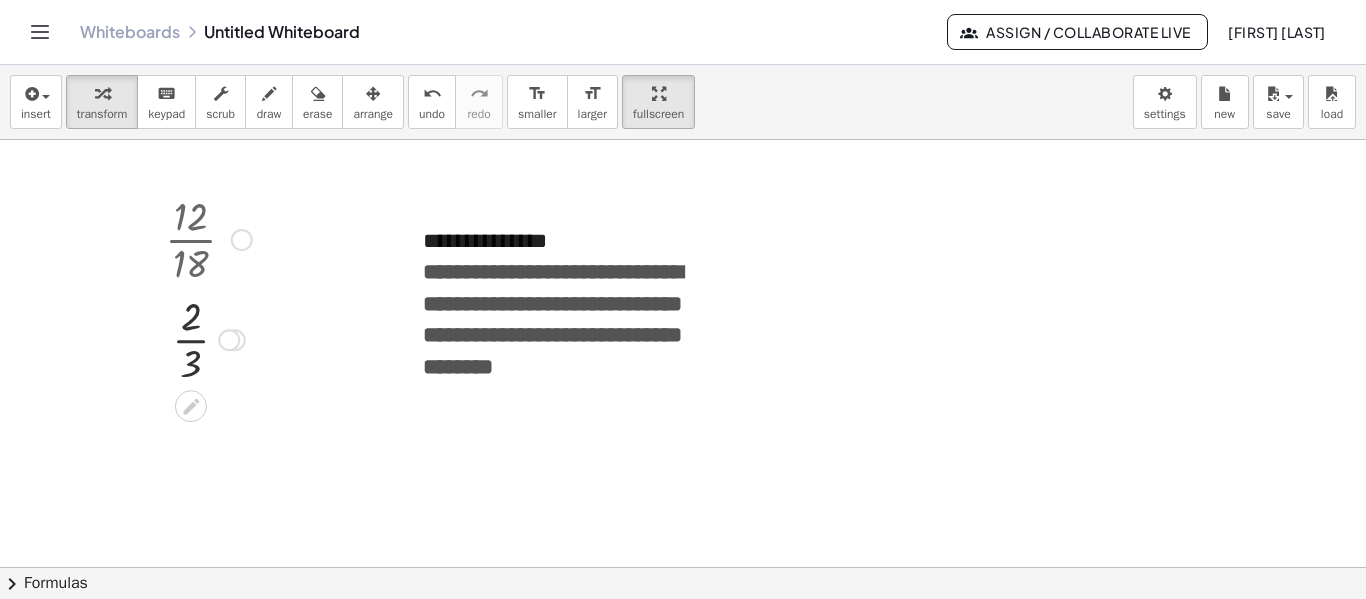 click at bounding box center (229, 340) 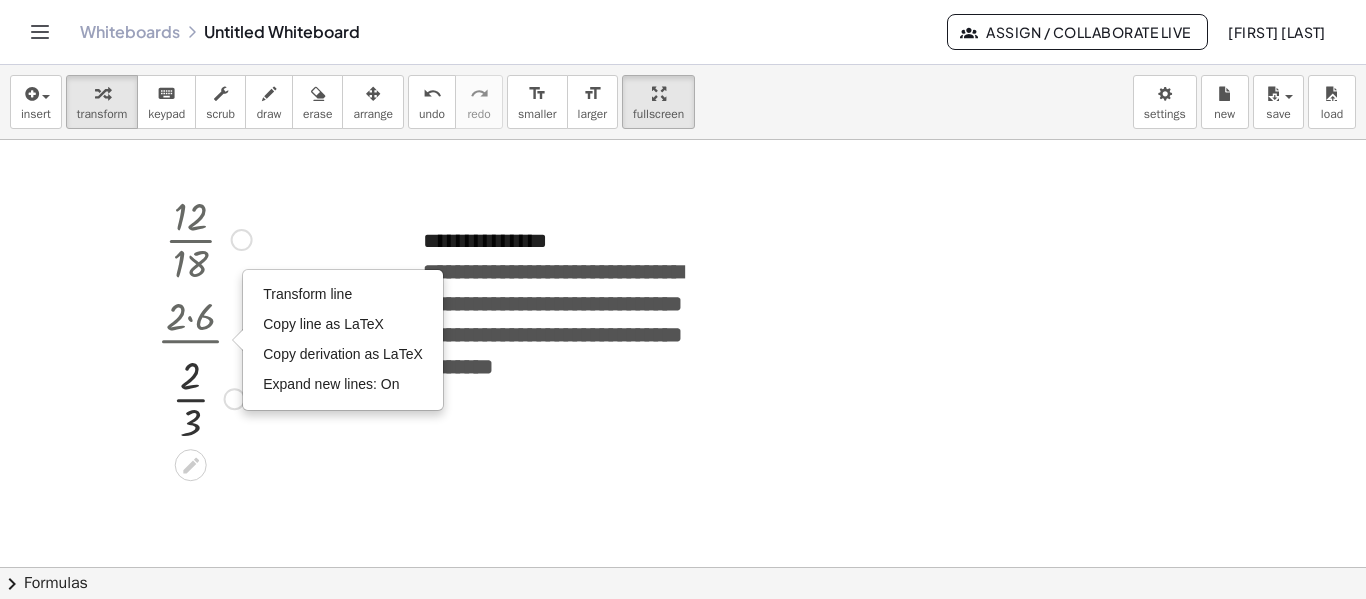 drag, startPoint x: 228, startPoint y: 347, endPoint x: 224, endPoint y: 415, distance: 68.117546 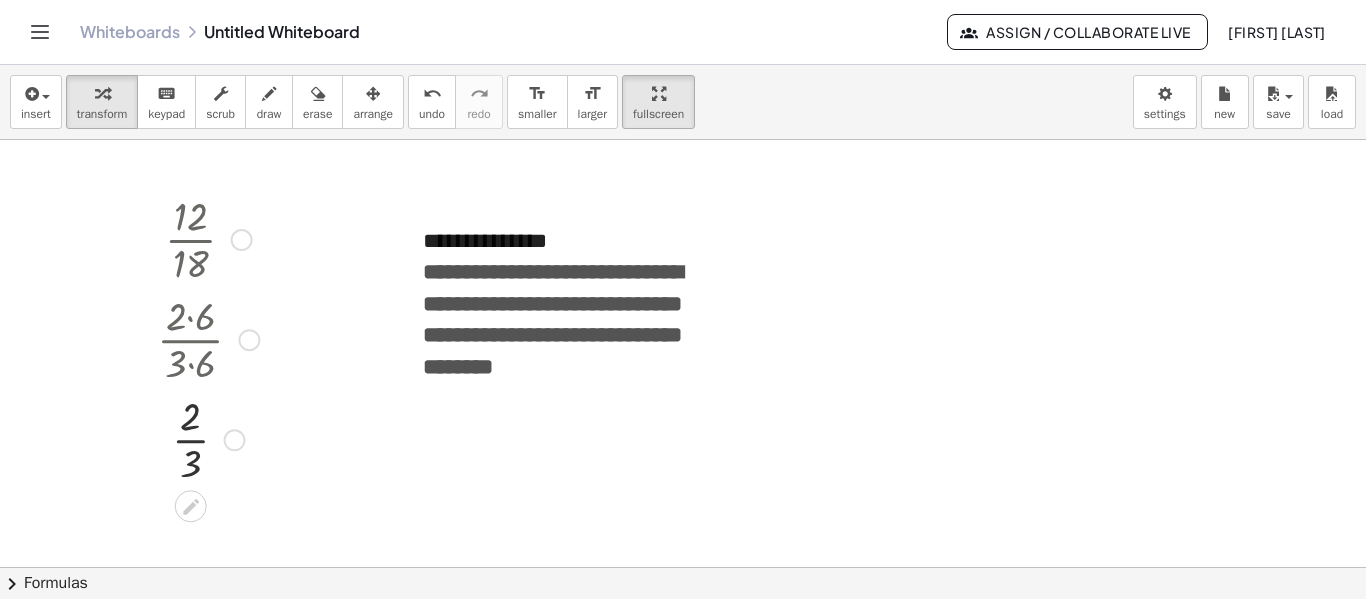 click at bounding box center (208, 238) 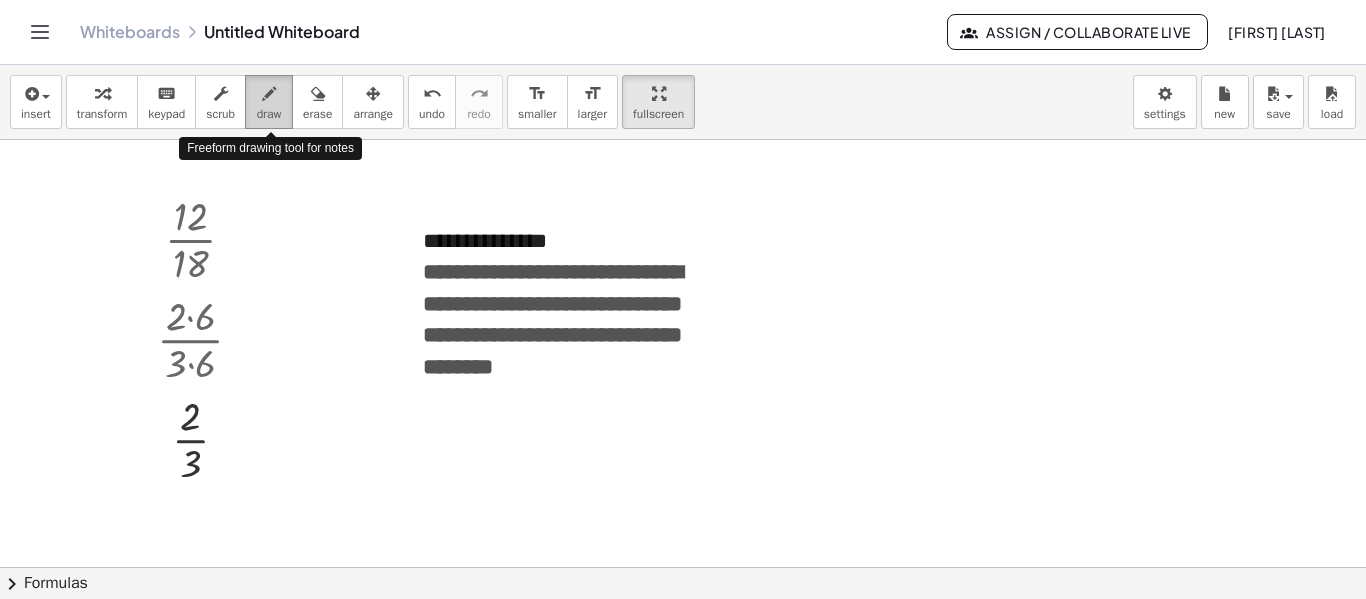 click at bounding box center [269, 94] 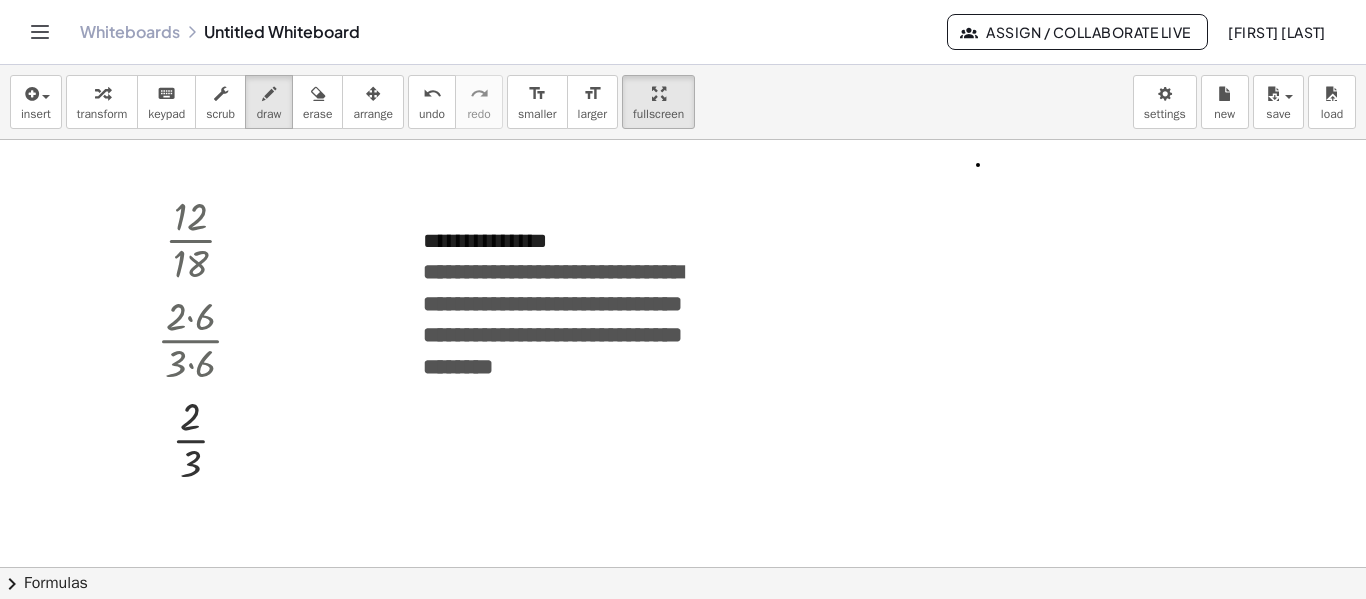 click at bounding box center [683, 632] 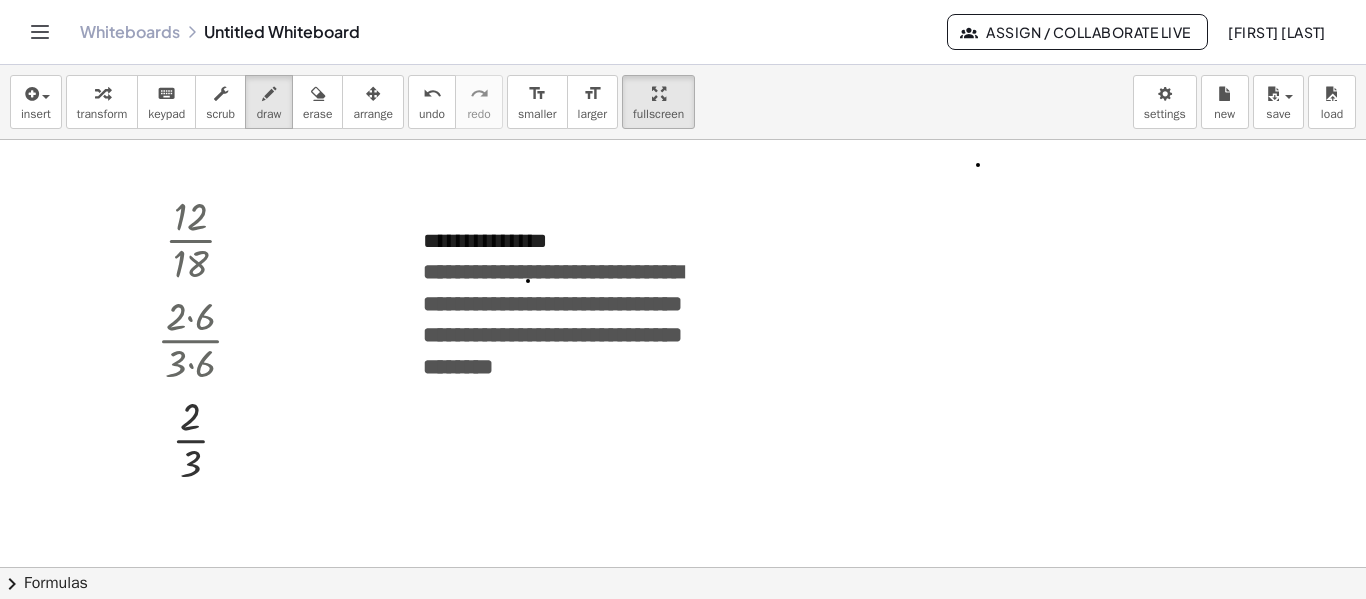 click at bounding box center (683, 632) 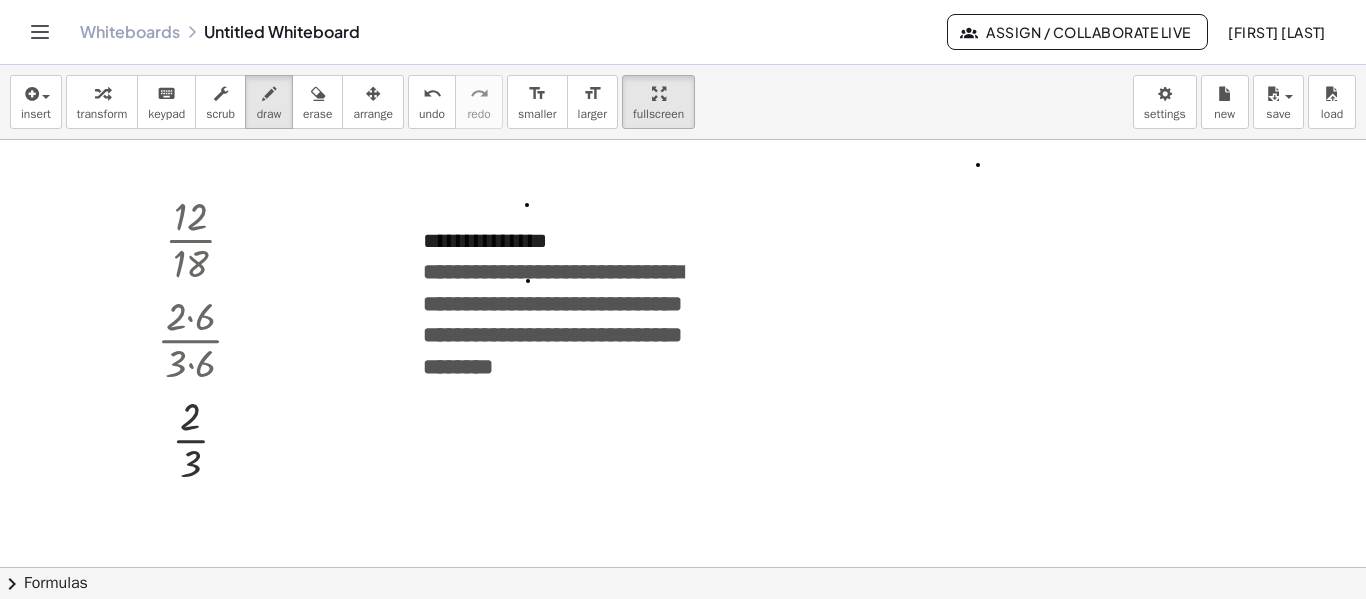click at bounding box center [683, 632] 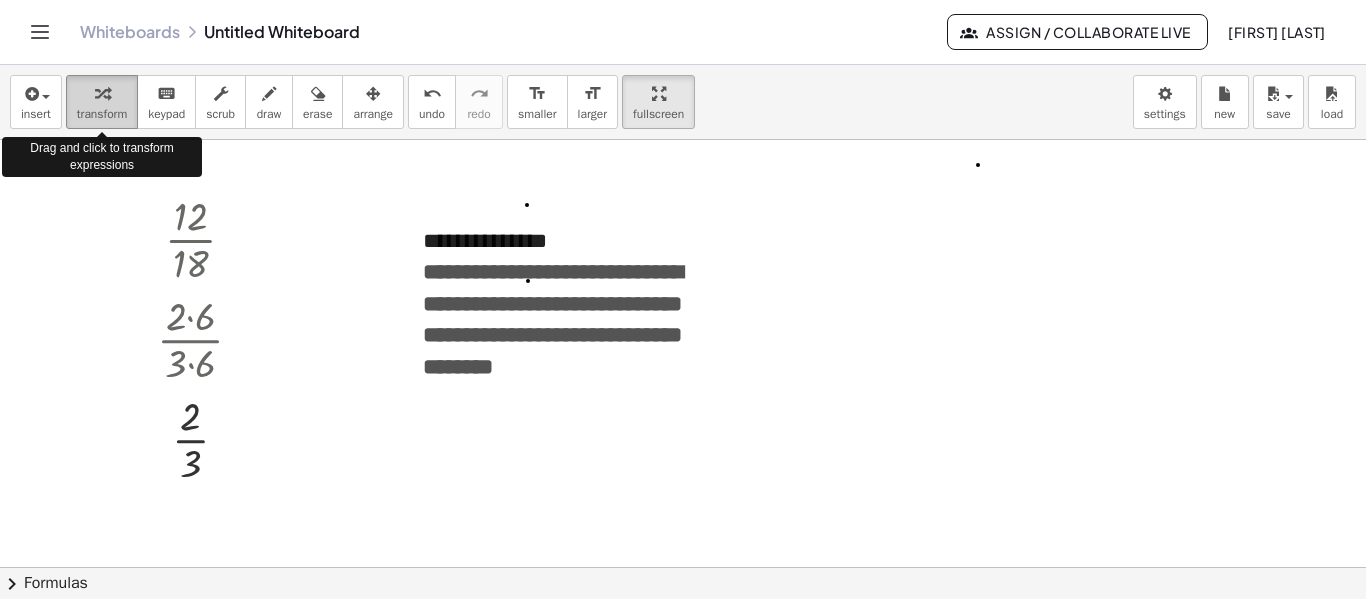click on "transform" at bounding box center (102, 102) 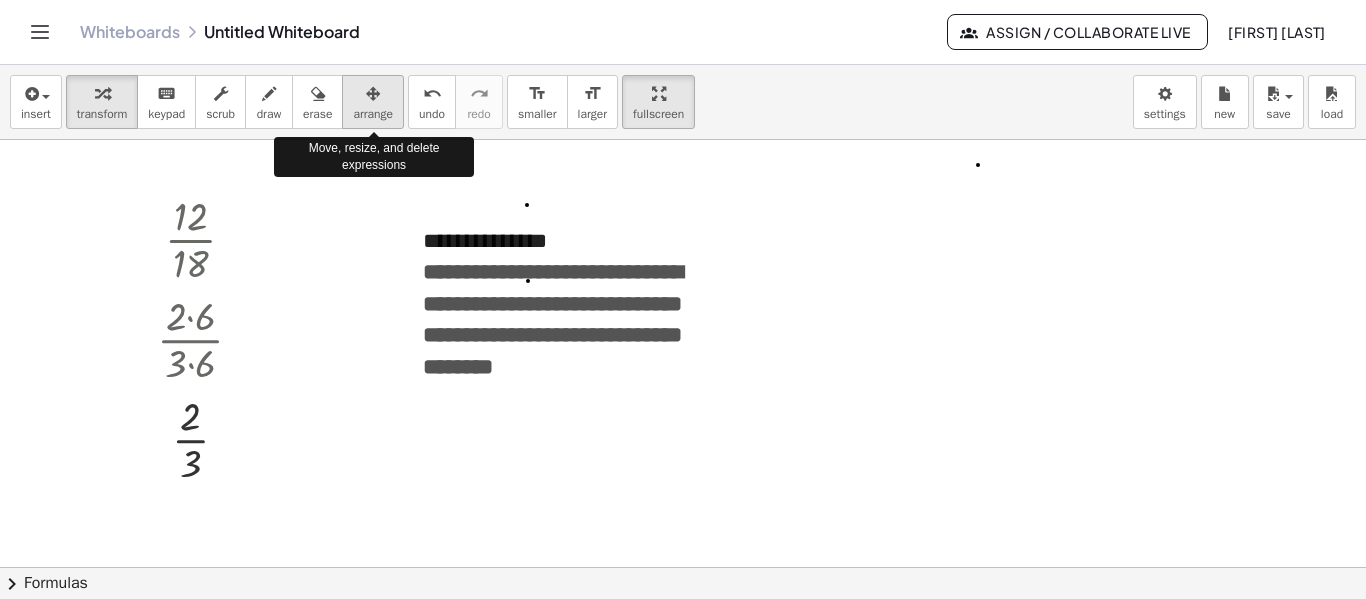 click on "arrange" at bounding box center (373, 114) 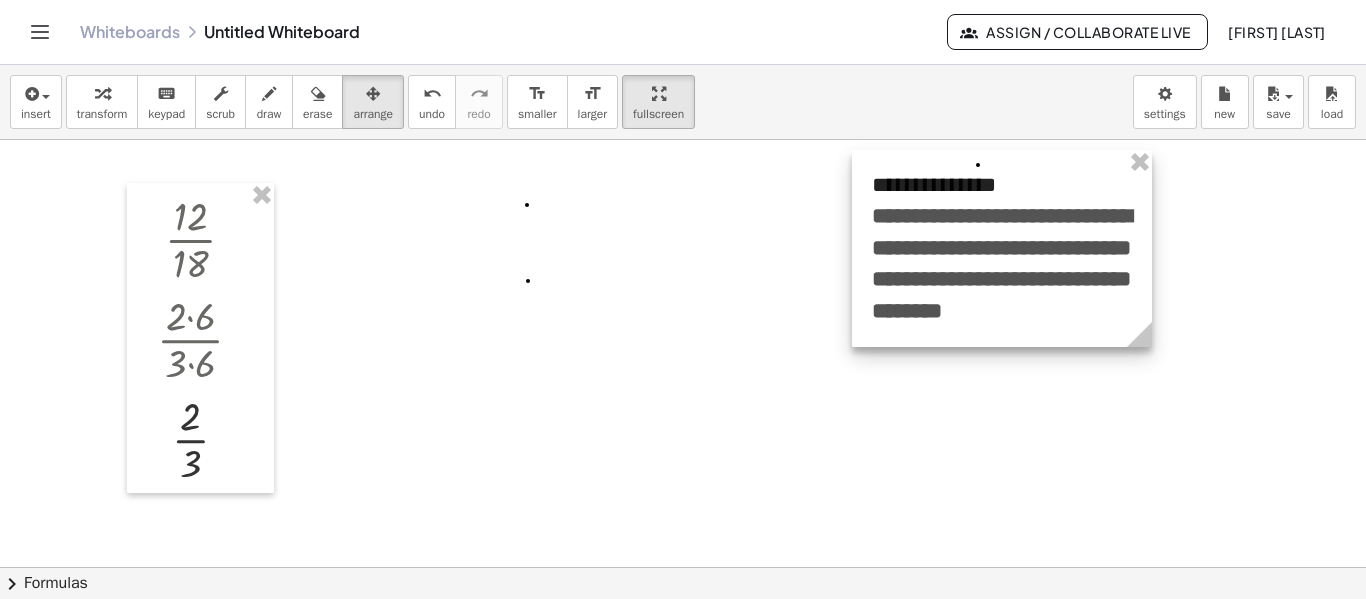 drag, startPoint x: 540, startPoint y: 274, endPoint x: 989, endPoint y: 219, distance: 452.35605 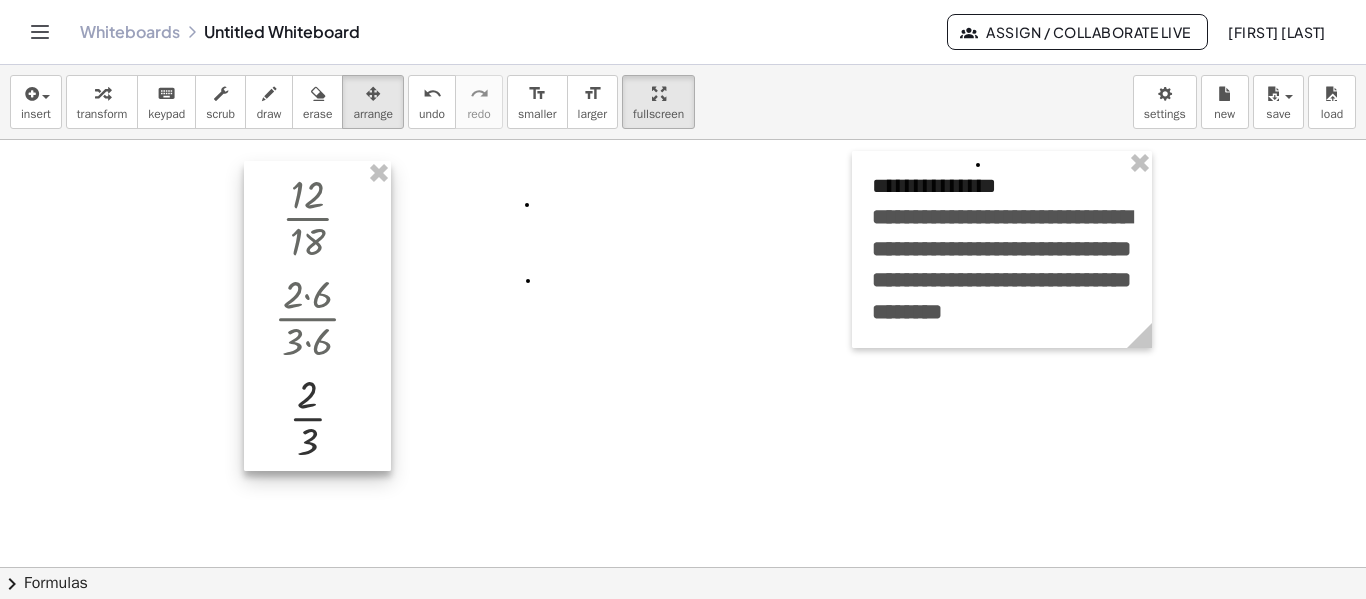 drag, startPoint x: 269, startPoint y: 255, endPoint x: 386, endPoint y: 233, distance: 119.05041 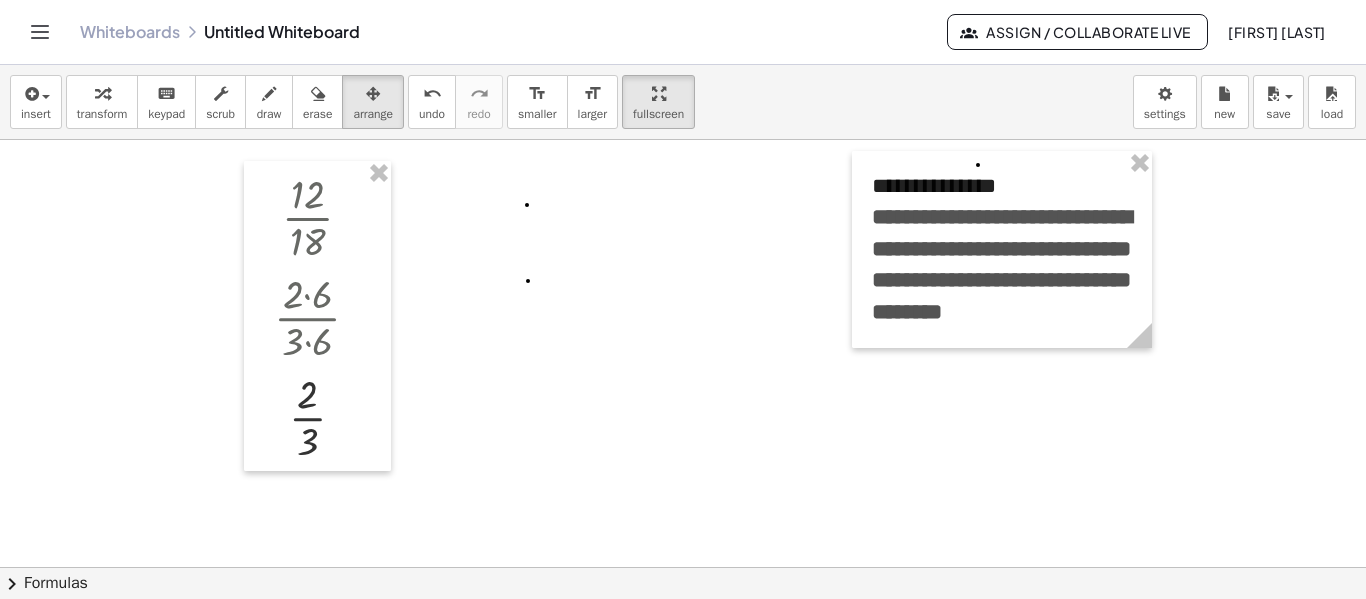 click at bounding box center [683, 632] 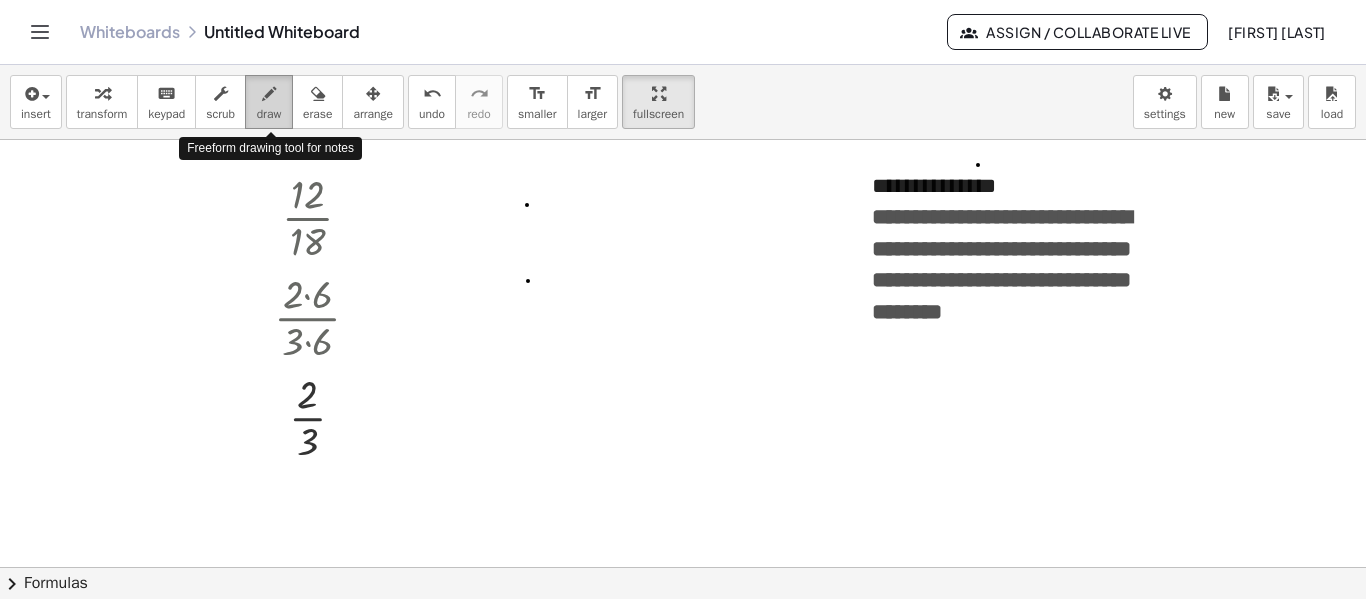 click on "draw" at bounding box center [269, 114] 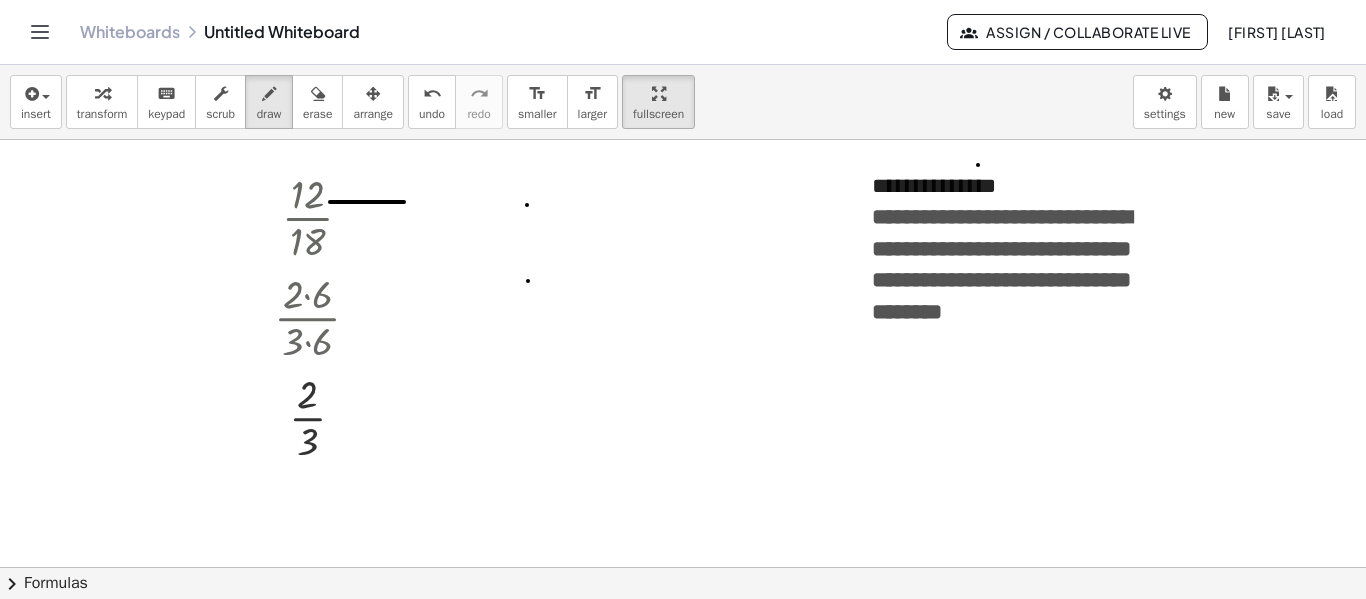 drag, startPoint x: 330, startPoint y: 202, endPoint x: 404, endPoint y: 202, distance: 74 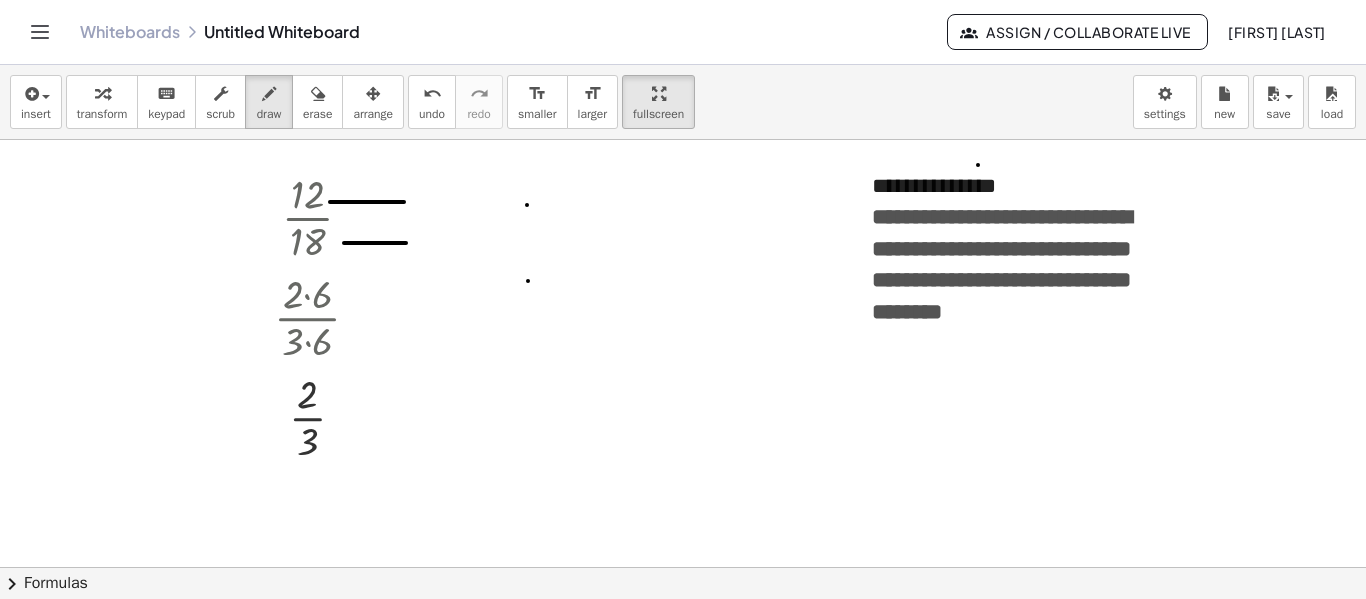 drag, startPoint x: 344, startPoint y: 243, endPoint x: 407, endPoint y: 243, distance: 63 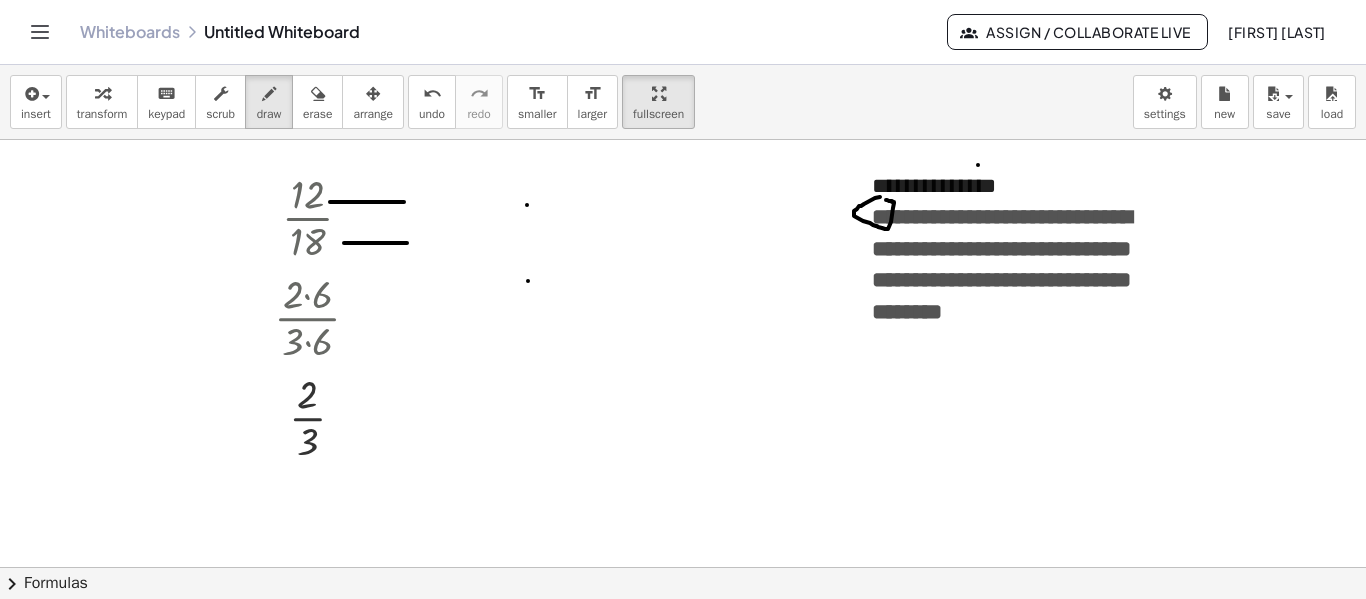 click at bounding box center (683, 632) 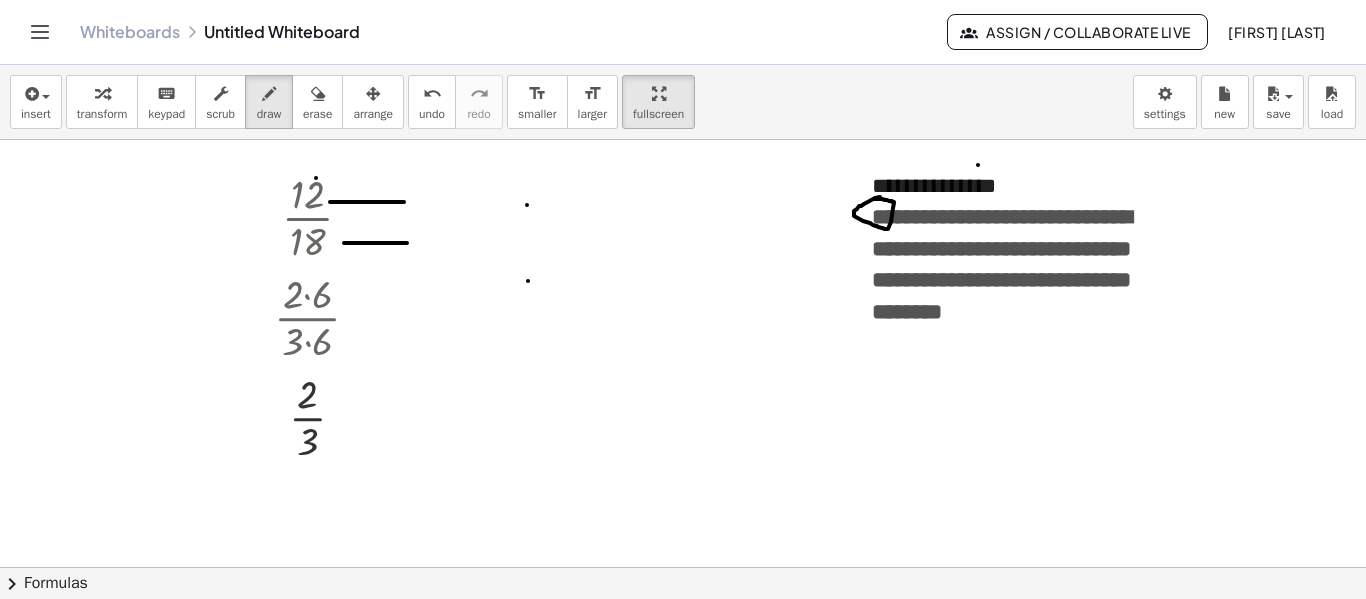 click at bounding box center [683, 632] 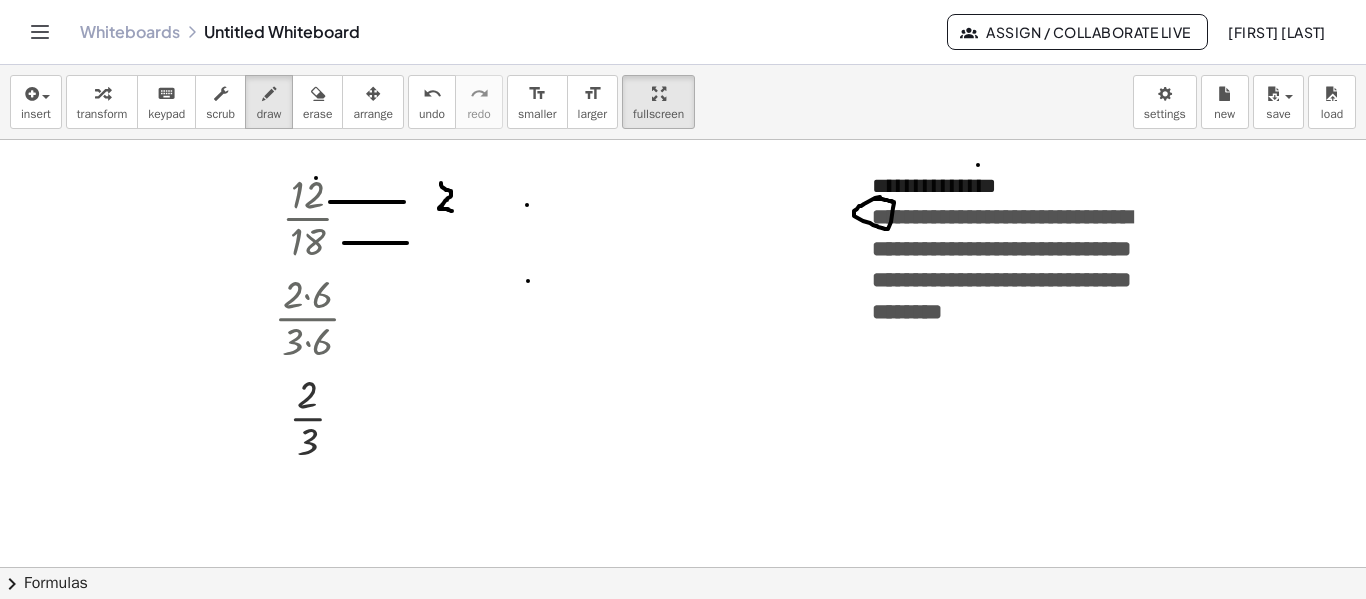 drag, startPoint x: 441, startPoint y: 183, endPoint x: 452, endPoint y: 211, distance: 30.083218 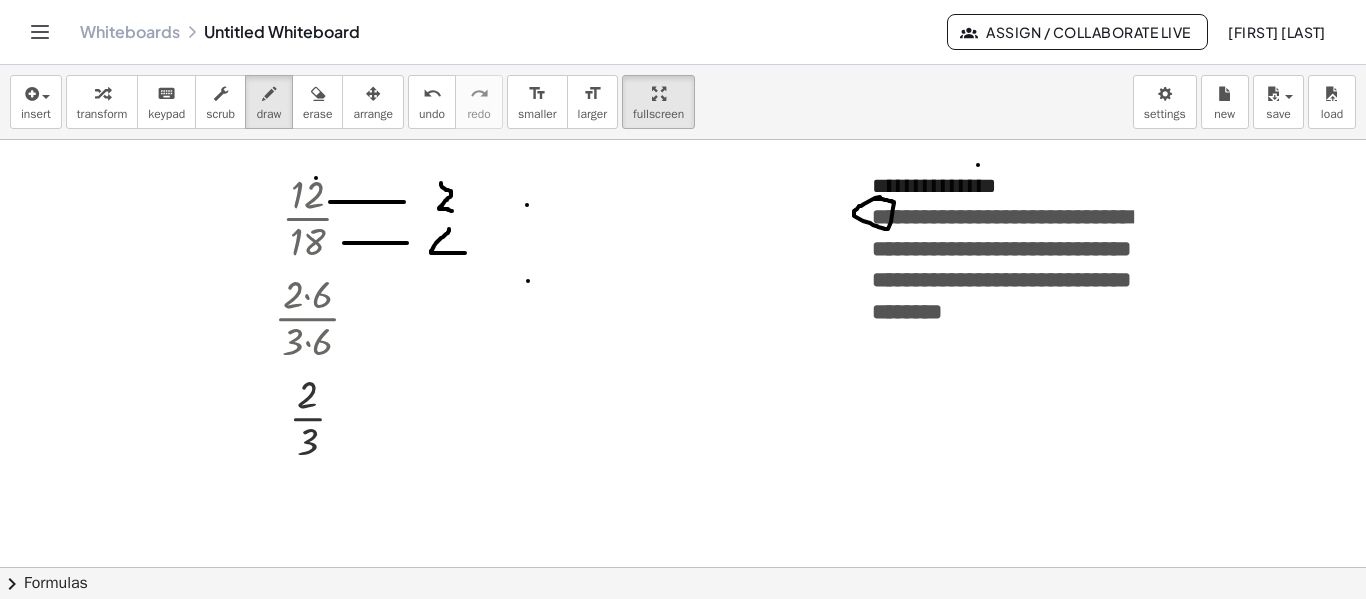 drag, startPoint x: 449, startPoint y: 229, endPoint x: 465, endPoint y: 253, distance: 28.84441 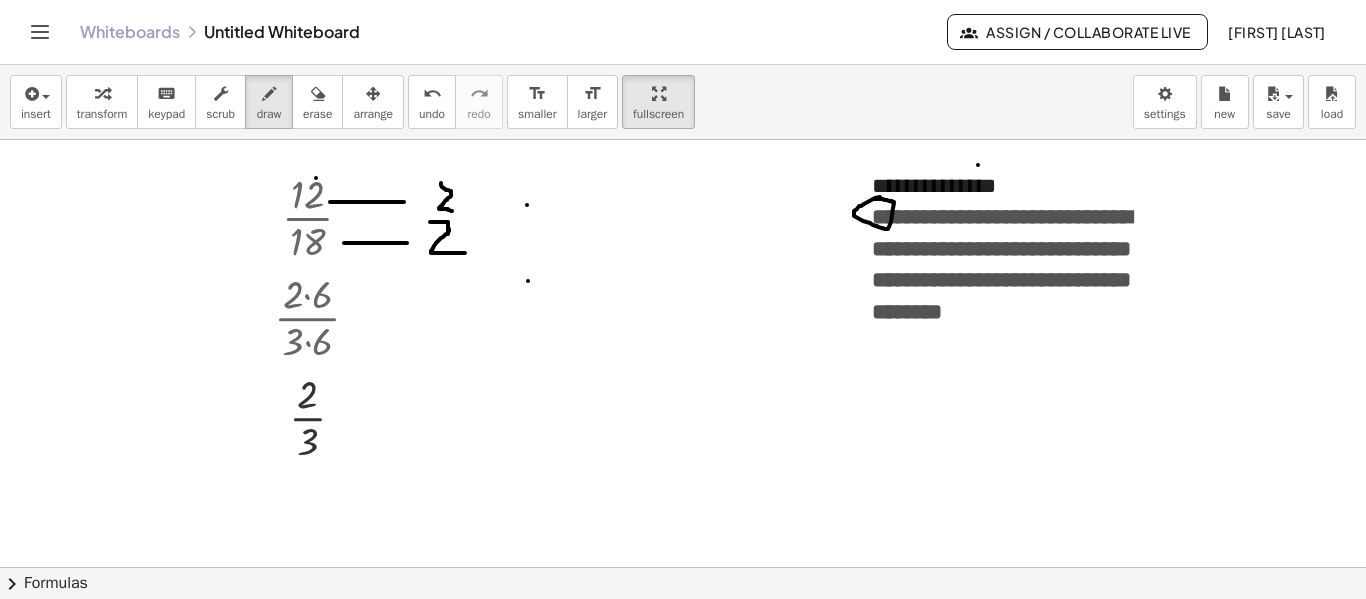 drag, startPoint x: 430, startPoint y: 222, endPoint x: 448, endPoint y: 234, distance: 21.633308 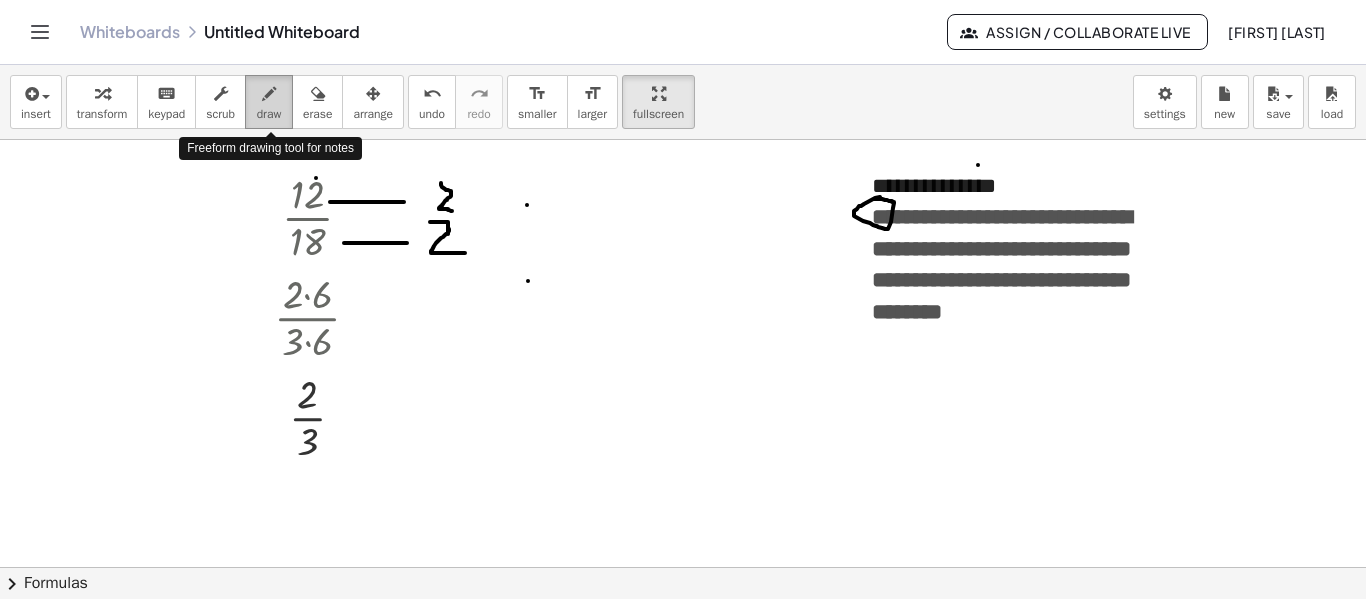 click at bounding box center (269, 94) 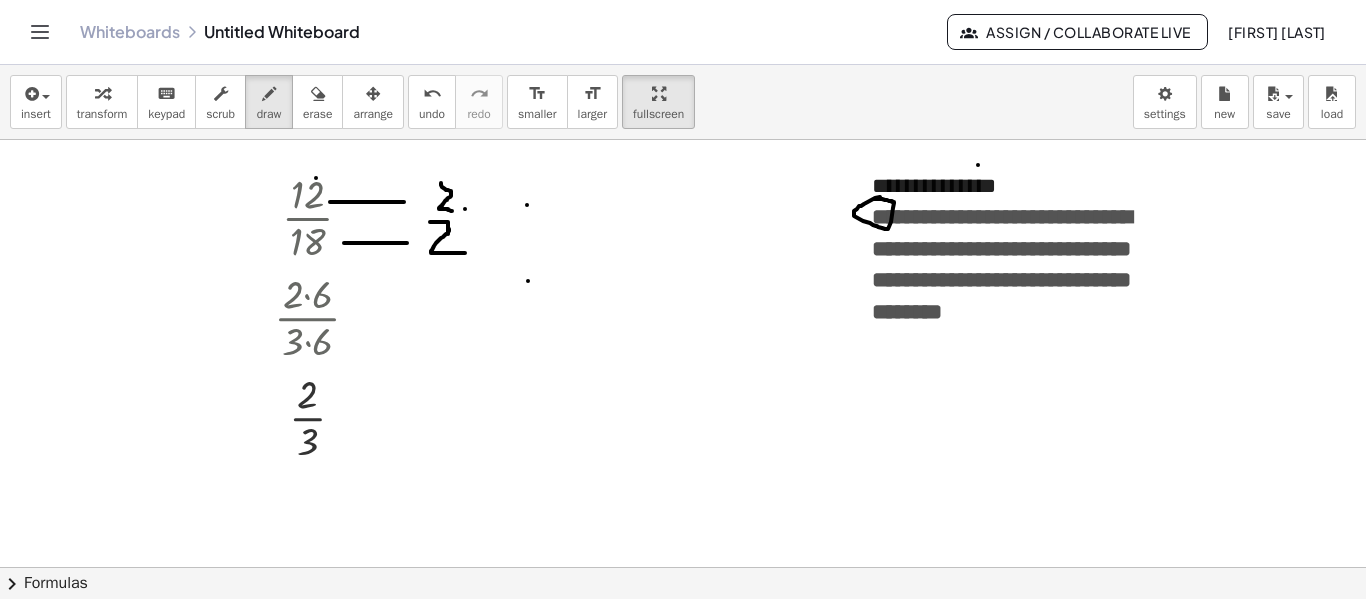 click at bounding box center [683, 632] 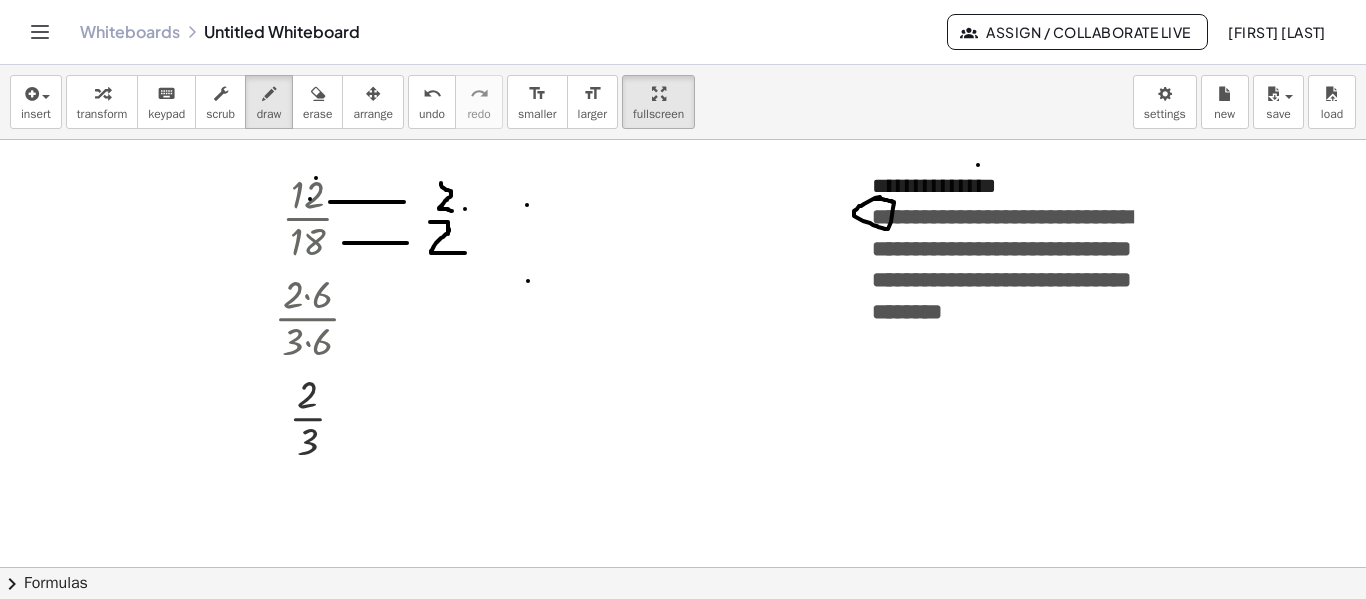 click at bounding box center [683, 632] 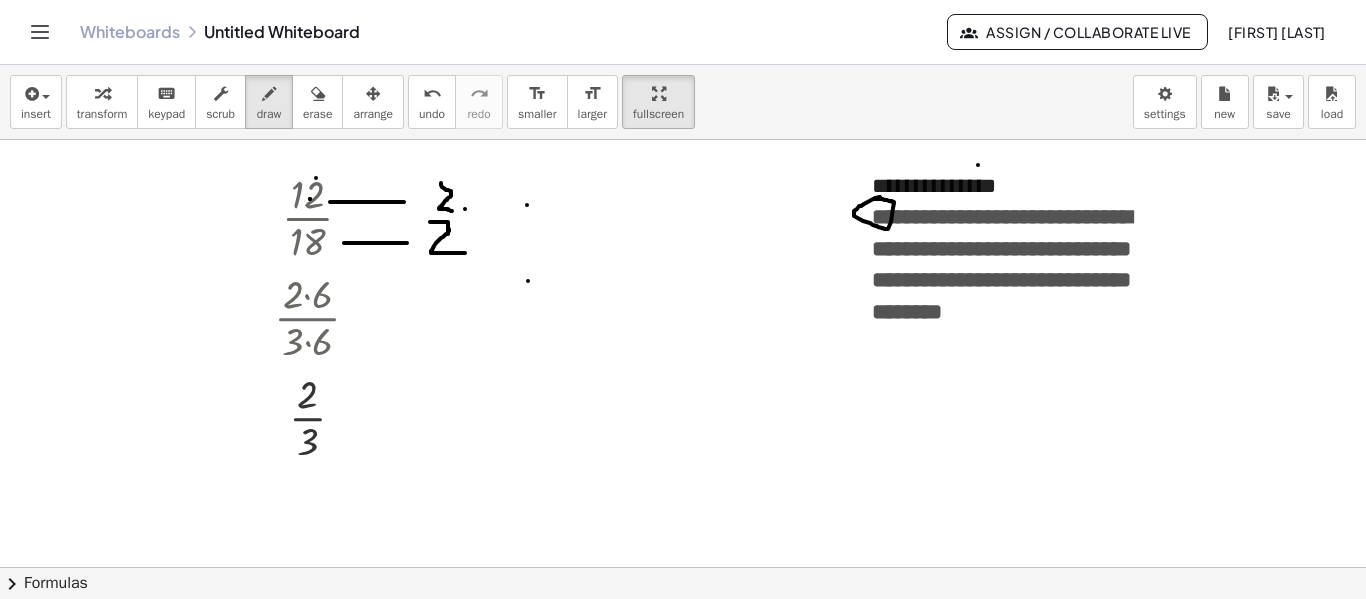 click at bounding box center (683, 632) 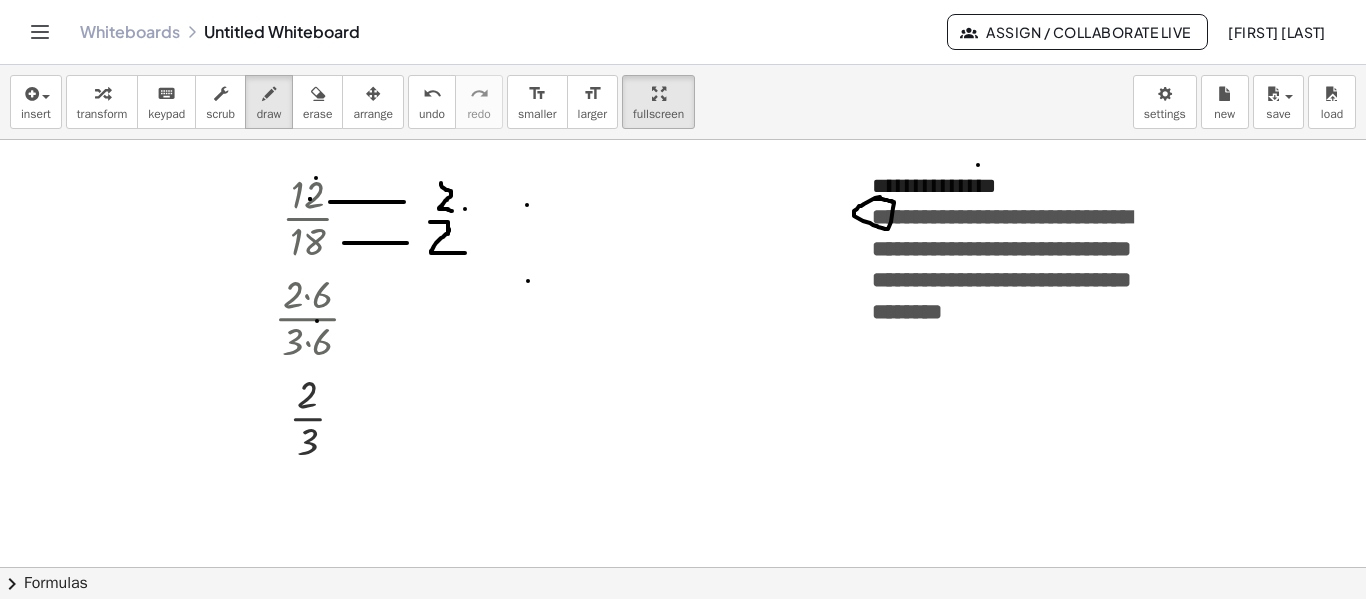 click at bounding box center [683, 632] 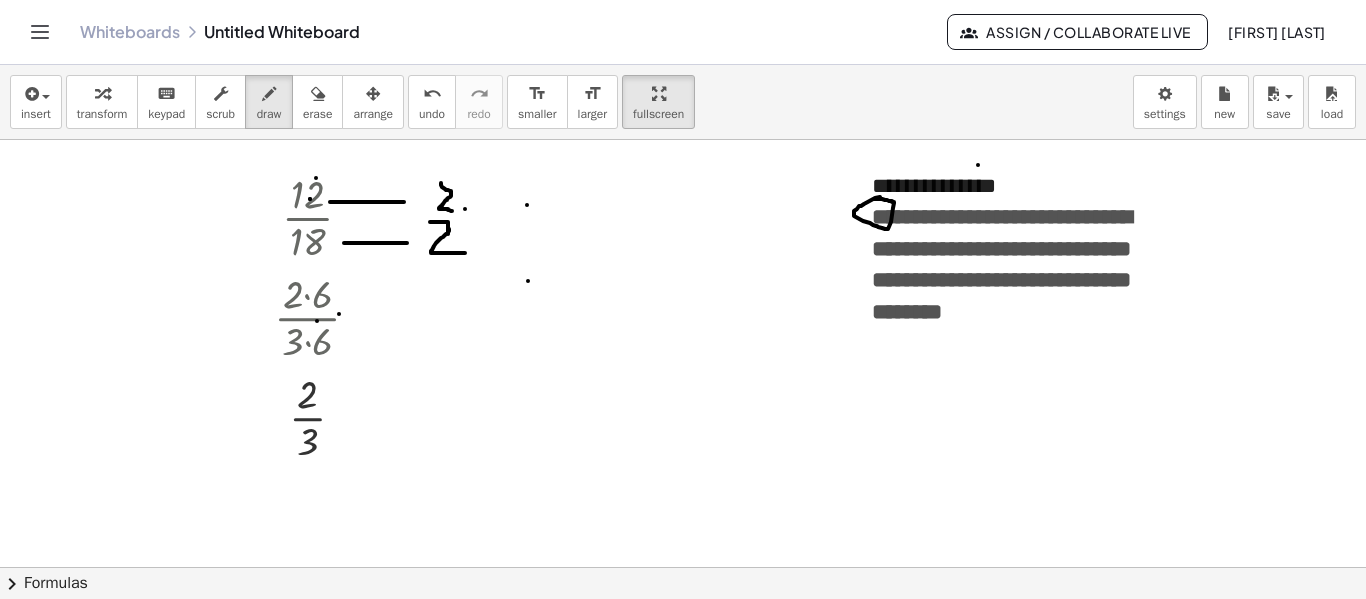 click at bounding box center (683, 632) 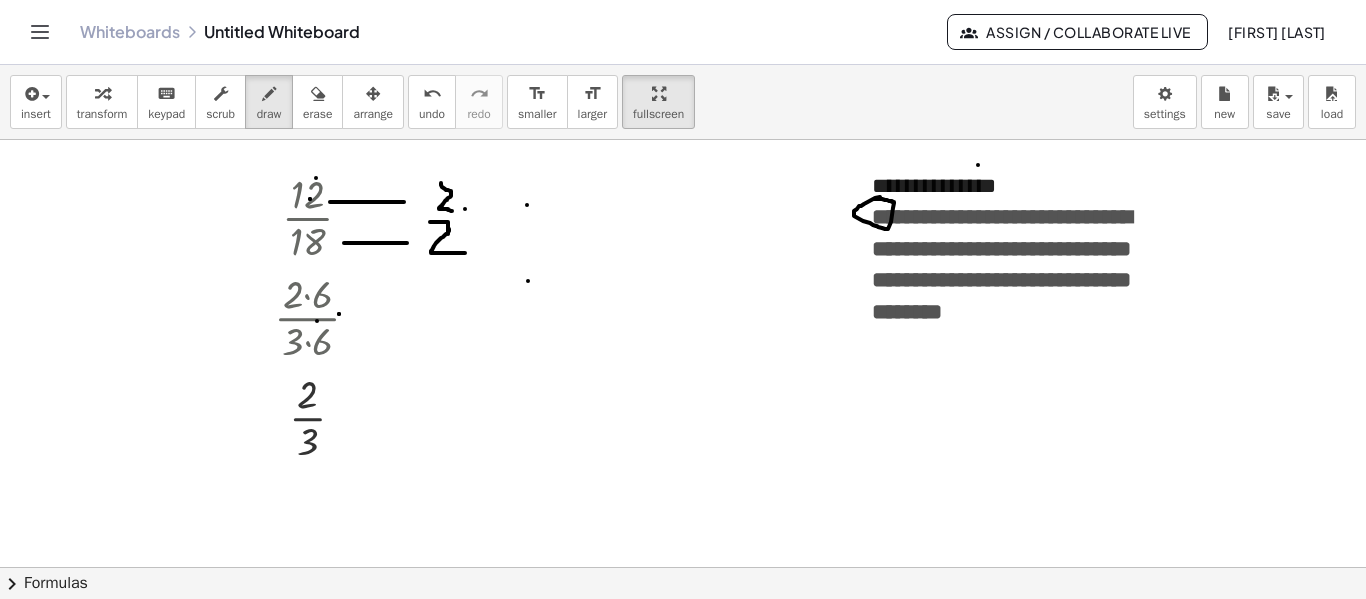 click at bounding box center (683, 632) 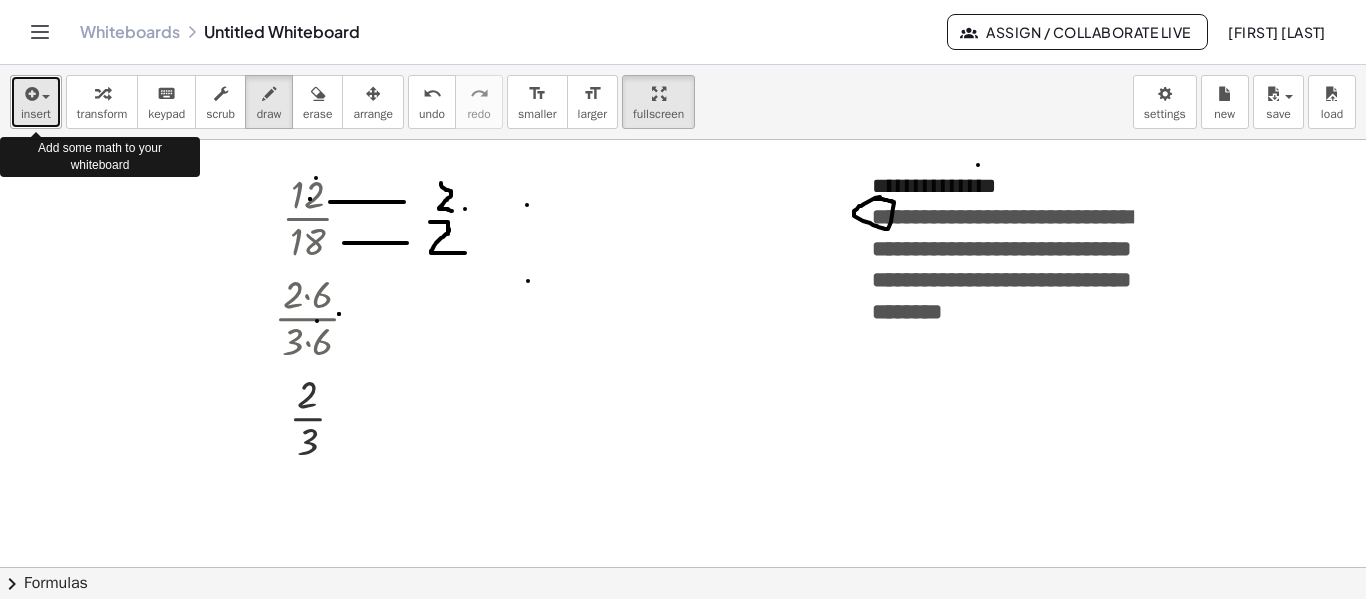 click on "insert" at bounding box center [36, 114] 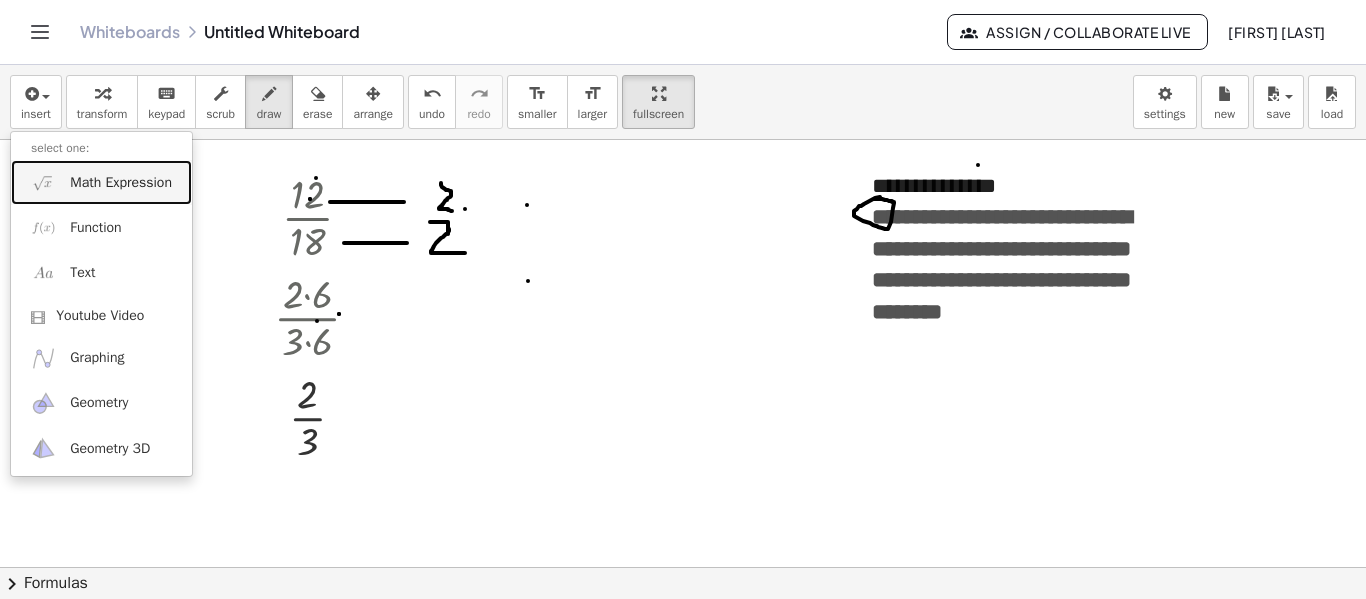 click on "Math Expression" at bounding box center [121, 183] 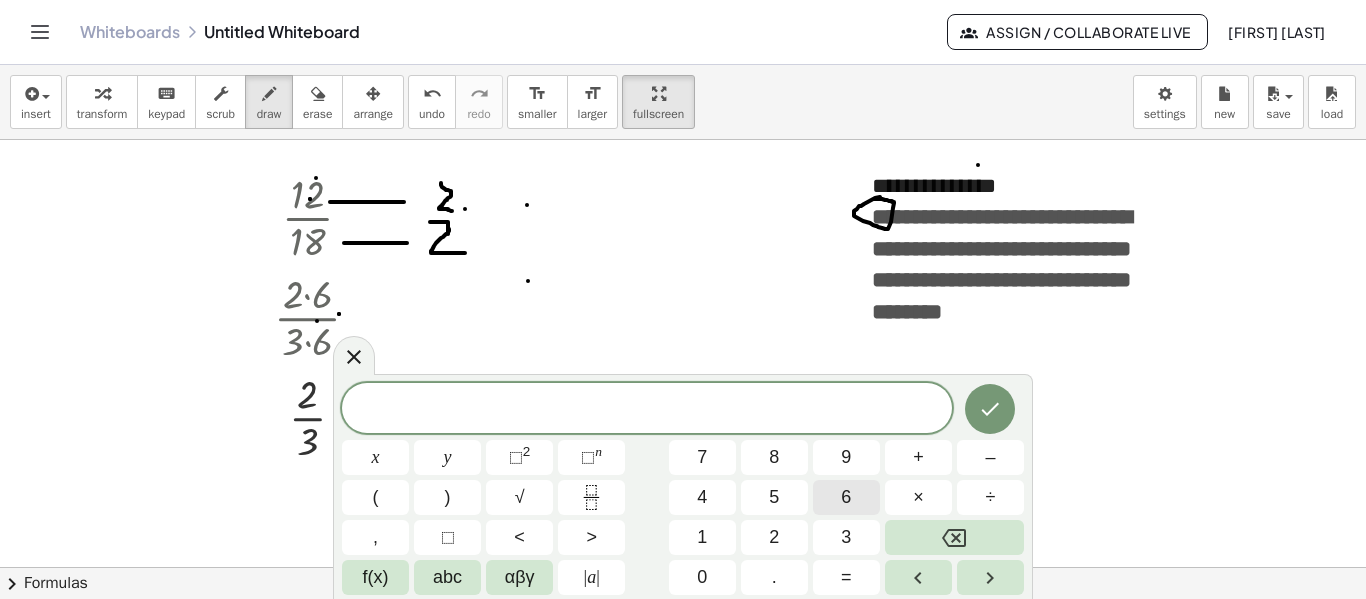 click on "6" at bounding box center (846, 497) 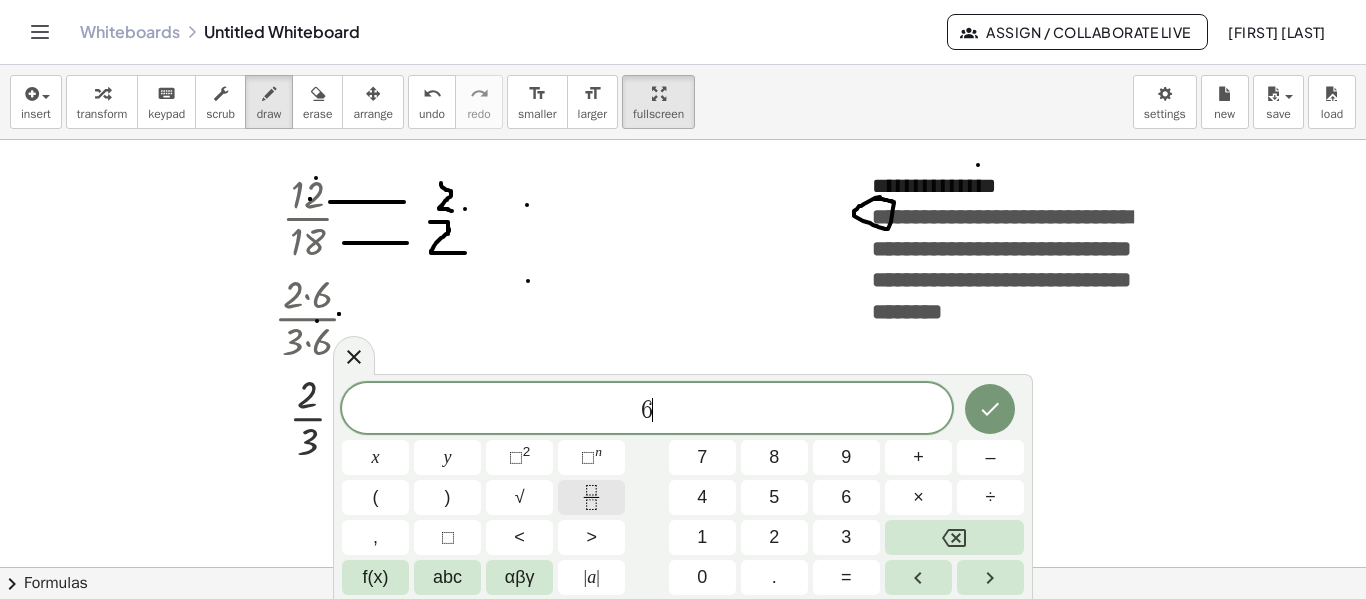 click 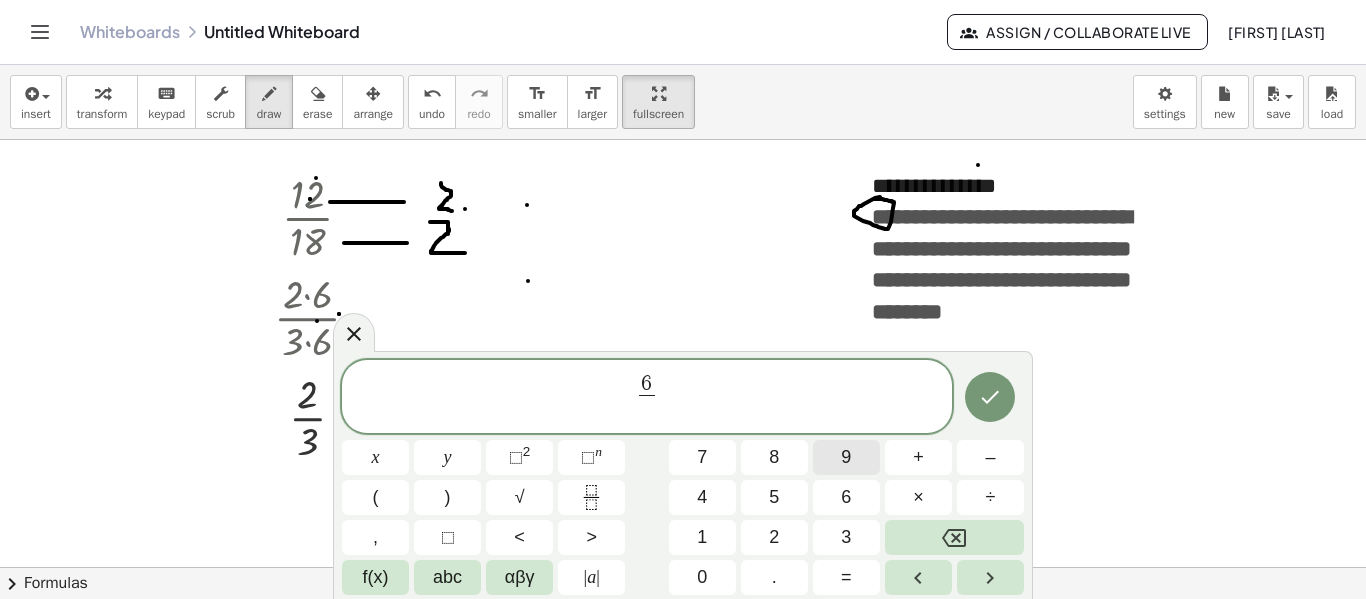 click on "9" at bounding box center [846, 457] 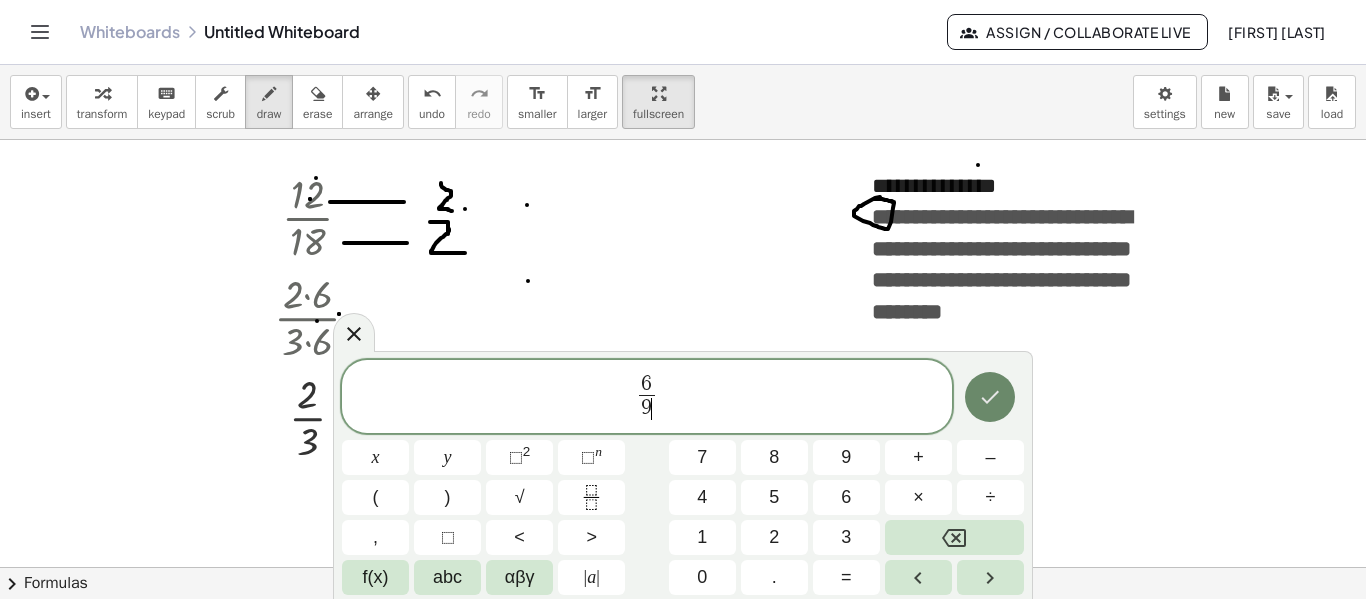 click 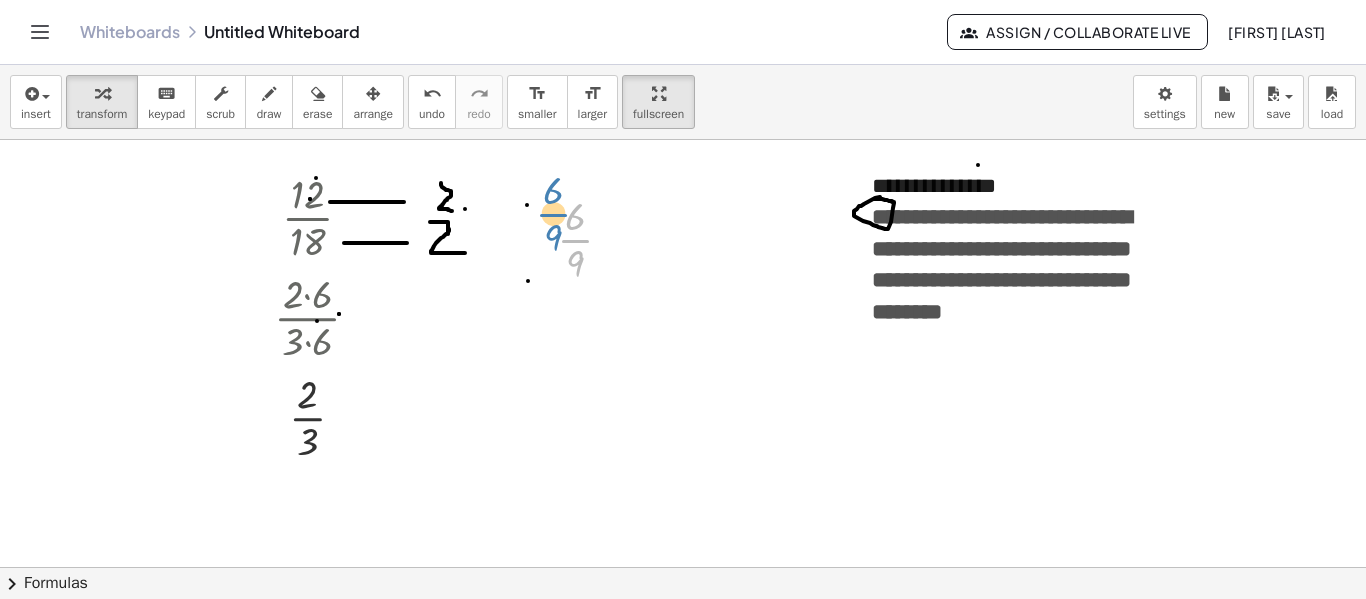 drag, startPoint x: 581, startPoint y: 243, endPoint x: 559, endPoint y: 217, distance: 34.058773 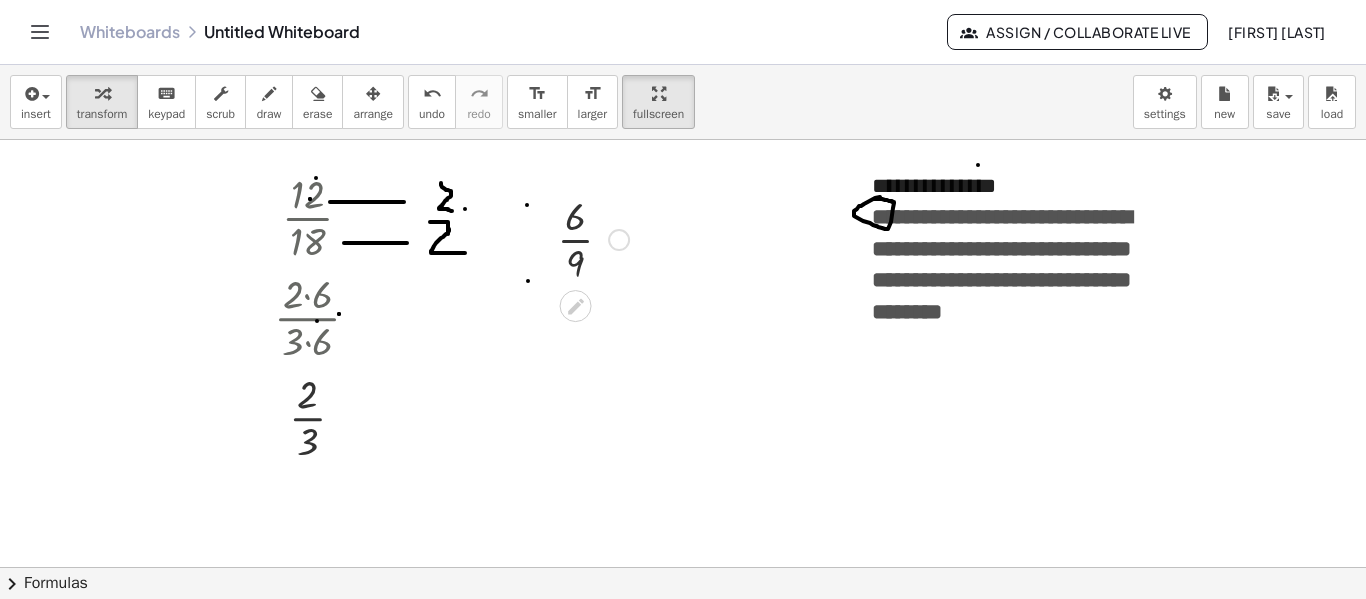 click at bounding box center (619, 240) 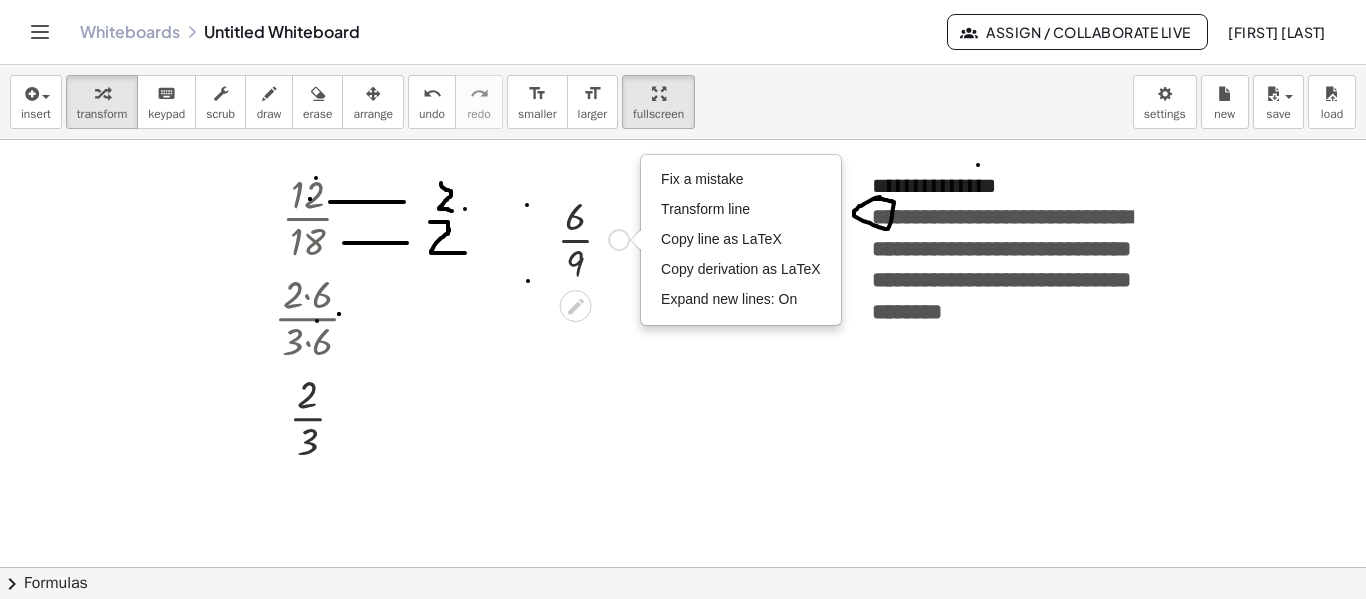 click on "Fix a mistake Transform line Copy line as LaTeX Copy derivation as LaTeX Expand new lines: On" at bounding box center (619, 240) 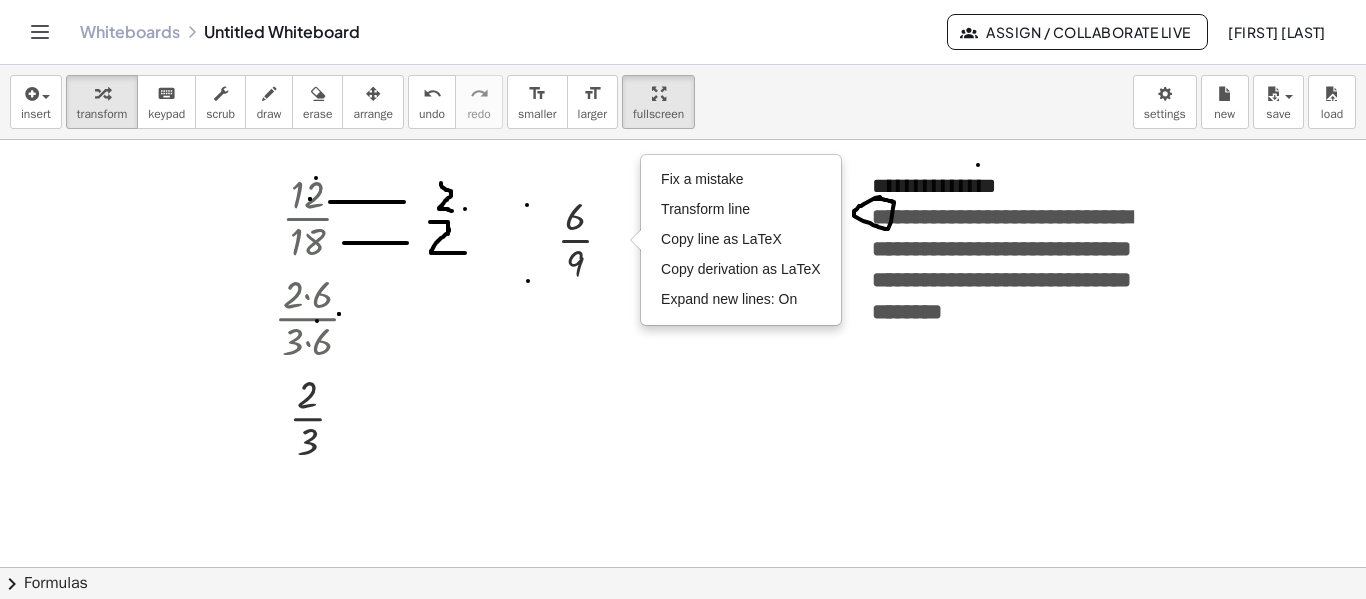 click at bounding box center (683, 632) 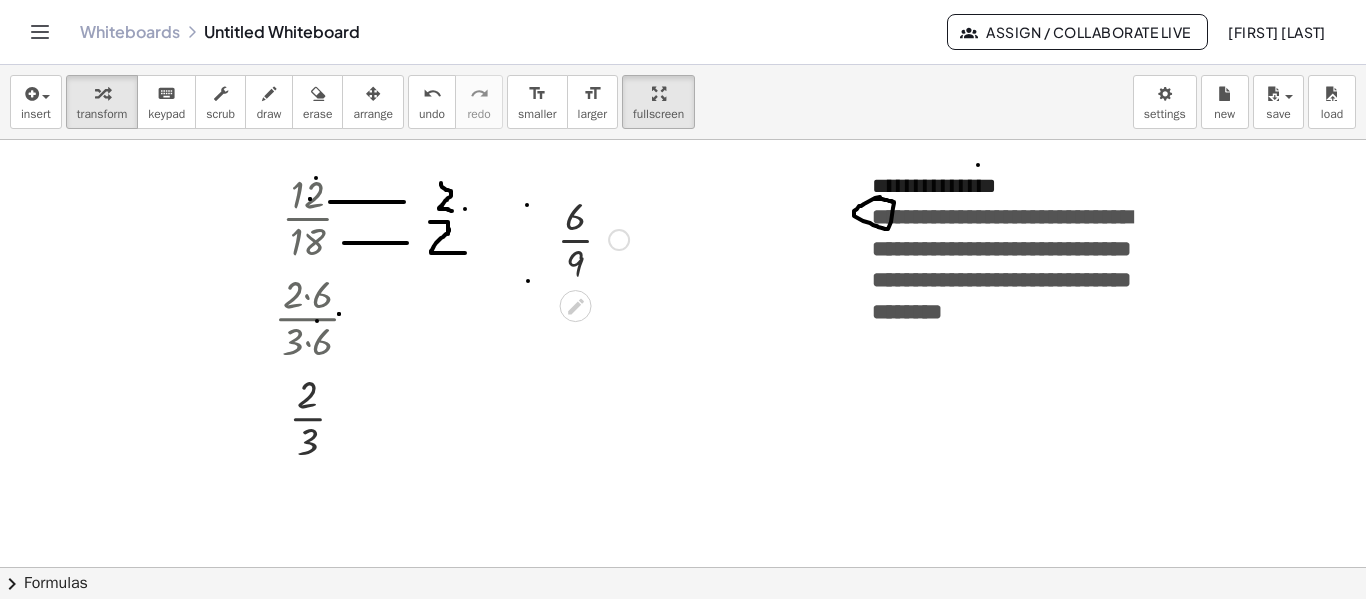 click on "Fix a mistake Transform line Copy line as LaTeX Copy derivation as LaTeX Expand new lines: On" at bounding box center (619, 240) 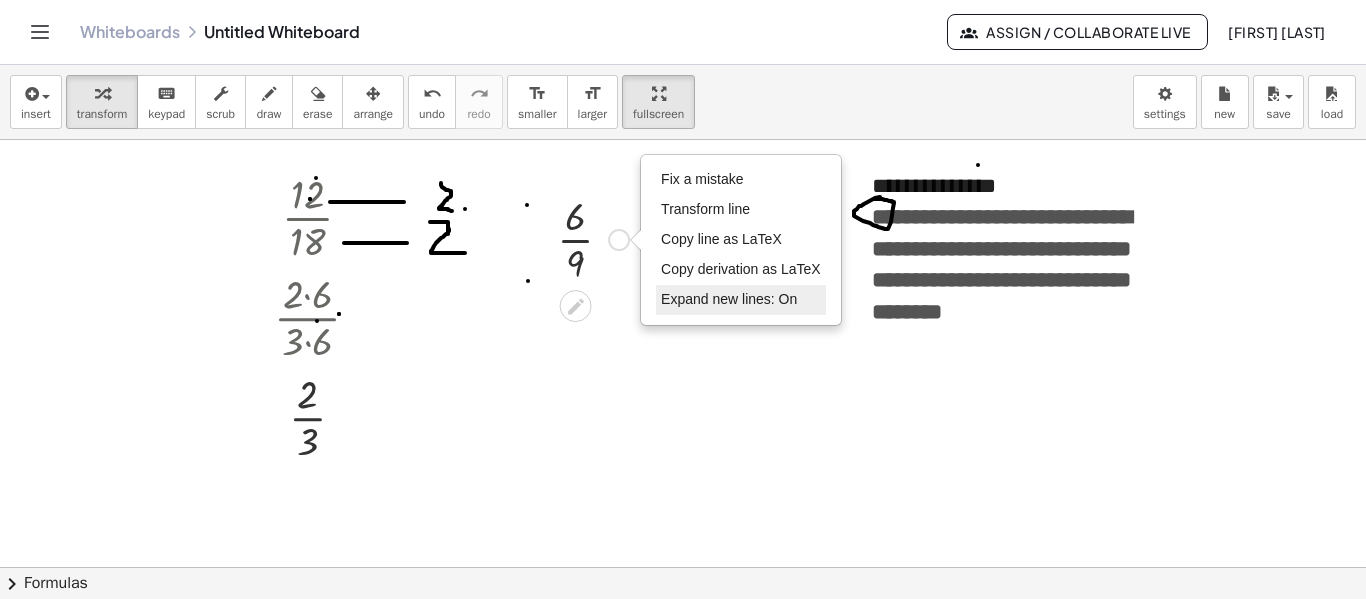 click on "Expand new lines: On" at bounding box center [729, 299] 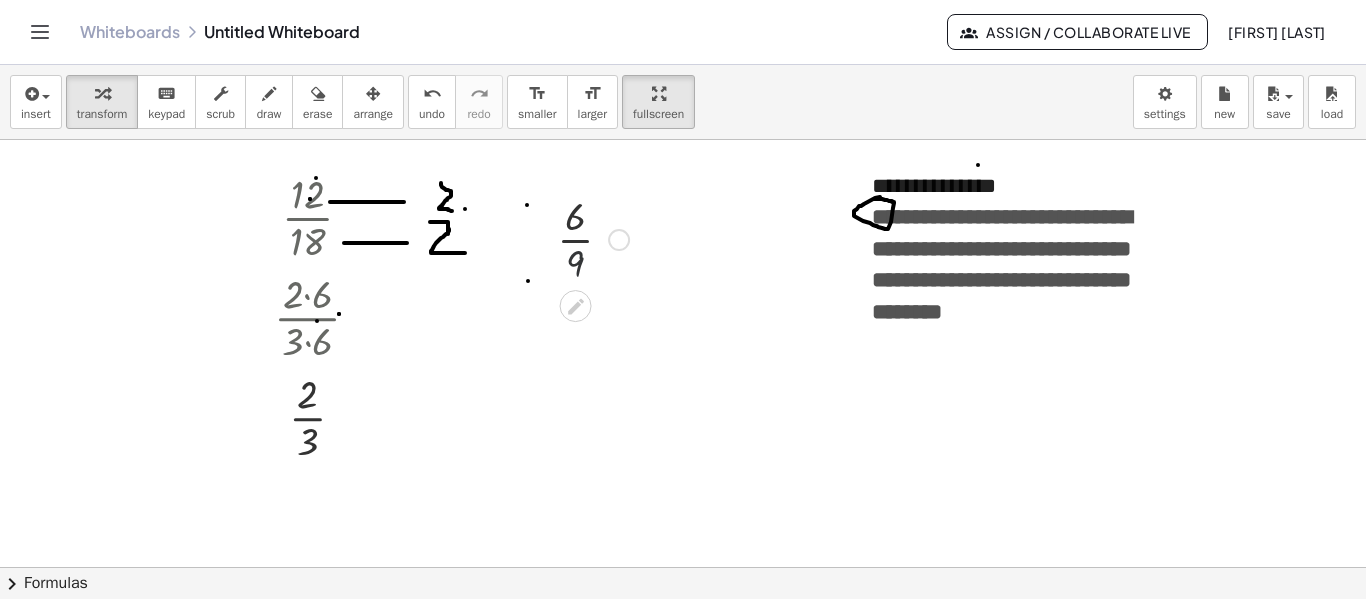 click at bounding box center (593, 238) 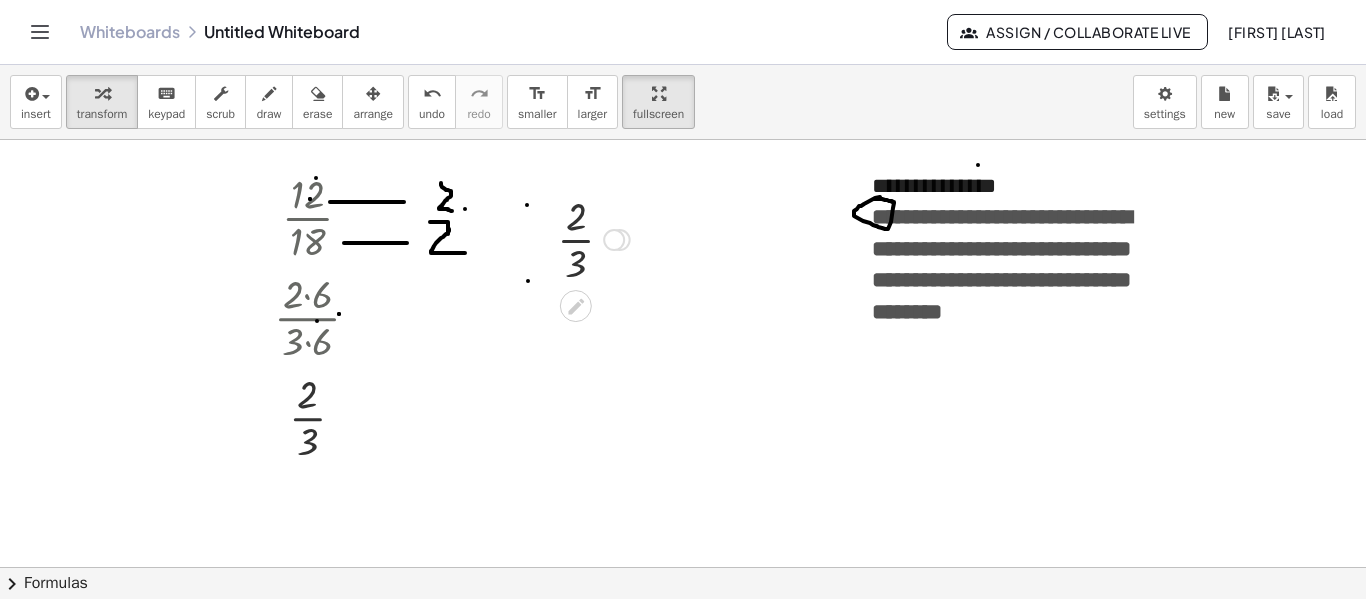 click at bounding box center (614, 240) 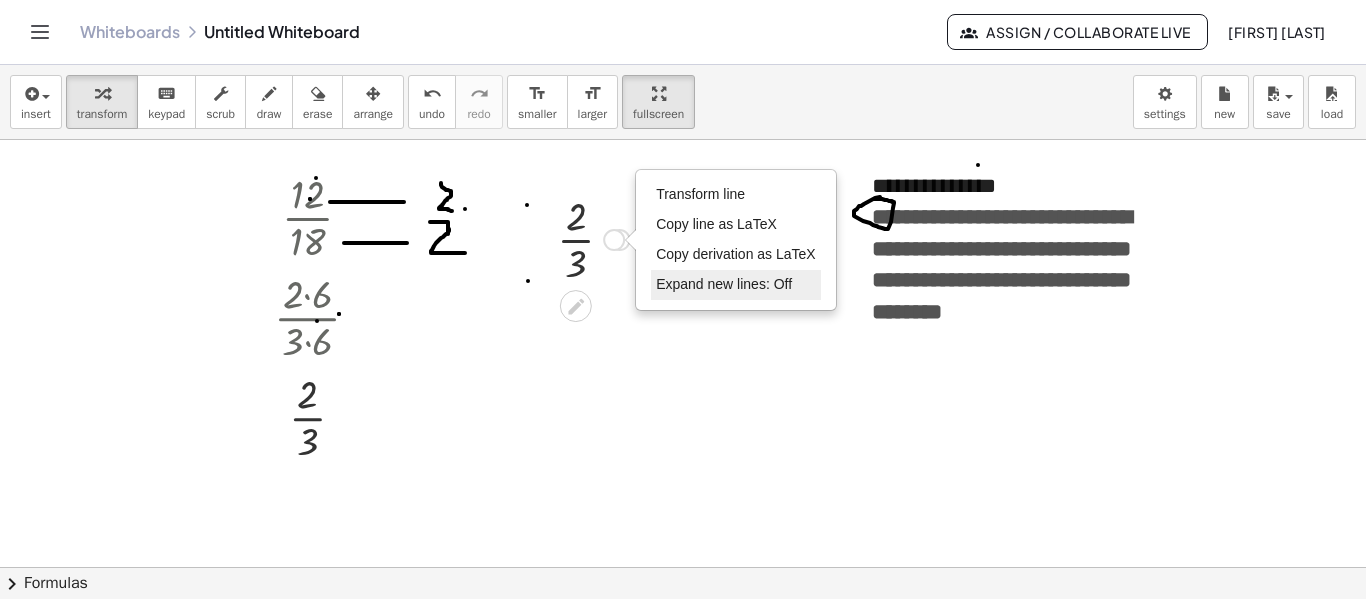 click on "Expand new lines: Off" at bounding box center [724, 284] 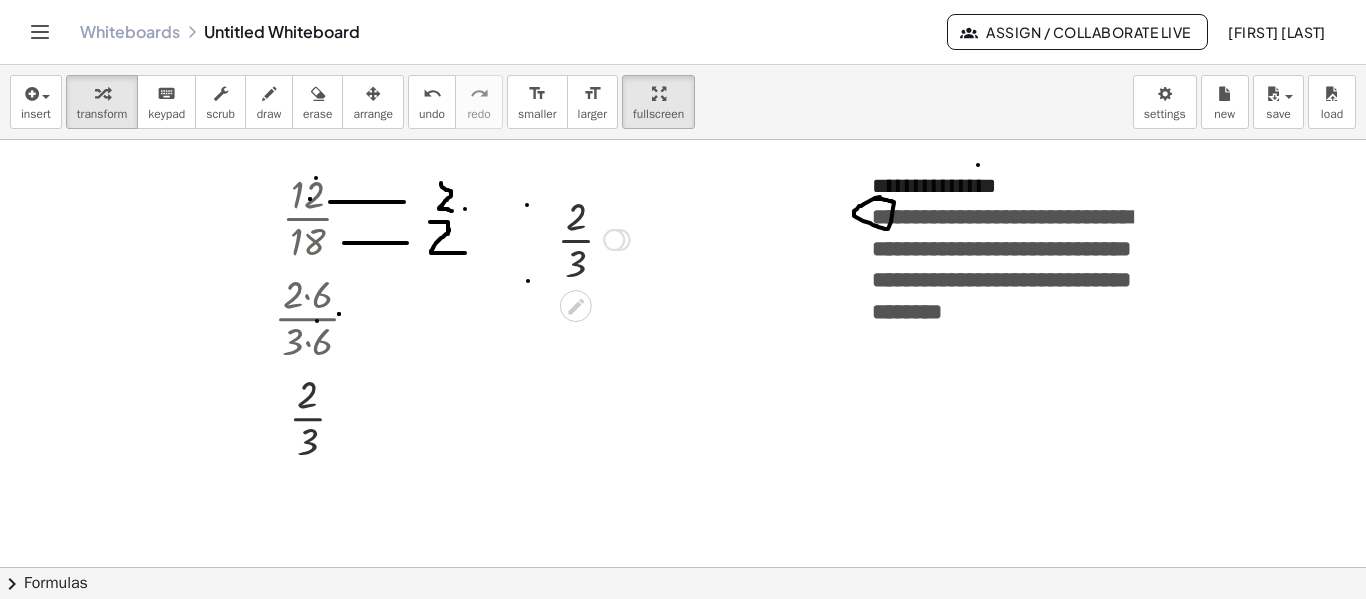 click on "Transform line Copy line as LaTeX Copy derivation as LaTeX Expand new lines: Off" at bounding box center [614, 240] 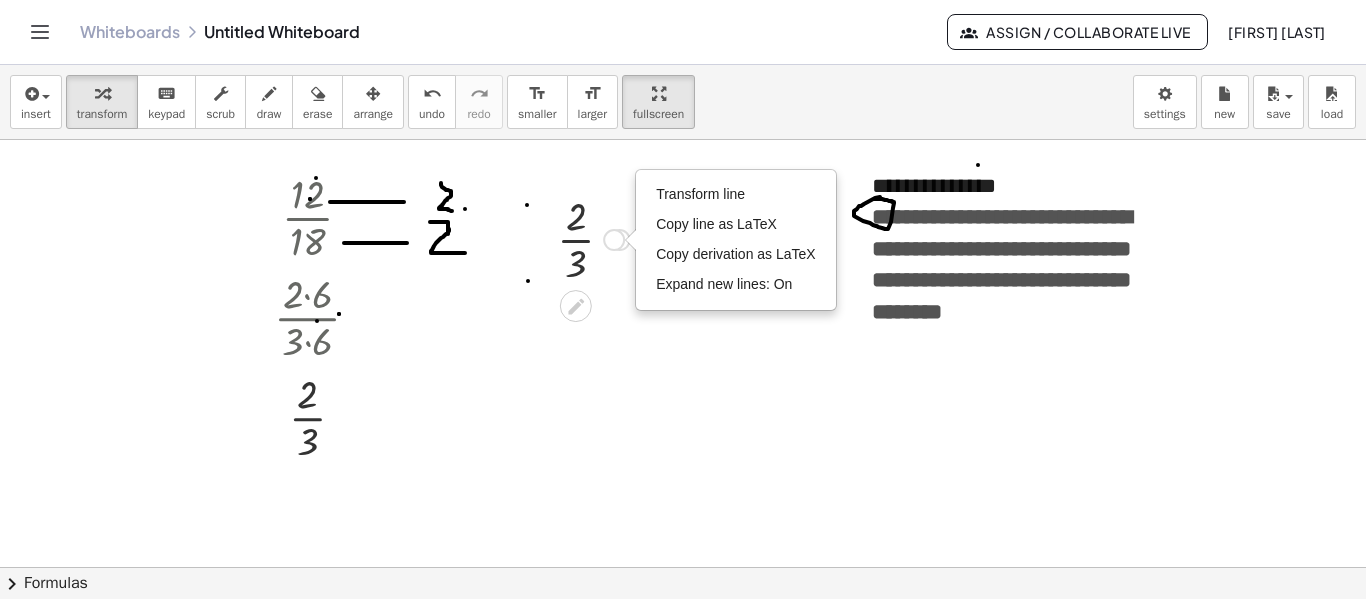 click on "Transform line Copy line as LaTeX Copy derivation as LaTeX Expand new lines: On" at bounding box center [614, 240] 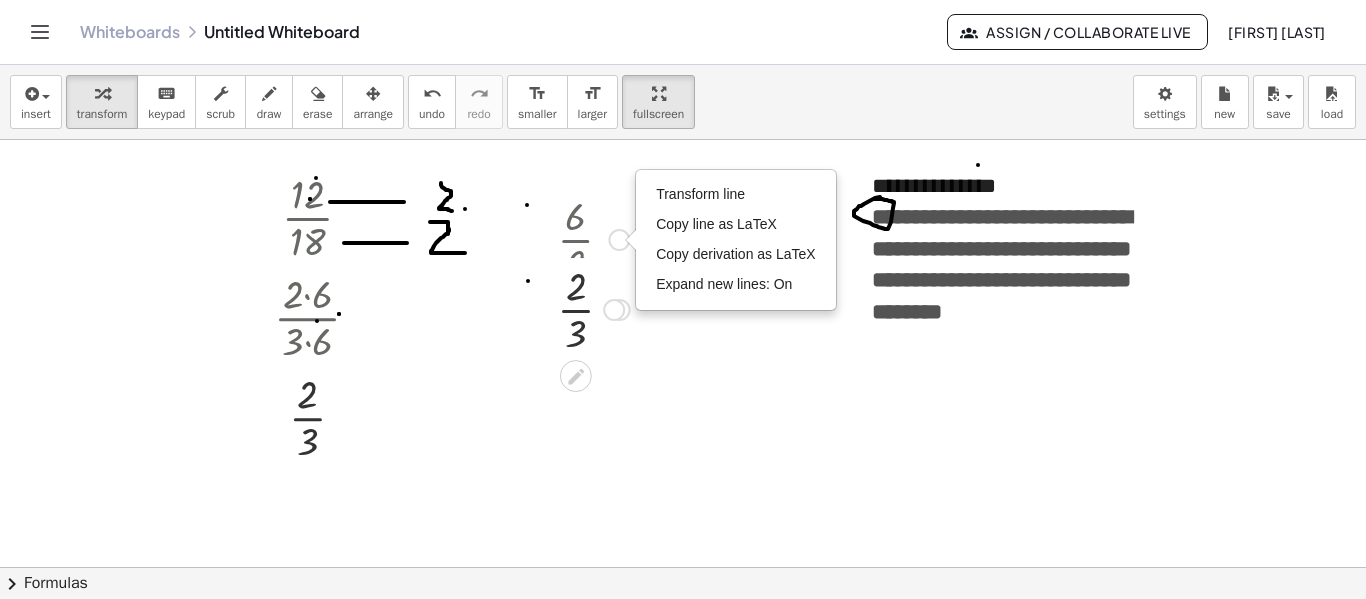 drag, startPoint x: 619, startPoint y: 244, endPoint x: 626, endPoint y: 325, distance: 81.3019 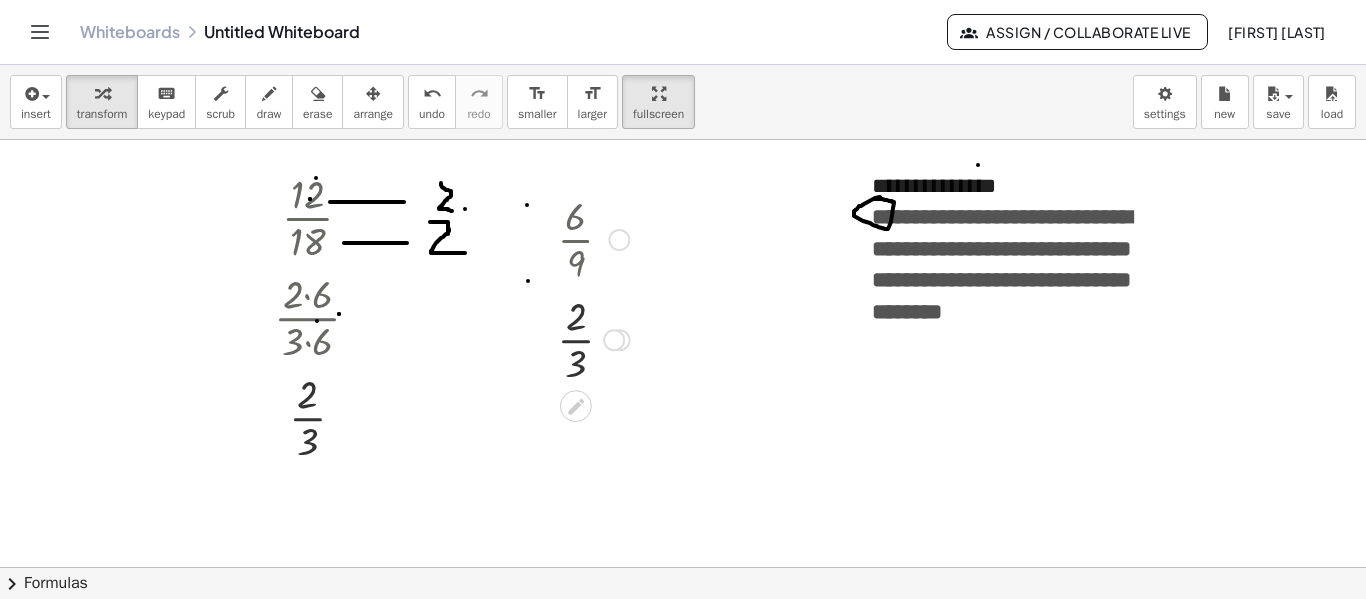 click at bounding box center [593, 238] 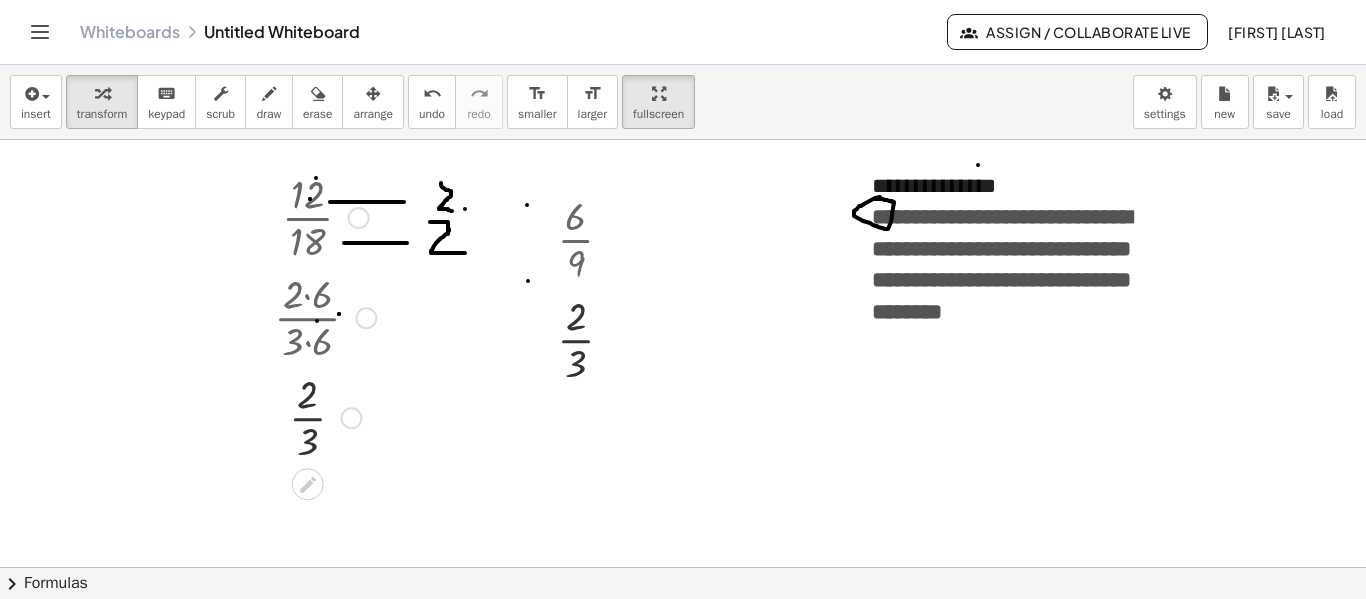 click at bounding box center [325, 216] 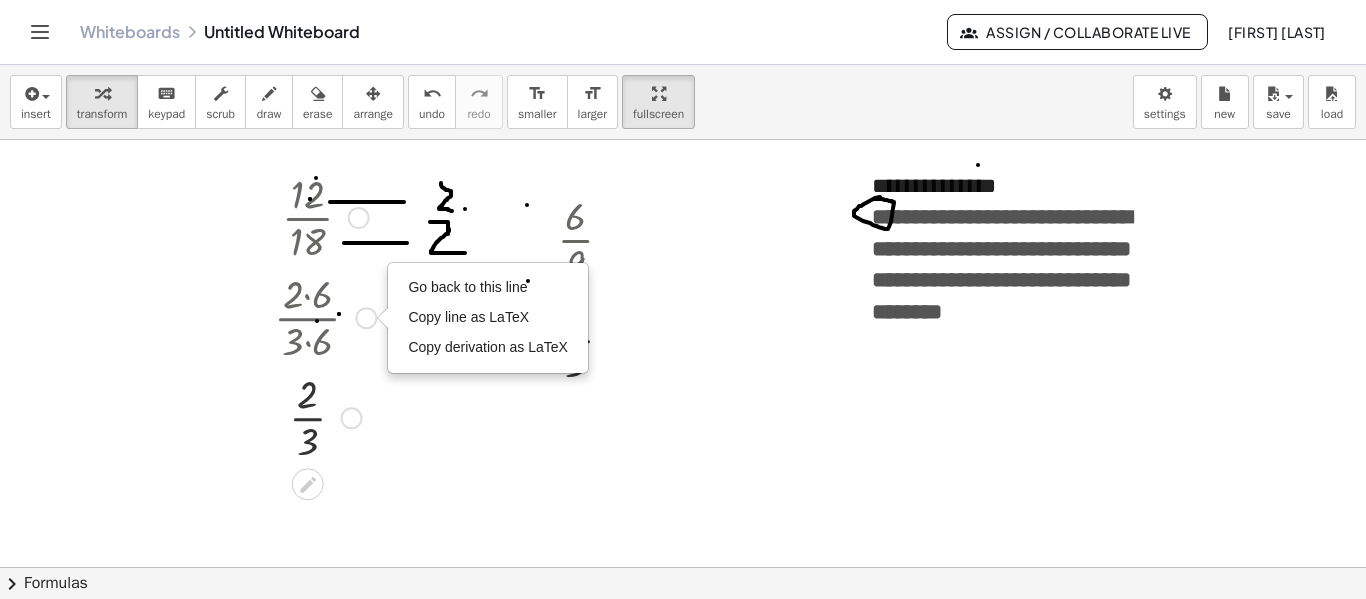 click on "Go back to this line Copy line as LaTeX Copy derivation as LaTeX" at bounding box center [366, 318] 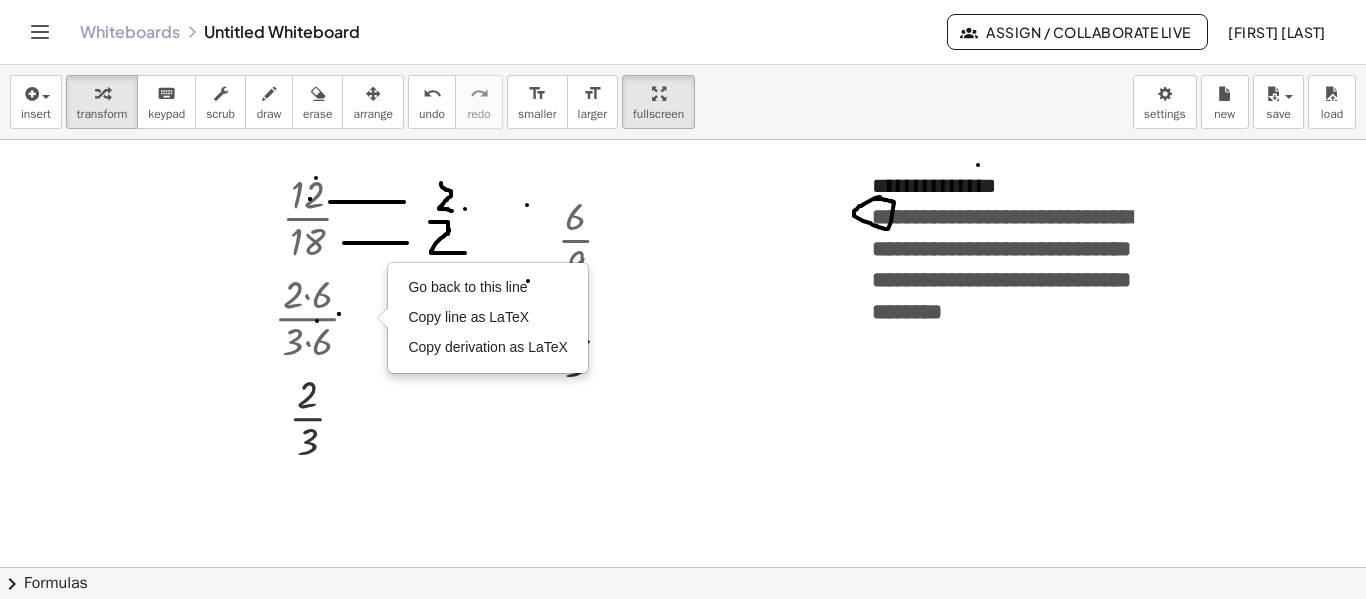 click at bounding box center (683, 632) 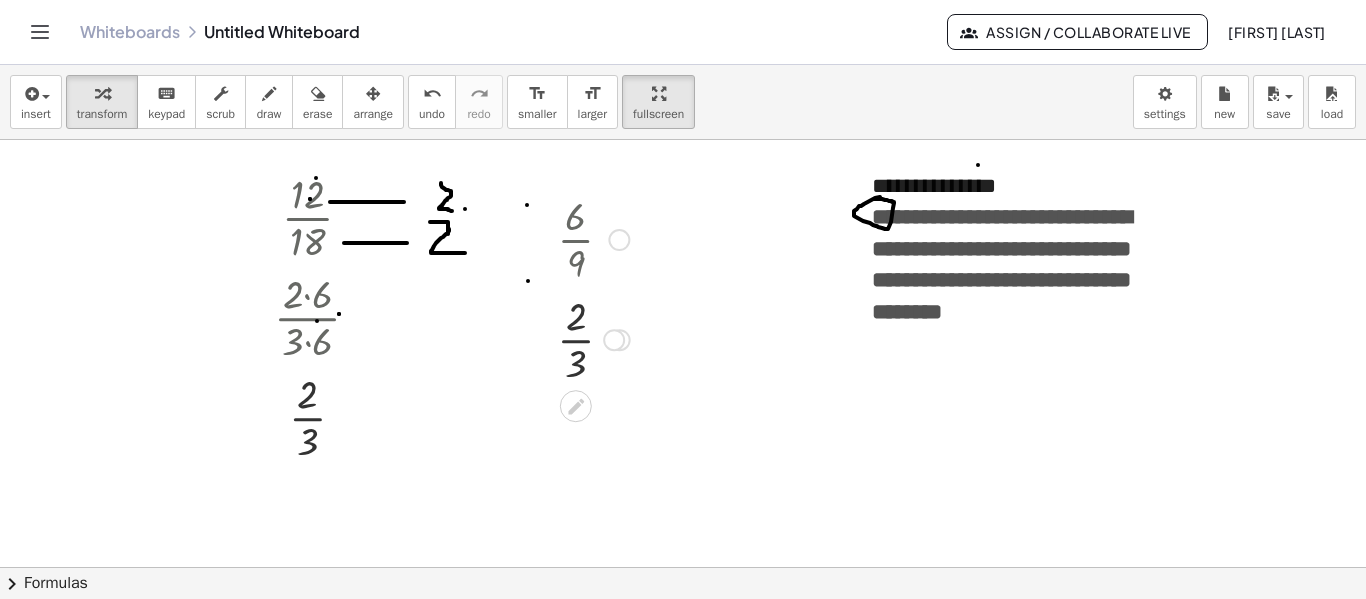click at bounding box center (619, 240) 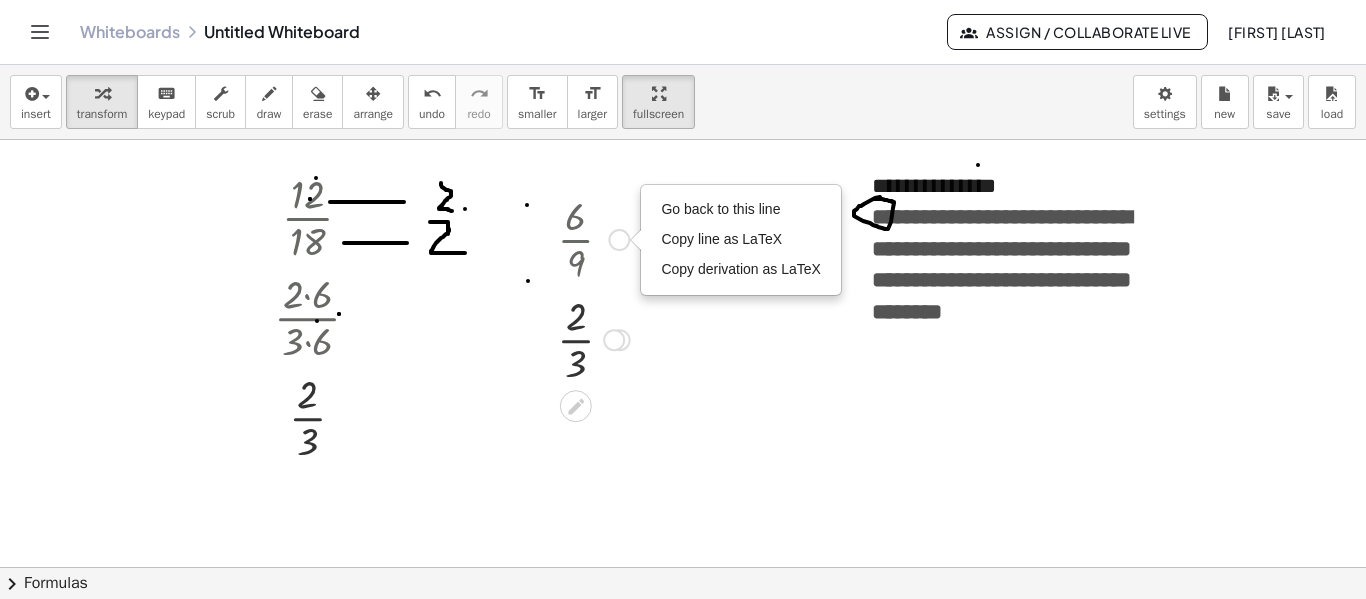 click on "Go back to this line Copy line as LaTeX Copy derivation as LaTeX" at bounding box center [619, 240] 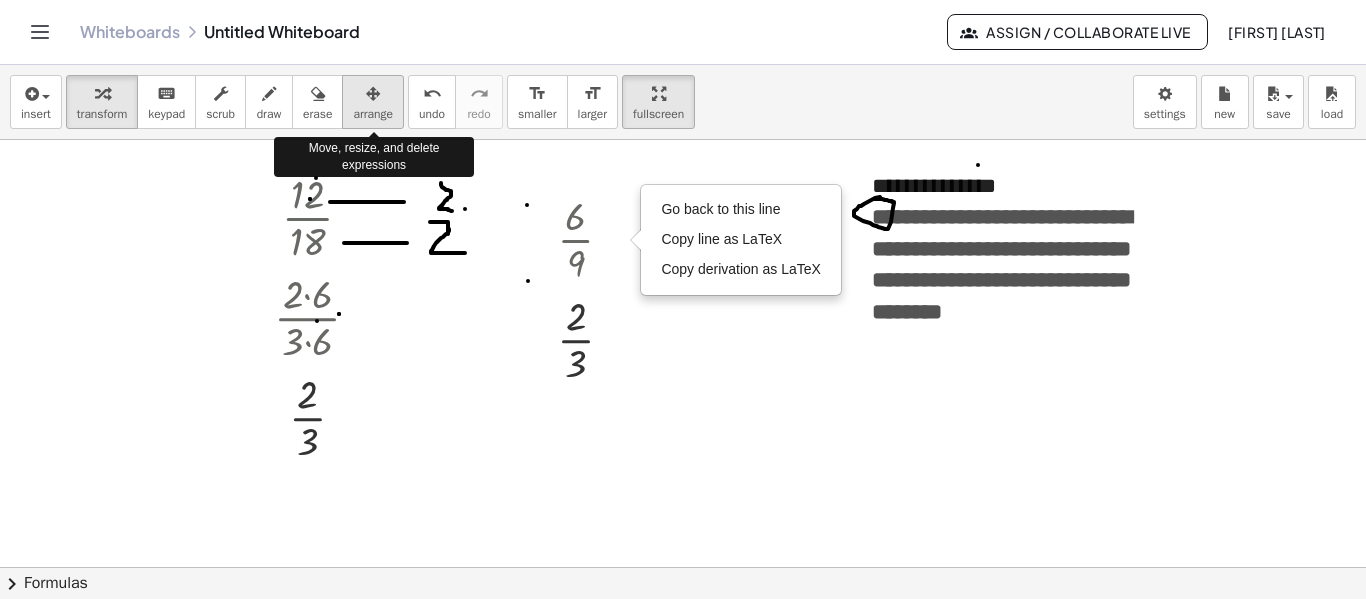 click on "arrange" at bounding box center (373, 114) 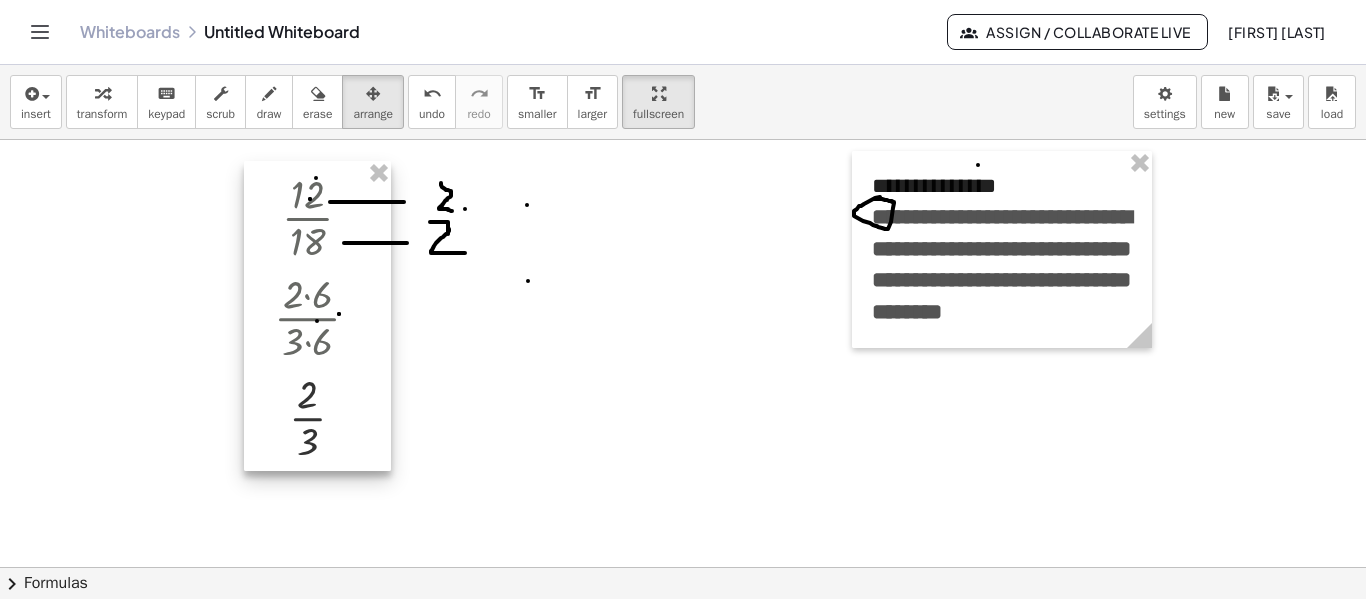 click at bounding box center (317, 316) 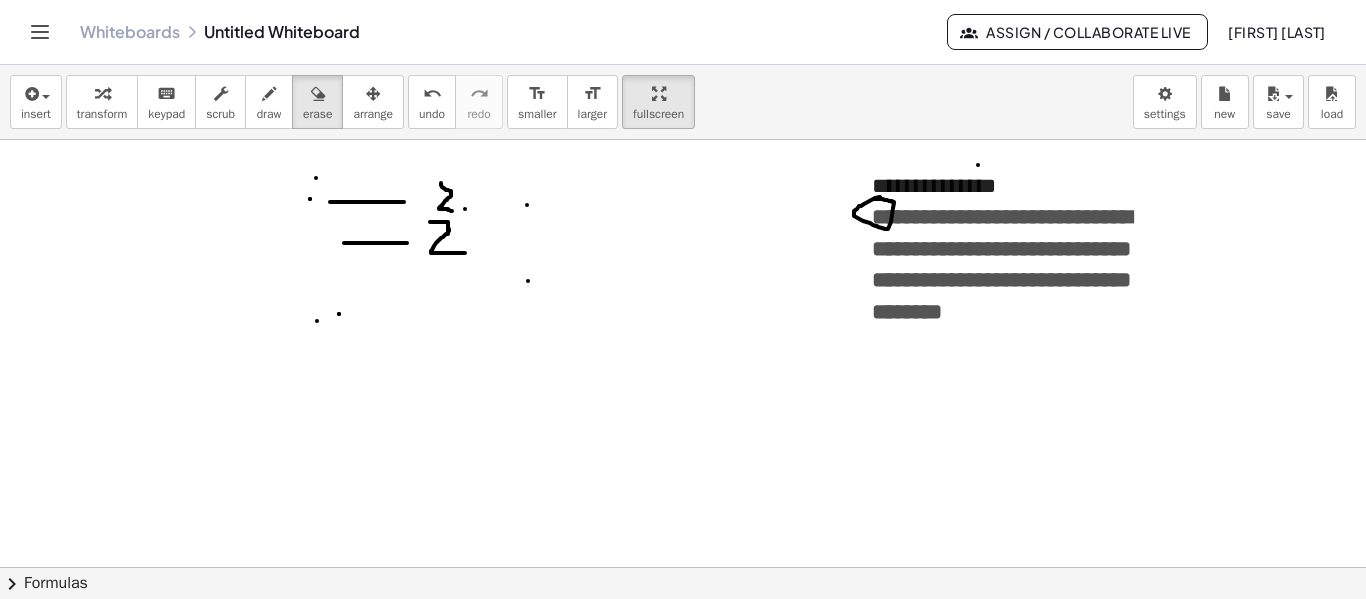 drag, startPoint x: 308, startPoint y: 115, endPoint x: 323, endPoint y: 168, distance: 55.081757 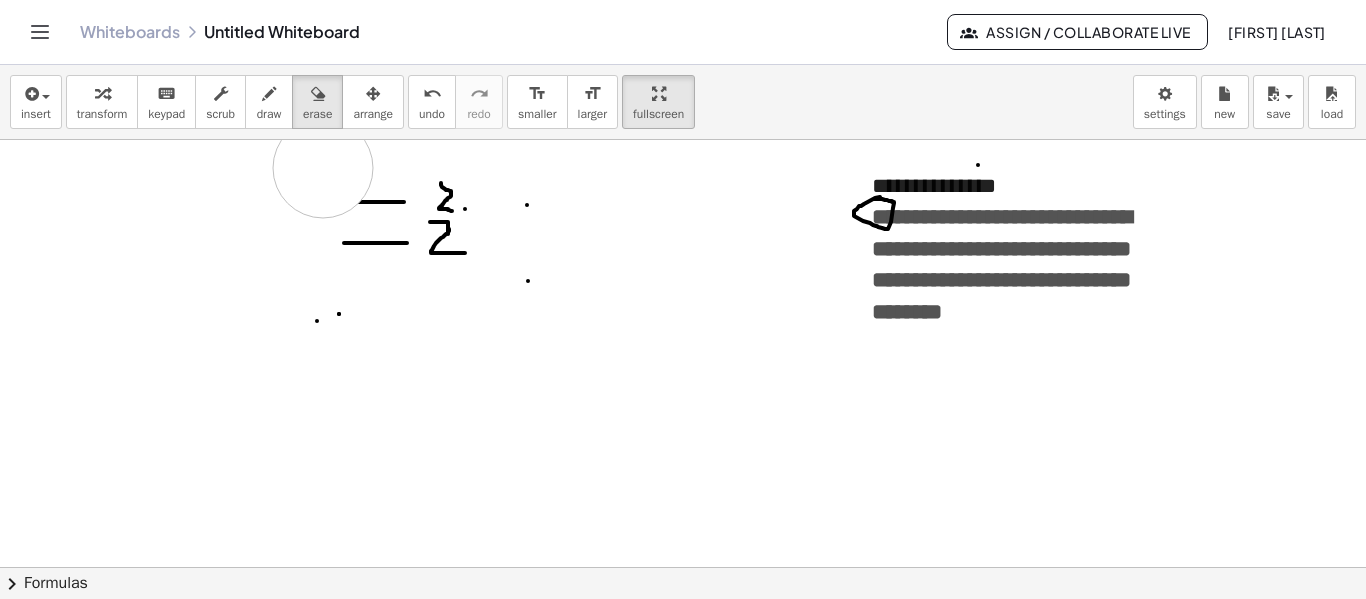 click at bounding box center (683, 632) 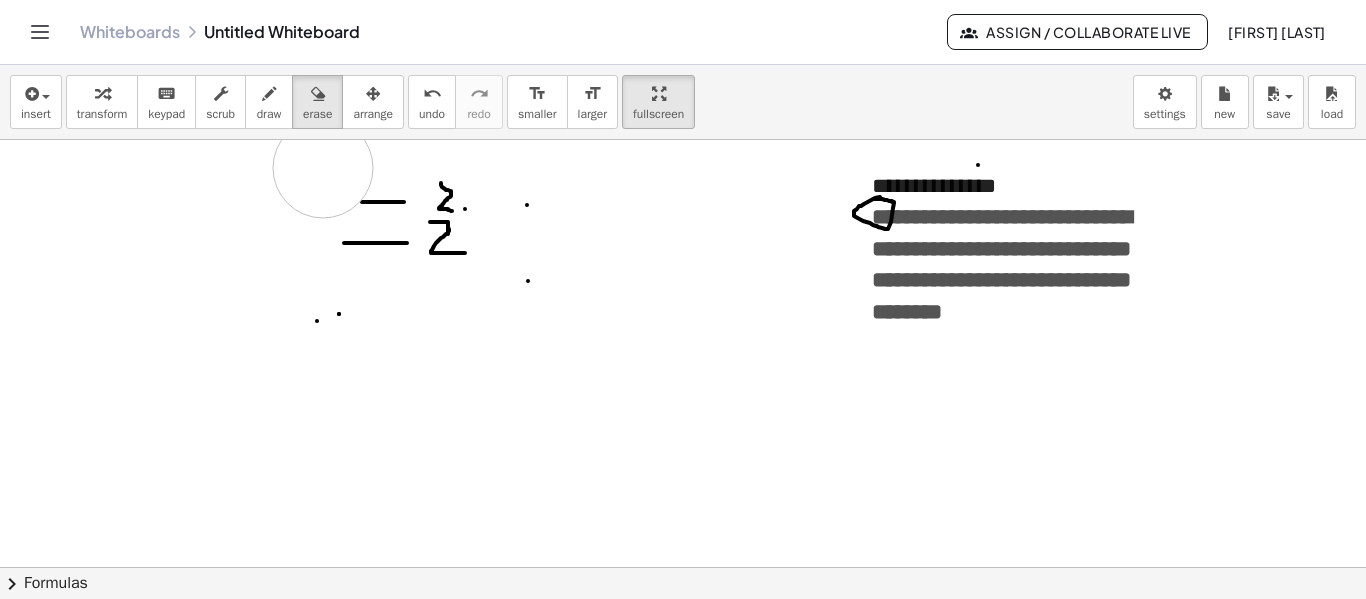 click at bounding box center (683, 632) 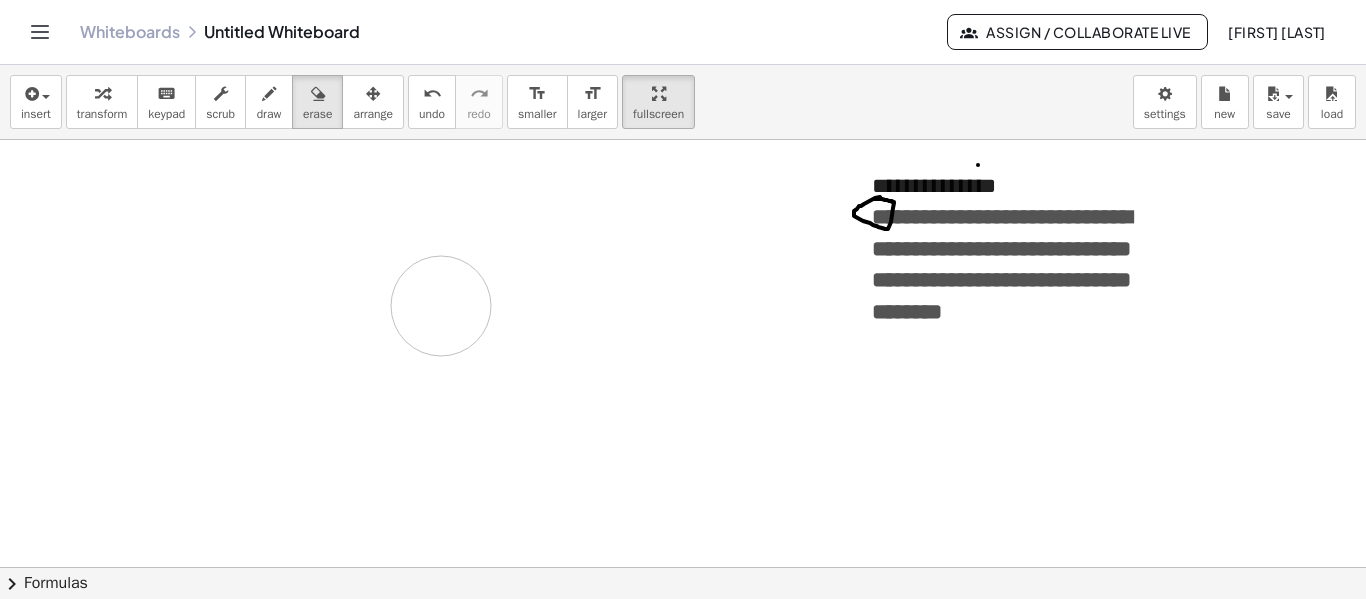 drag, startPoint x: 323, startPoint y: 168, endPoint x: 448, endPoint y: 310, distance: 189.17981 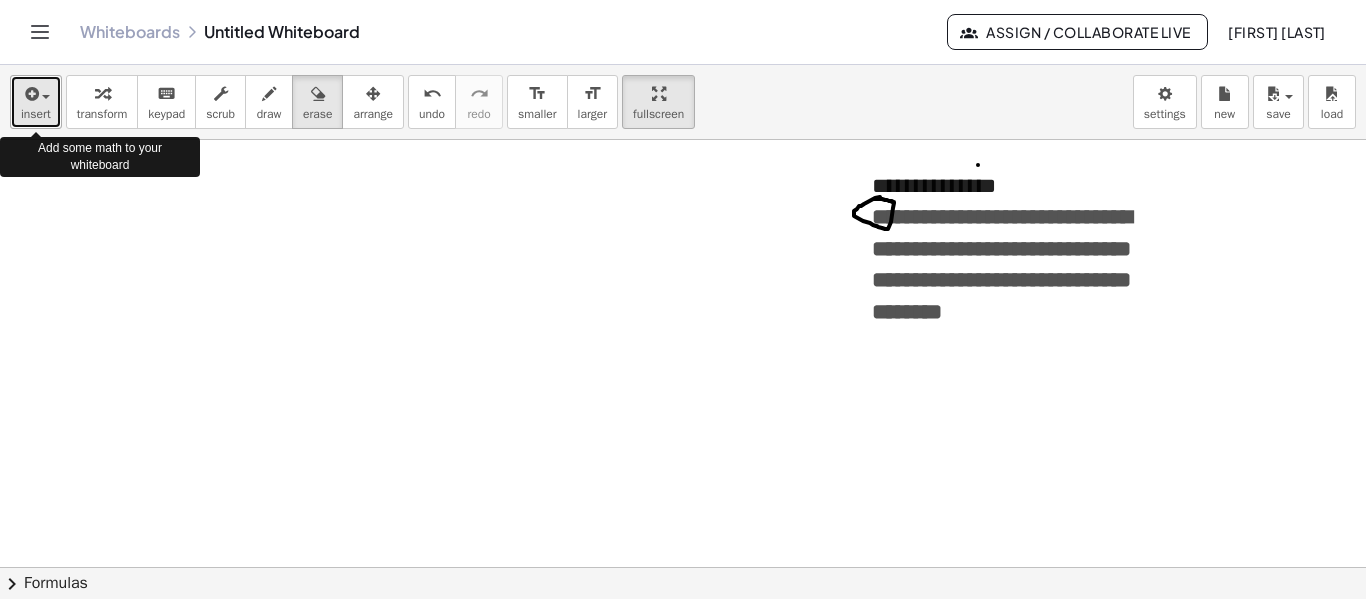 click on "insert" at bounding box center (36, 114) 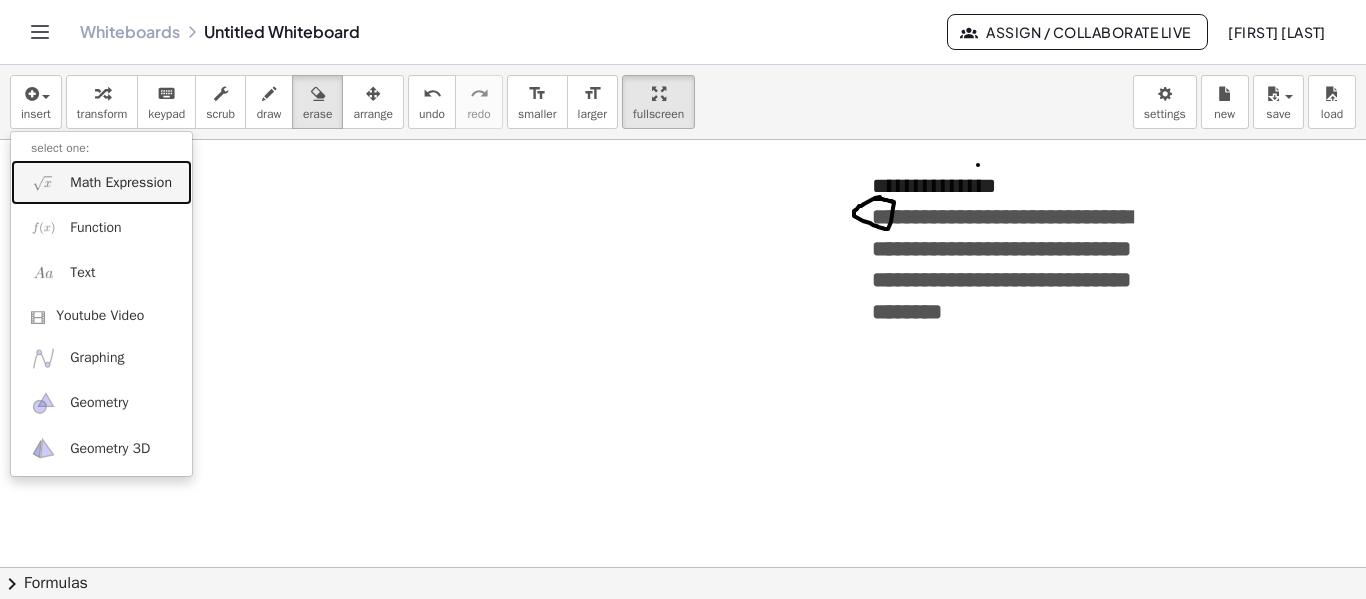 click on "Math Expression" at bounding box center [121, 183] 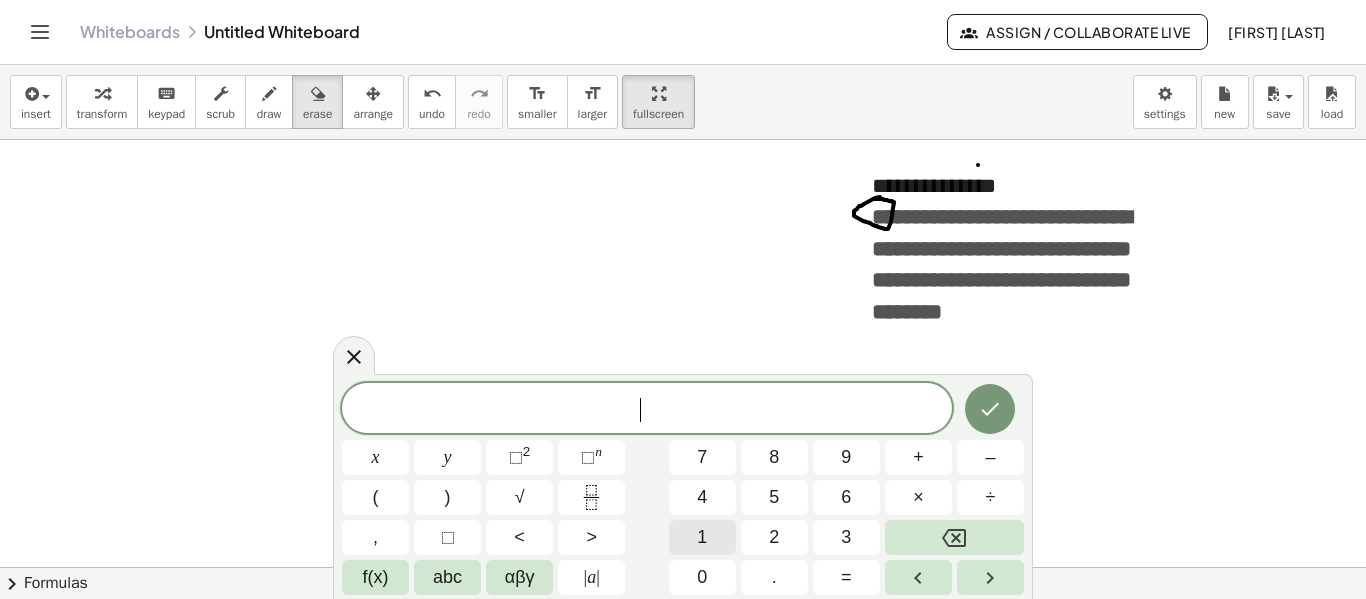 click on "1" at bounding box center [702, 537] 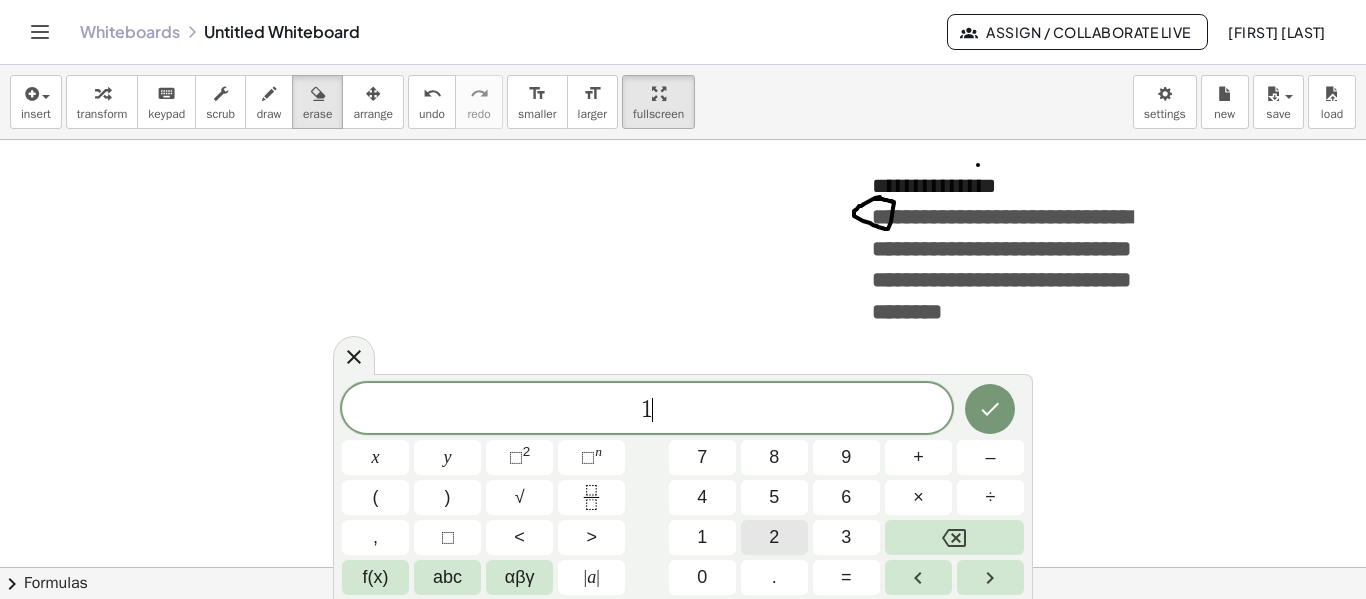 click on "2" at bounding box center [774, 537] 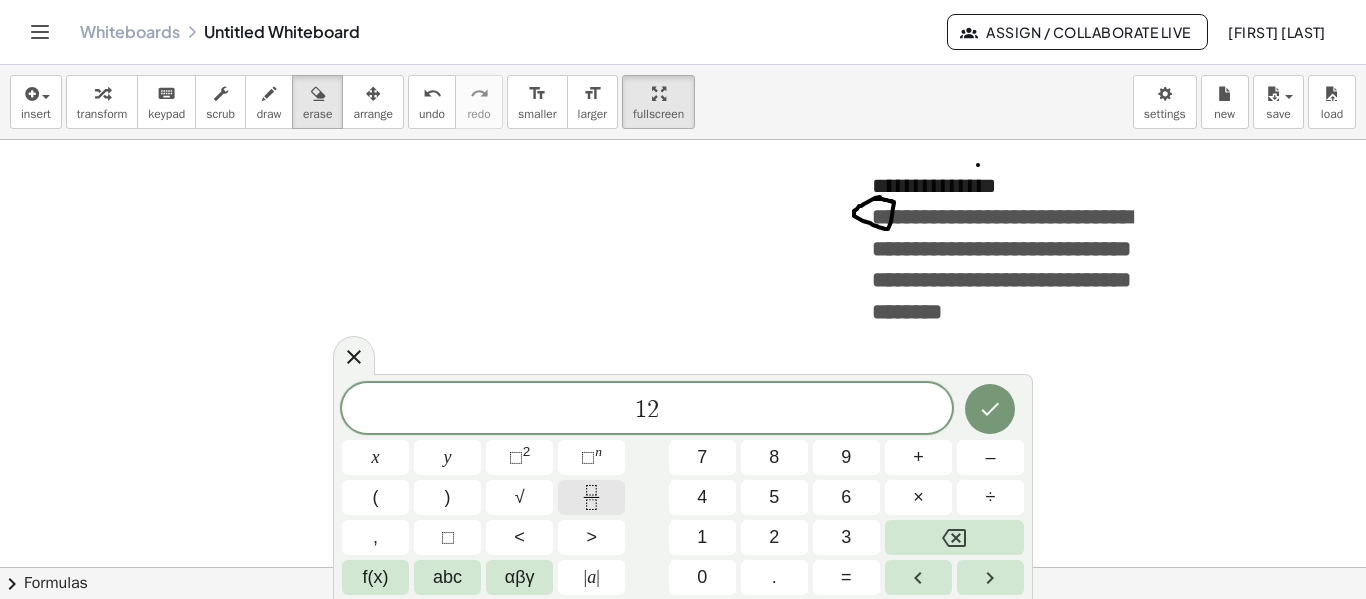 click 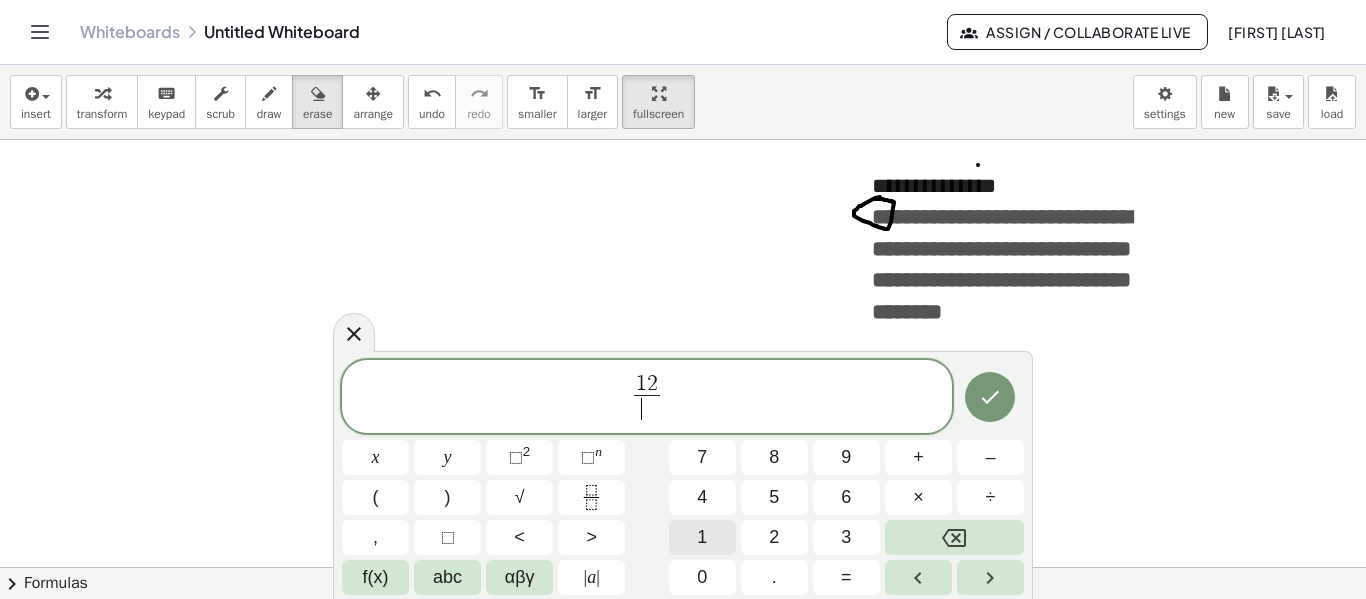 click on "1" at bounding box center [702, 537] 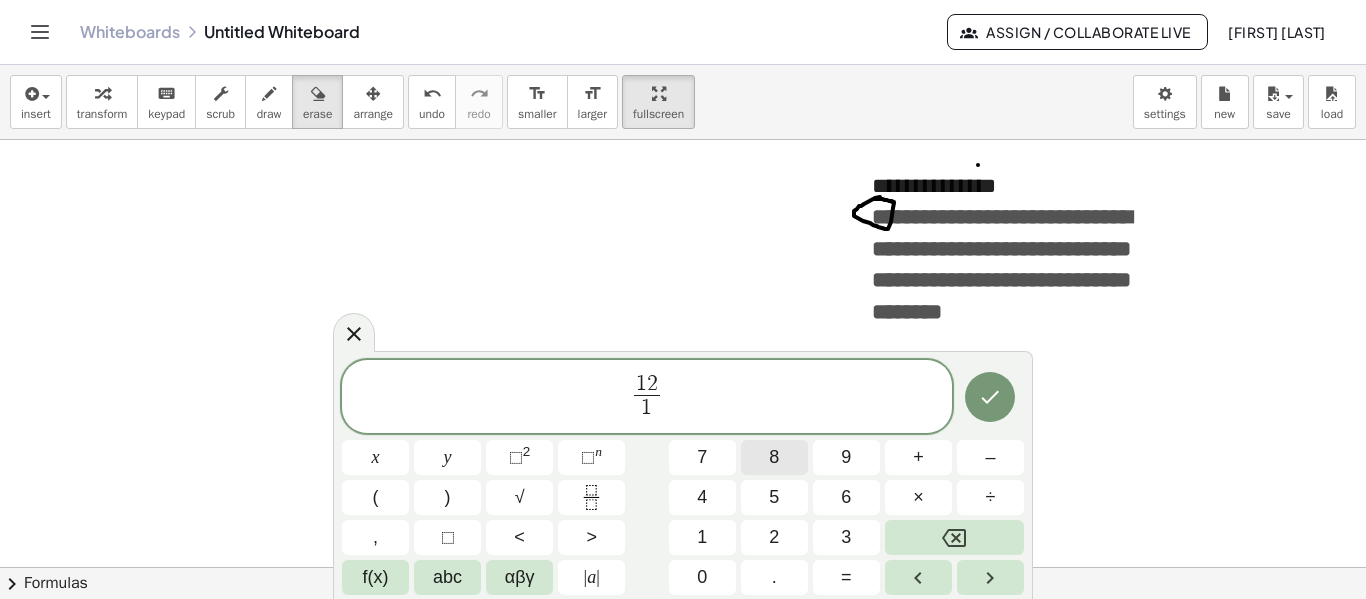 click on "8" at bounding box center [774, 457] 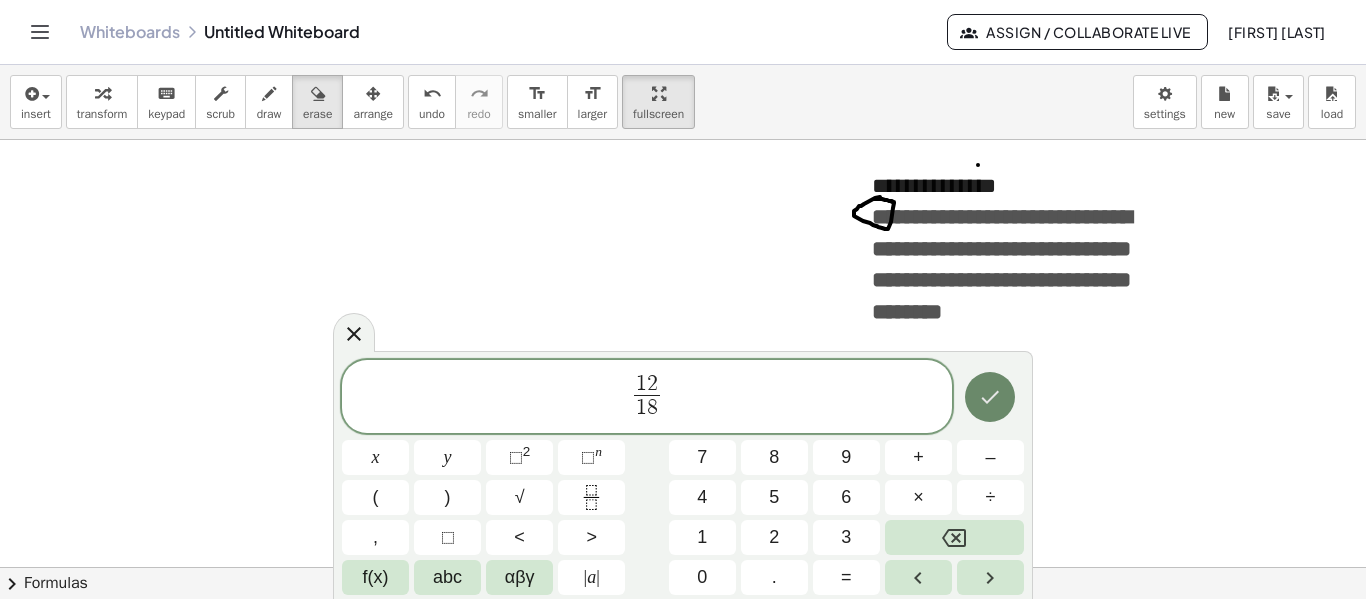 click at bounding box center [990, 397] 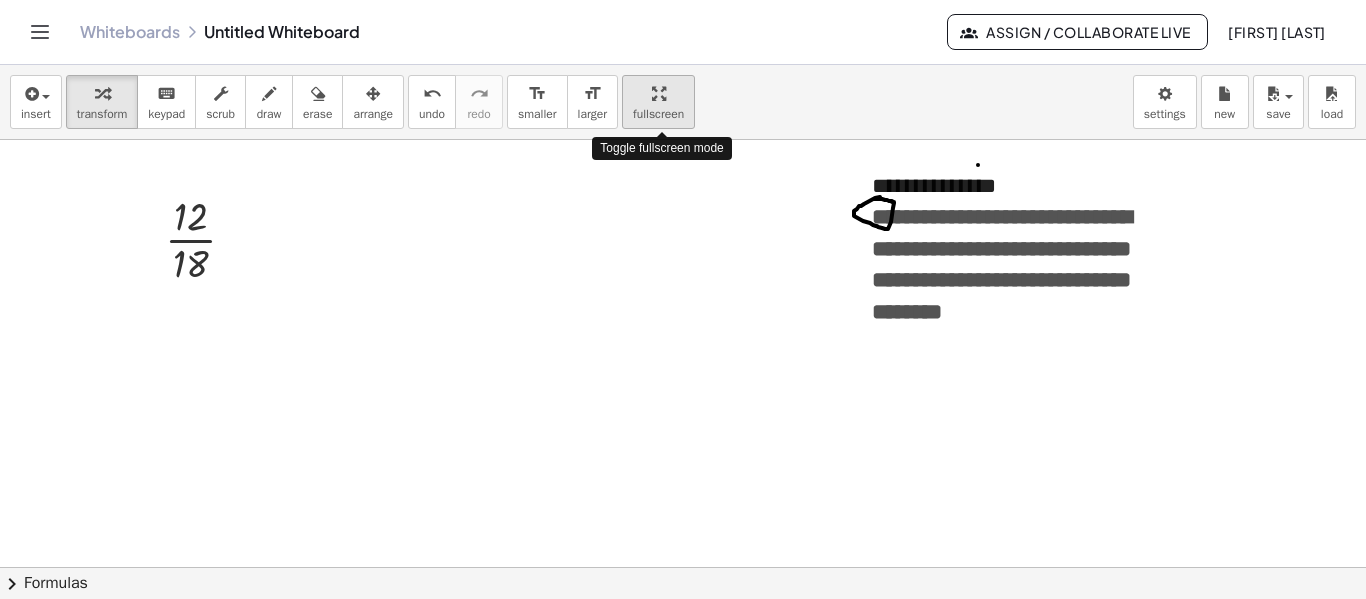 click at bounding box center (658, 93) 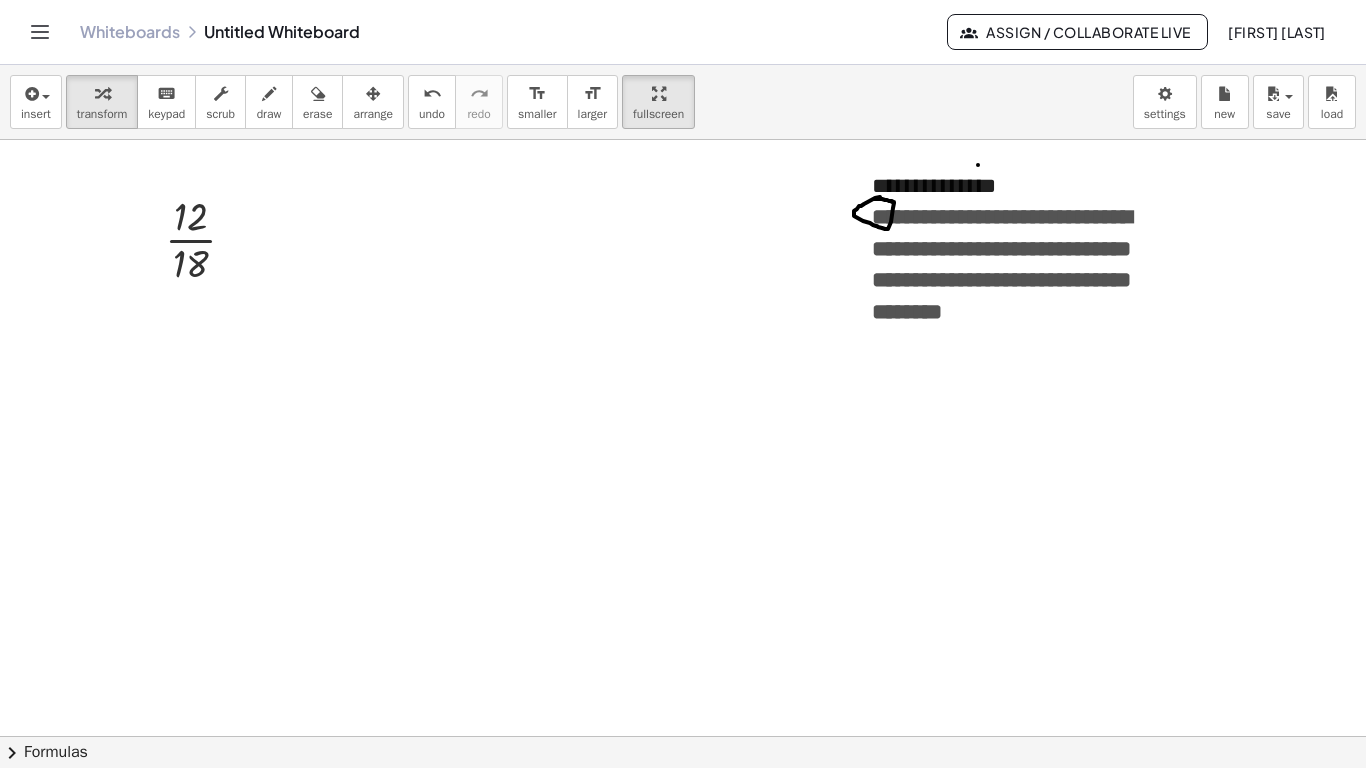 drag, startPoint x: 651, startPoint y: 106, endPoint x: 651, endPoint y: 227, distance: 121 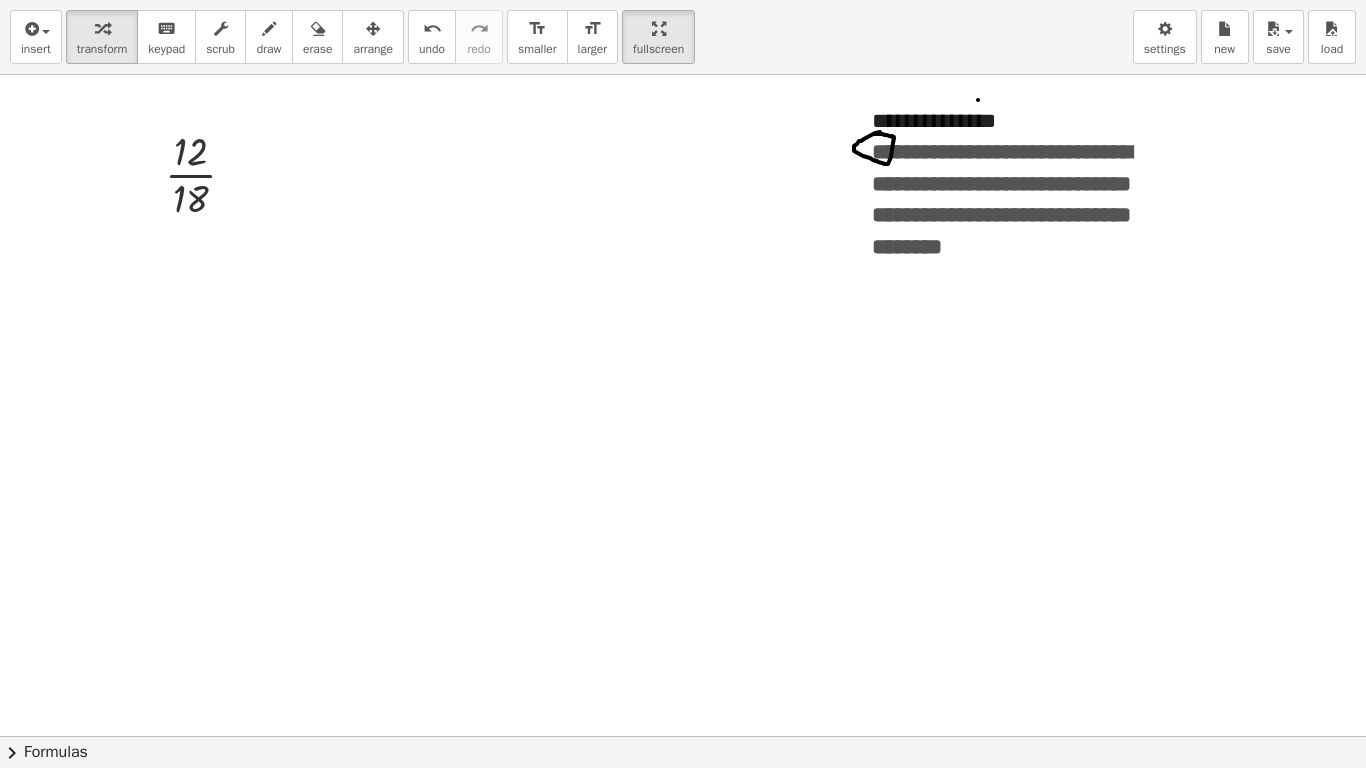 click on "Drag one side of a formula onto a highlighted expression on the canvas to apply it. Quadratic Formula + · a · x 2 + · b · x + c = 0 ⇔ x = · ( − b ± 2 √ ( + b 2 − · 4 · a · c ) ) · 2 · a + x 2 + · p · x + q = 0 ⇔ x = − · p · 2 ± 2 √ ( + ( · p · 2 ) 2 − q ) +" at bounding box center (683, 384) 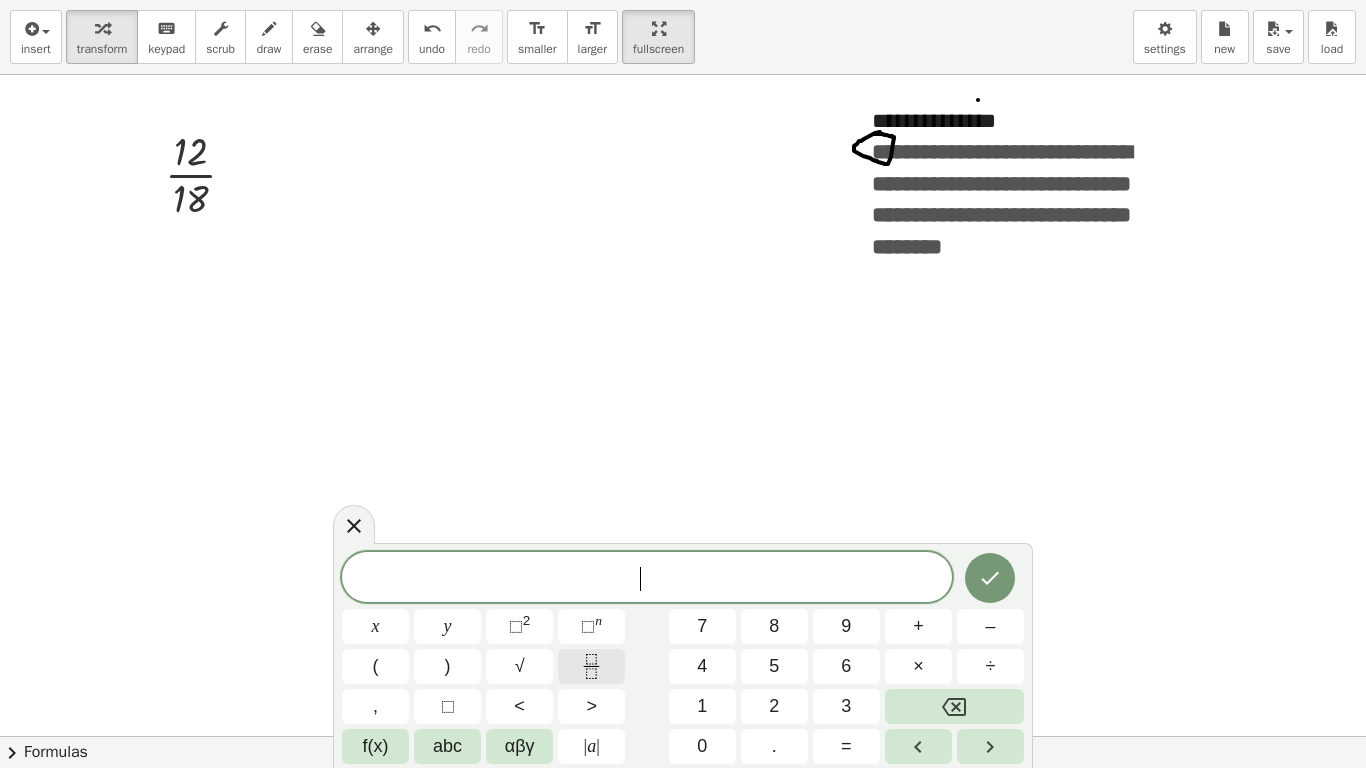 click at bounding box center (591, 666) 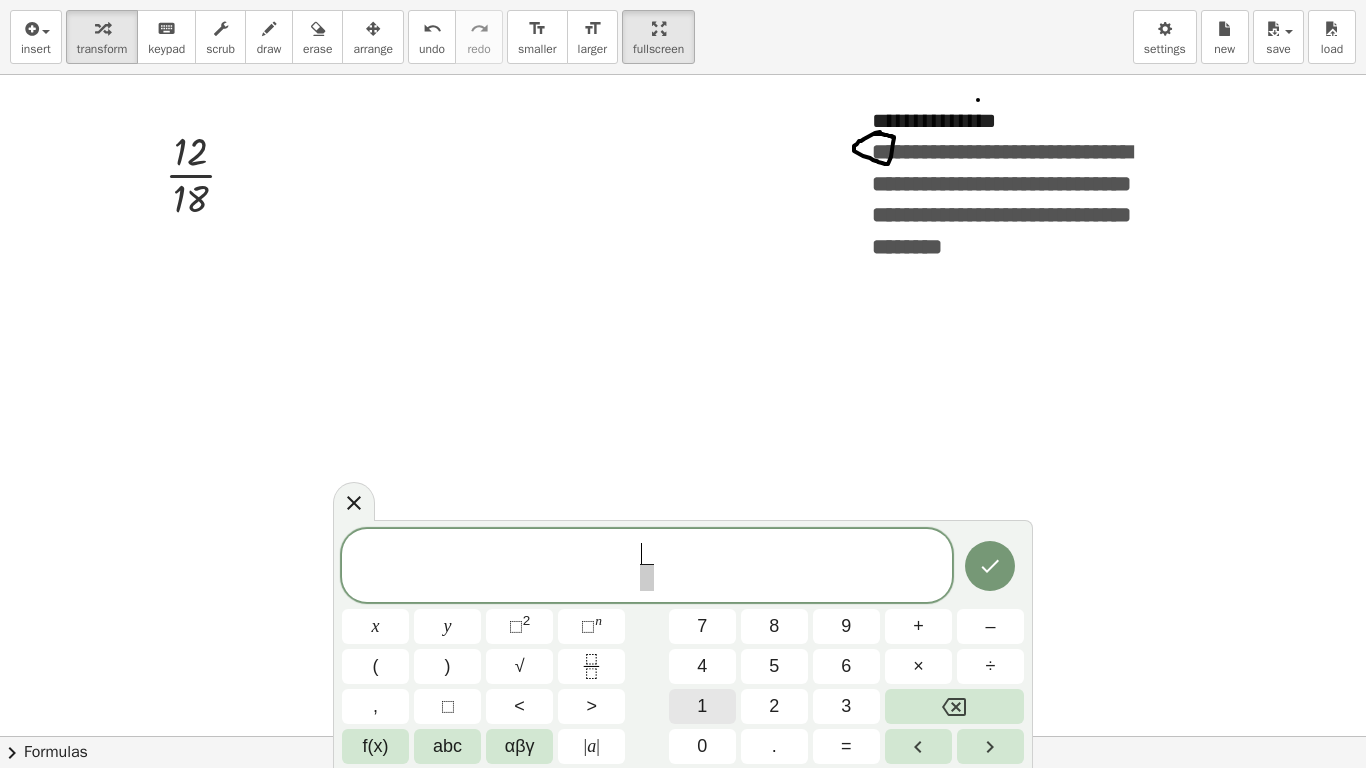 click on "1" at bounding box center (702, 706) 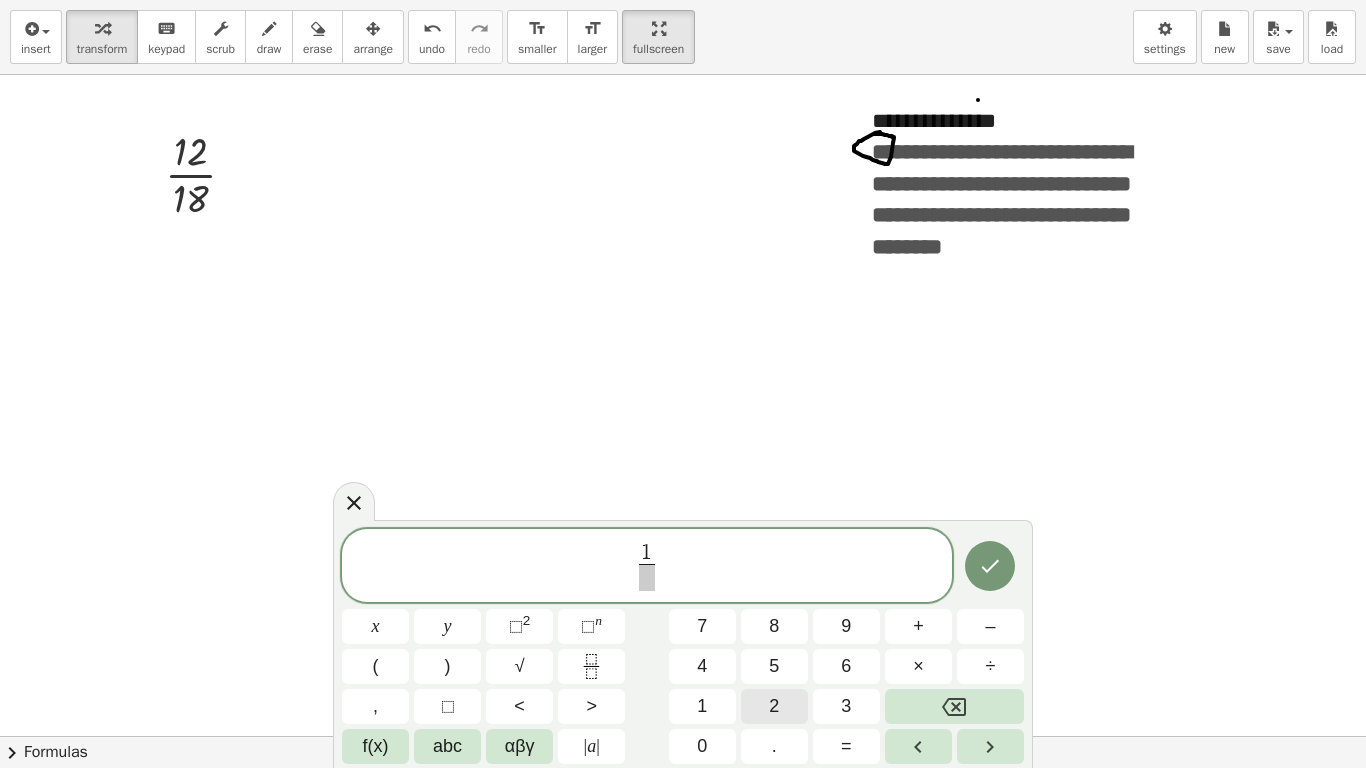 click on "2" at bounding box center (774, 706) 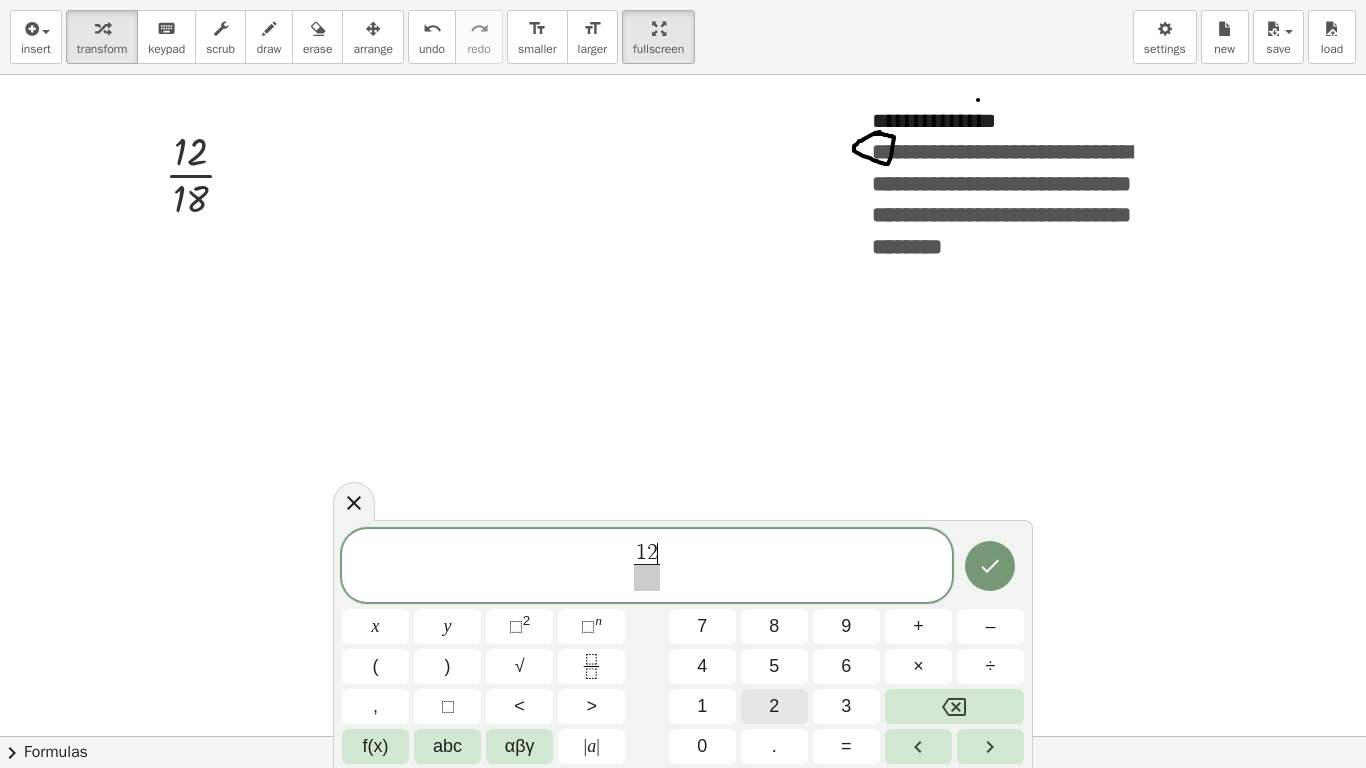 click on "2" at bounding box center (774, 706) 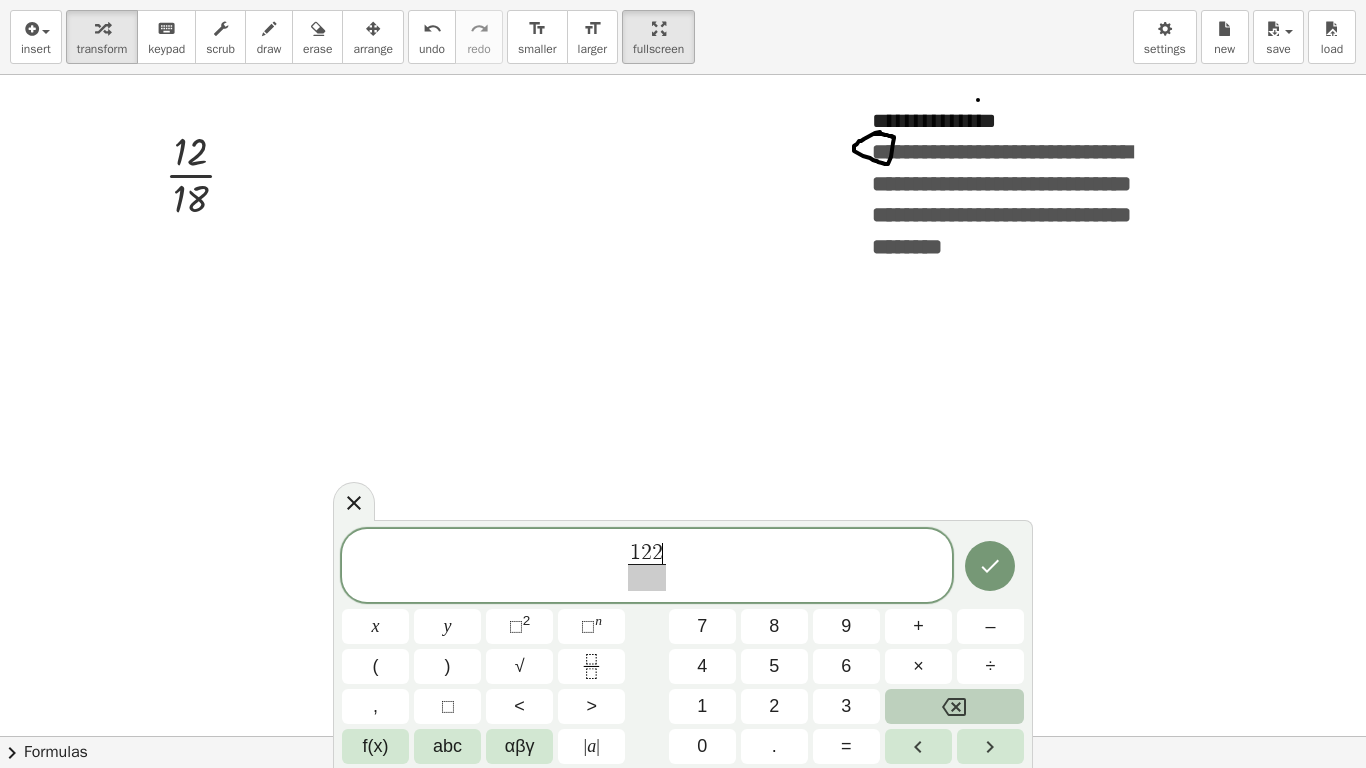 click 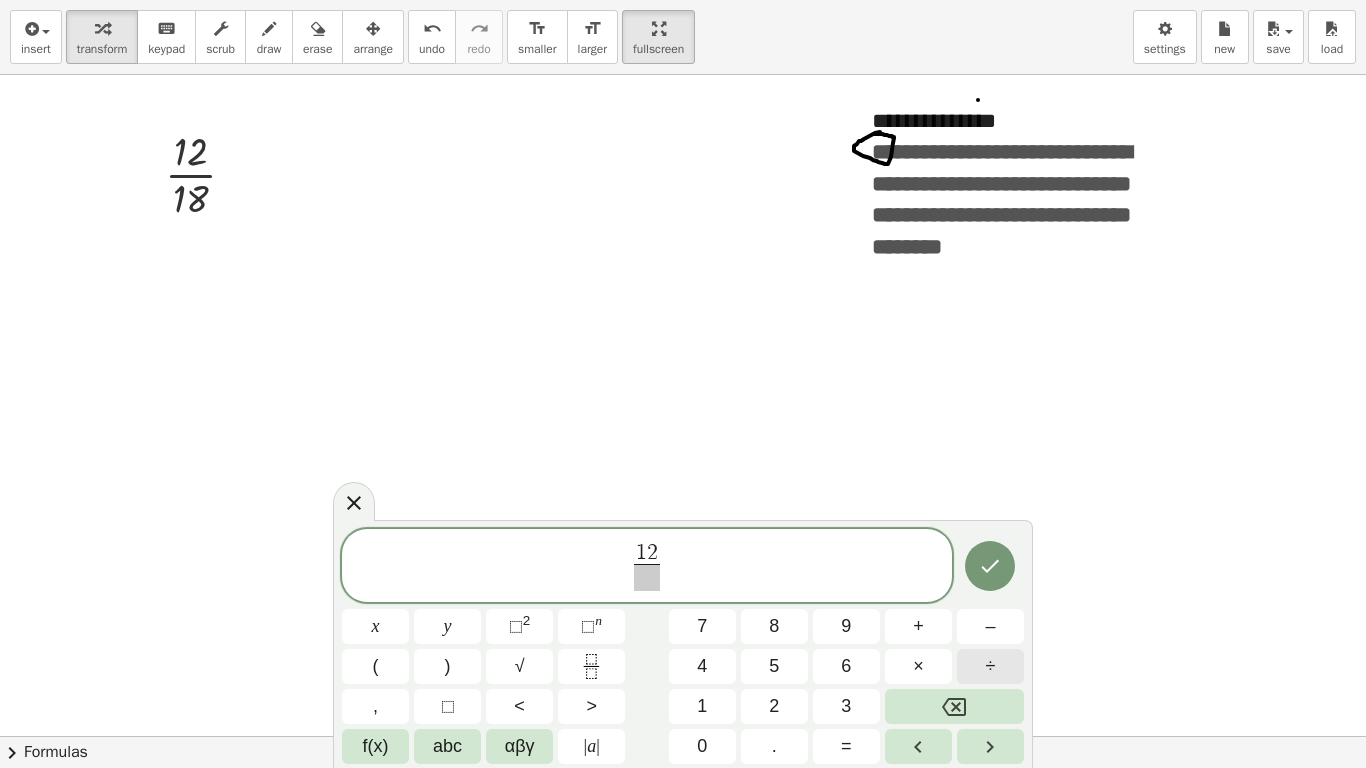 click on "÷" at bounding box center (990, 666) 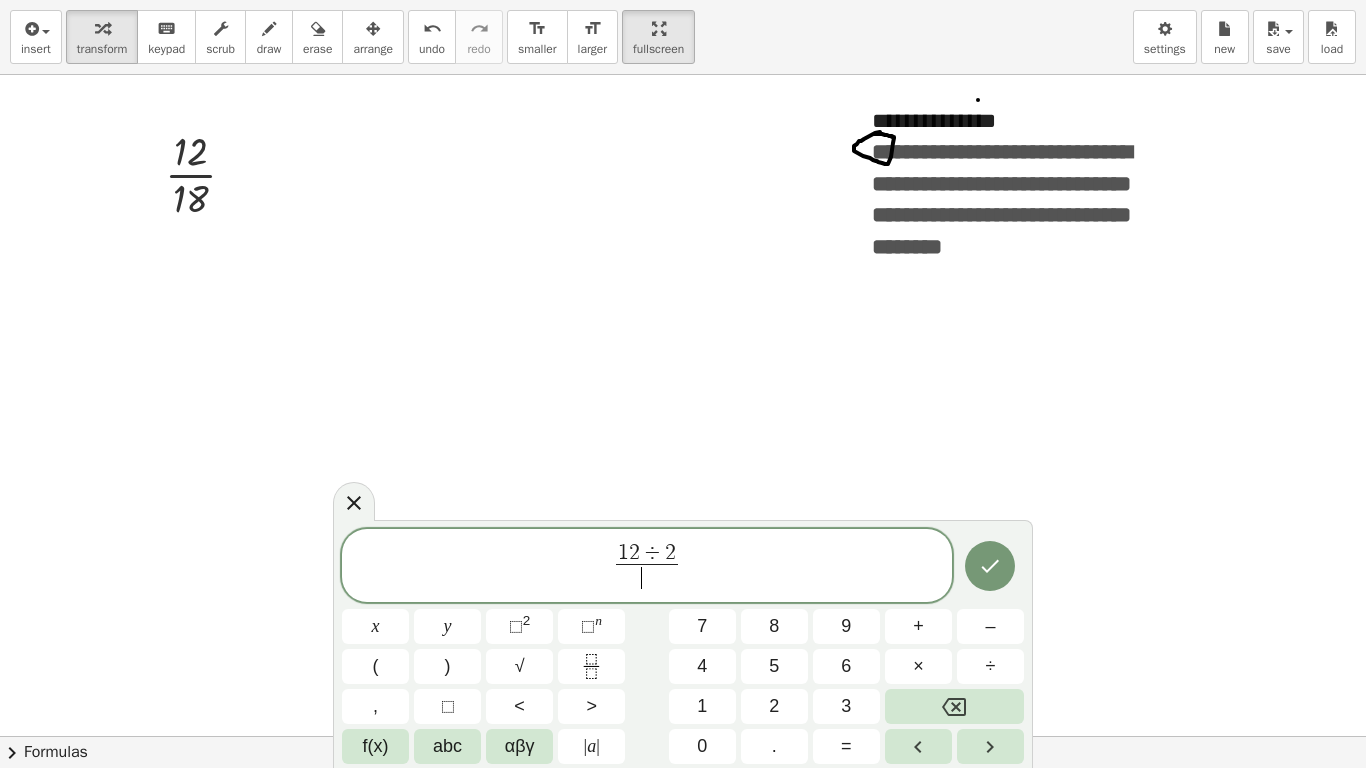 click on "​" at bounding box center (647, 577) 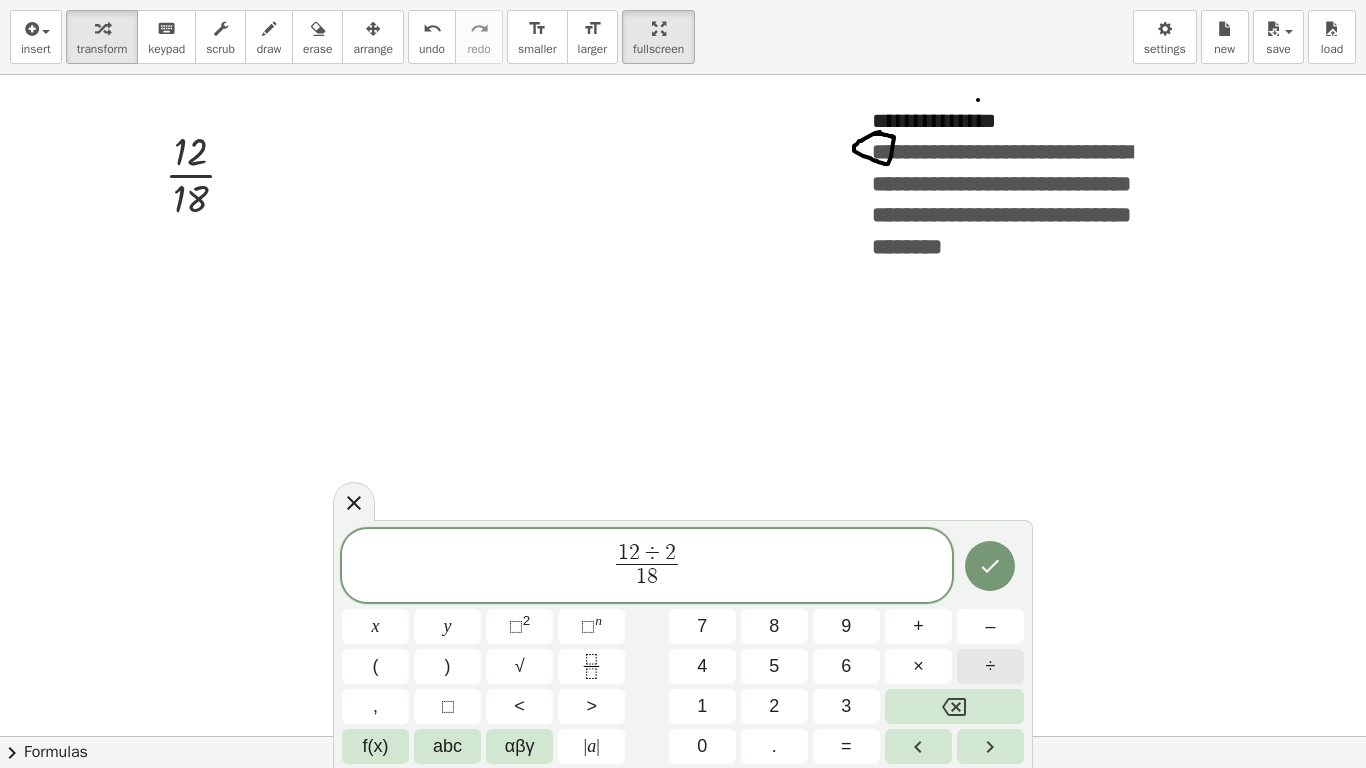 click on "÷" at bounding box center (991, 666) 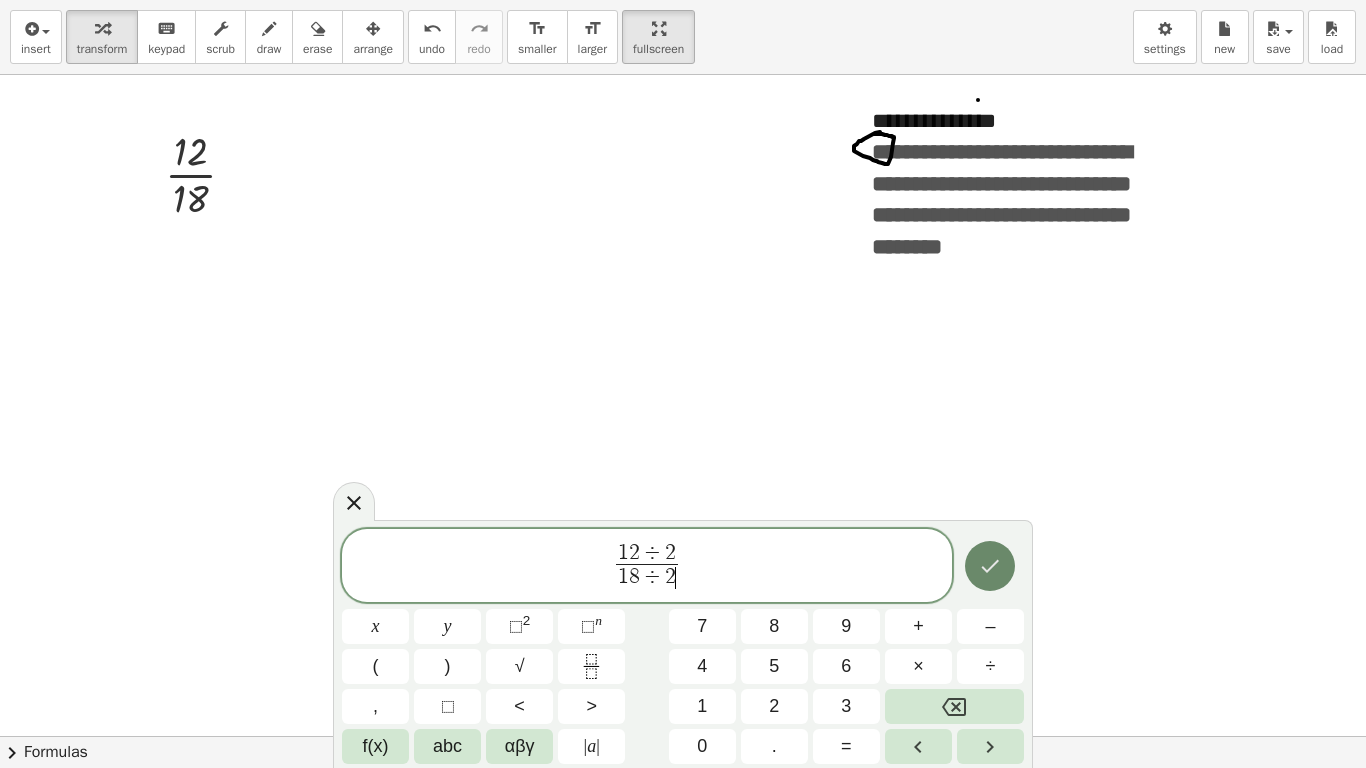 click 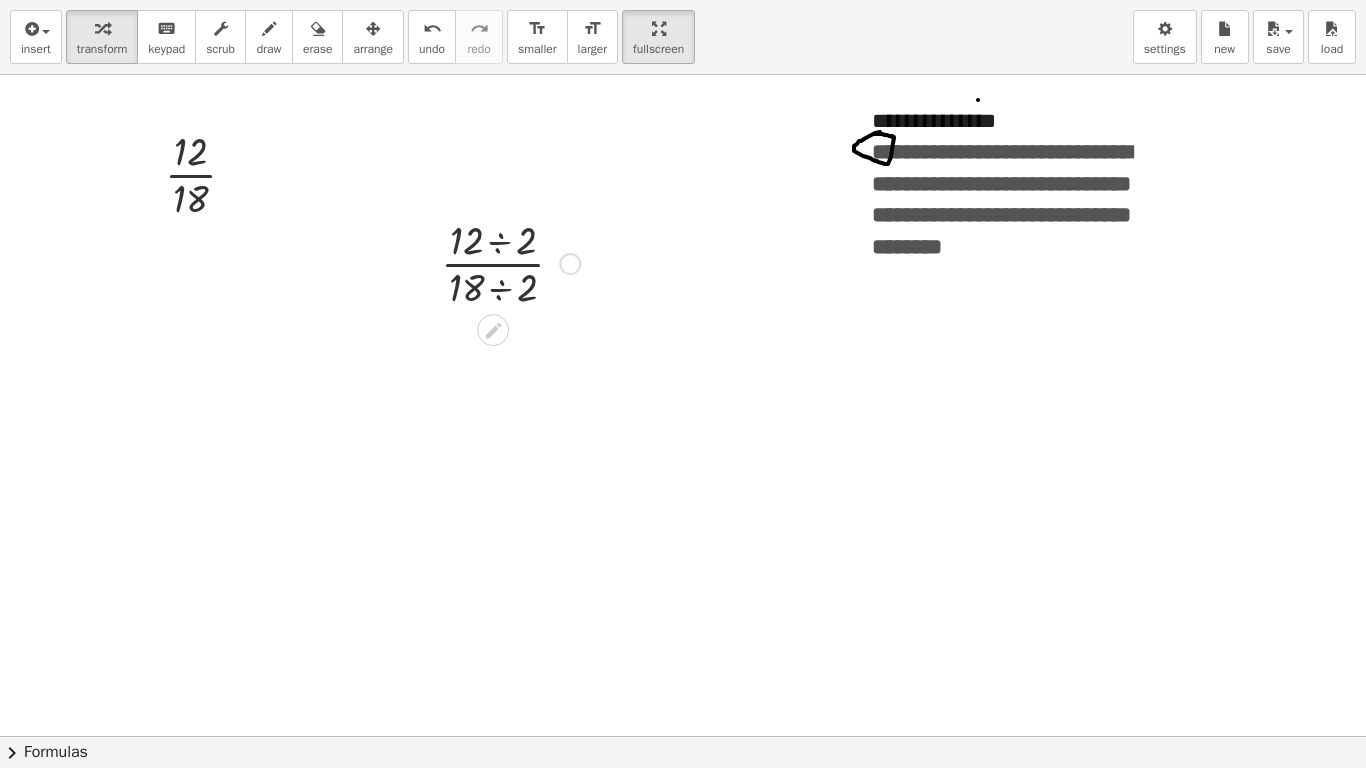 click at bounding box center [570, 264] 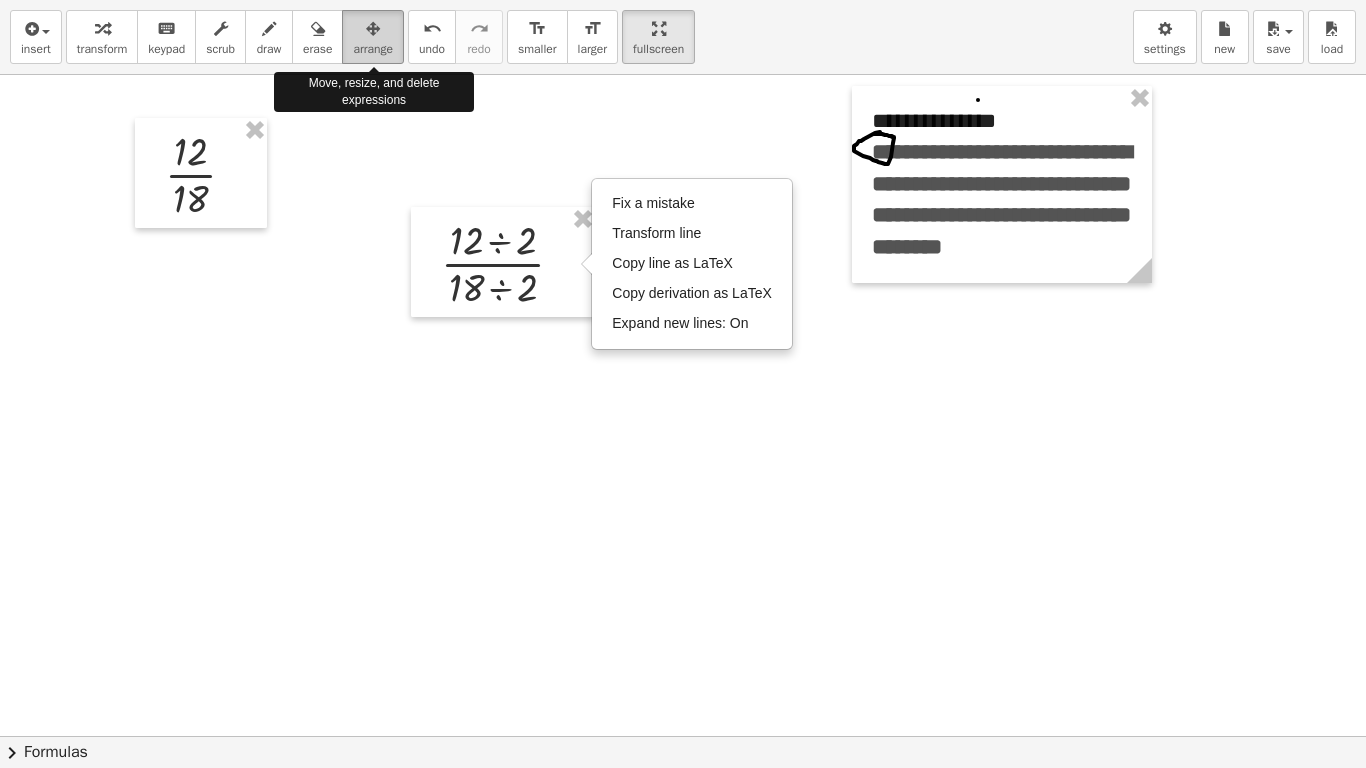 click at bounding box center [373, 28] 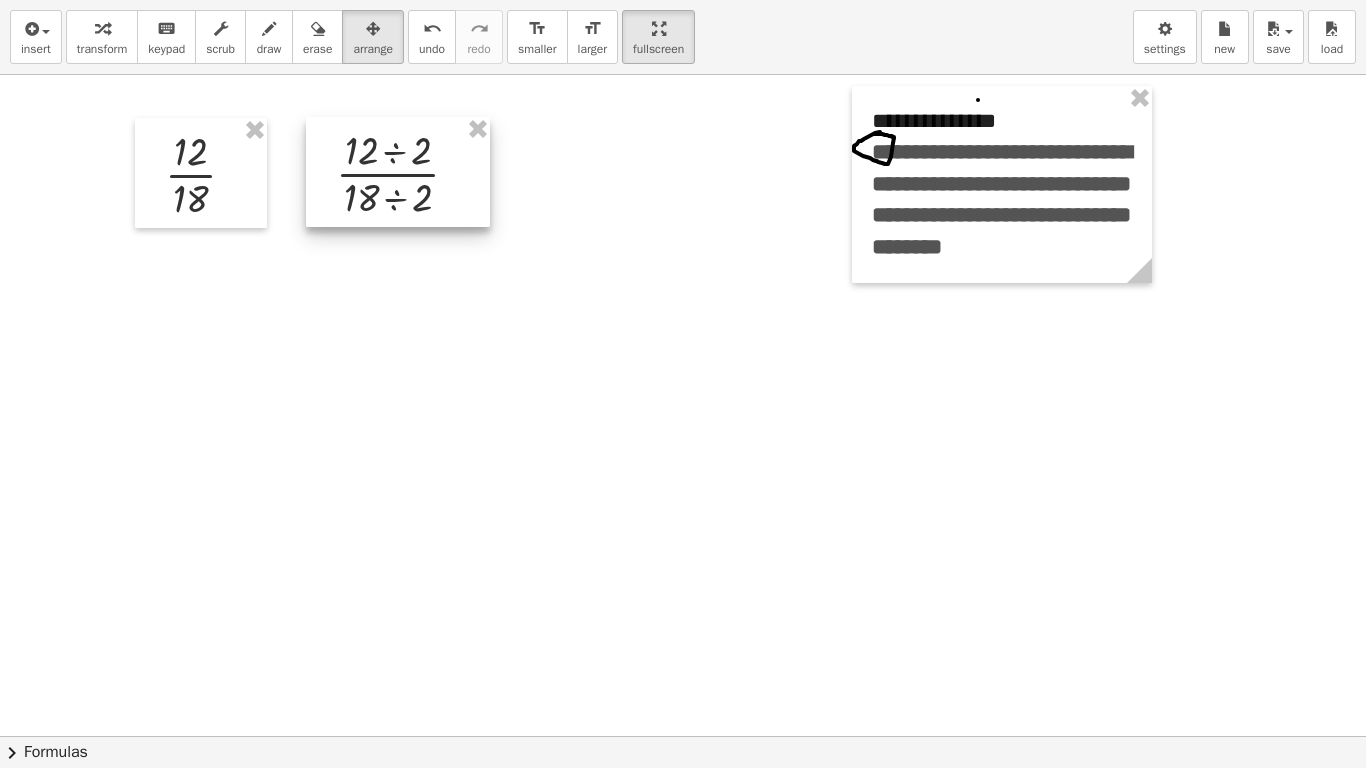 drag, startPoint x: 513, startPoint y: 230, endPoint x: 408, endPoint y: 140, distance: 138.29317 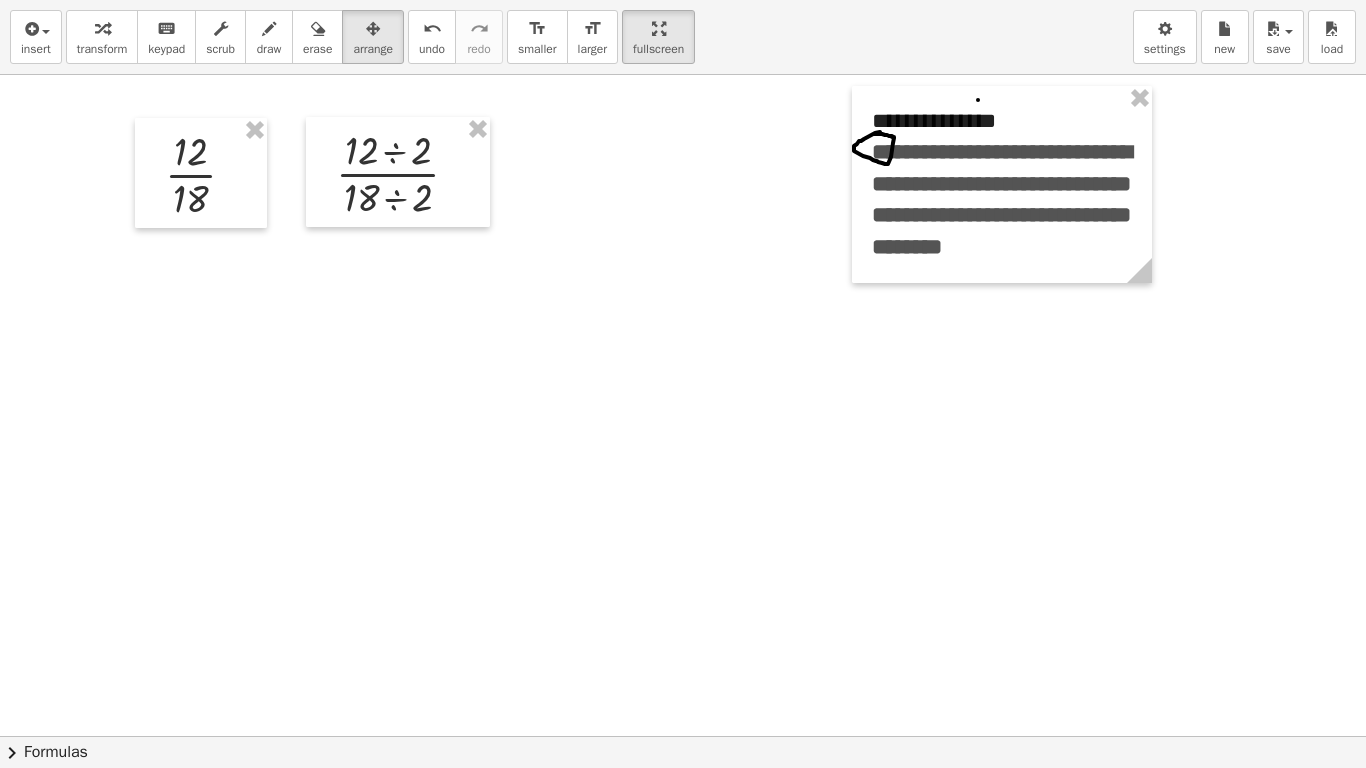 click at bounding box center (683, 736) 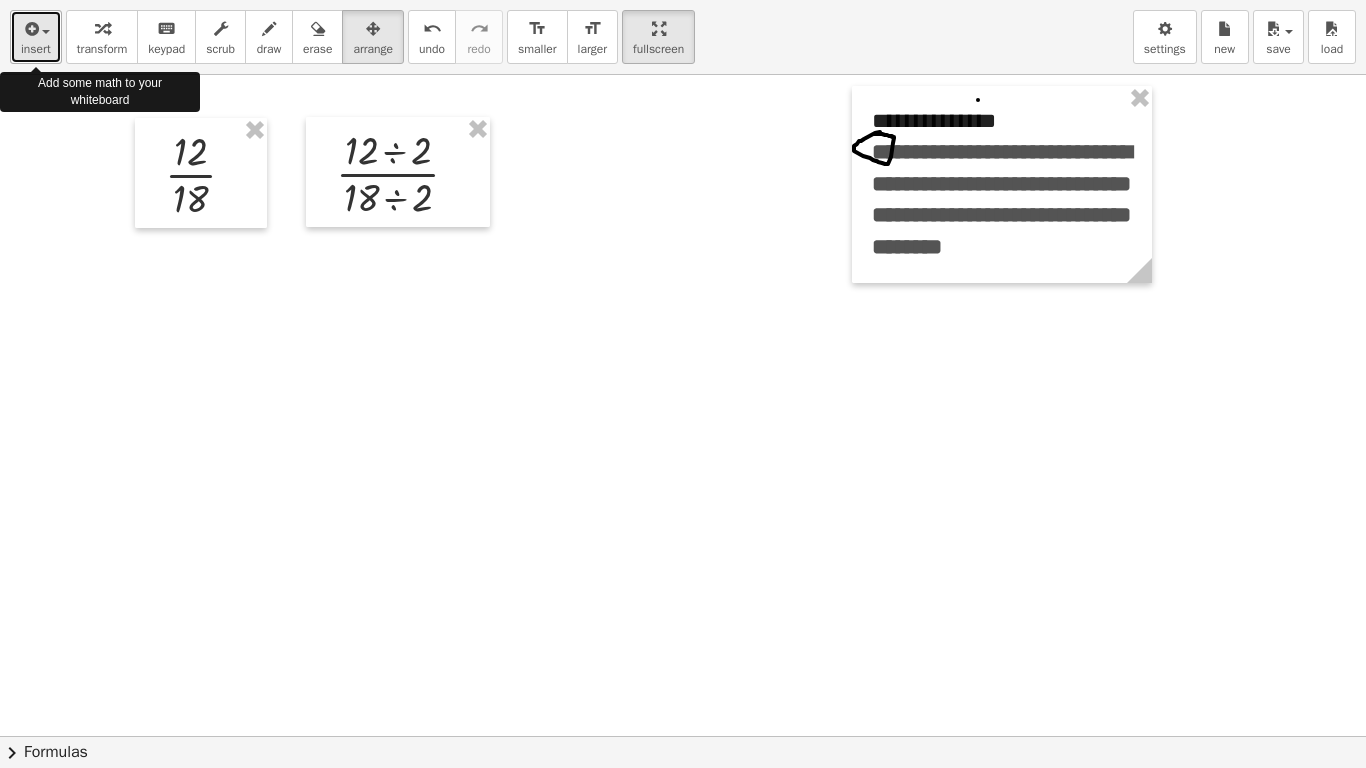 click on "insert" at bounding box center (36, 37) 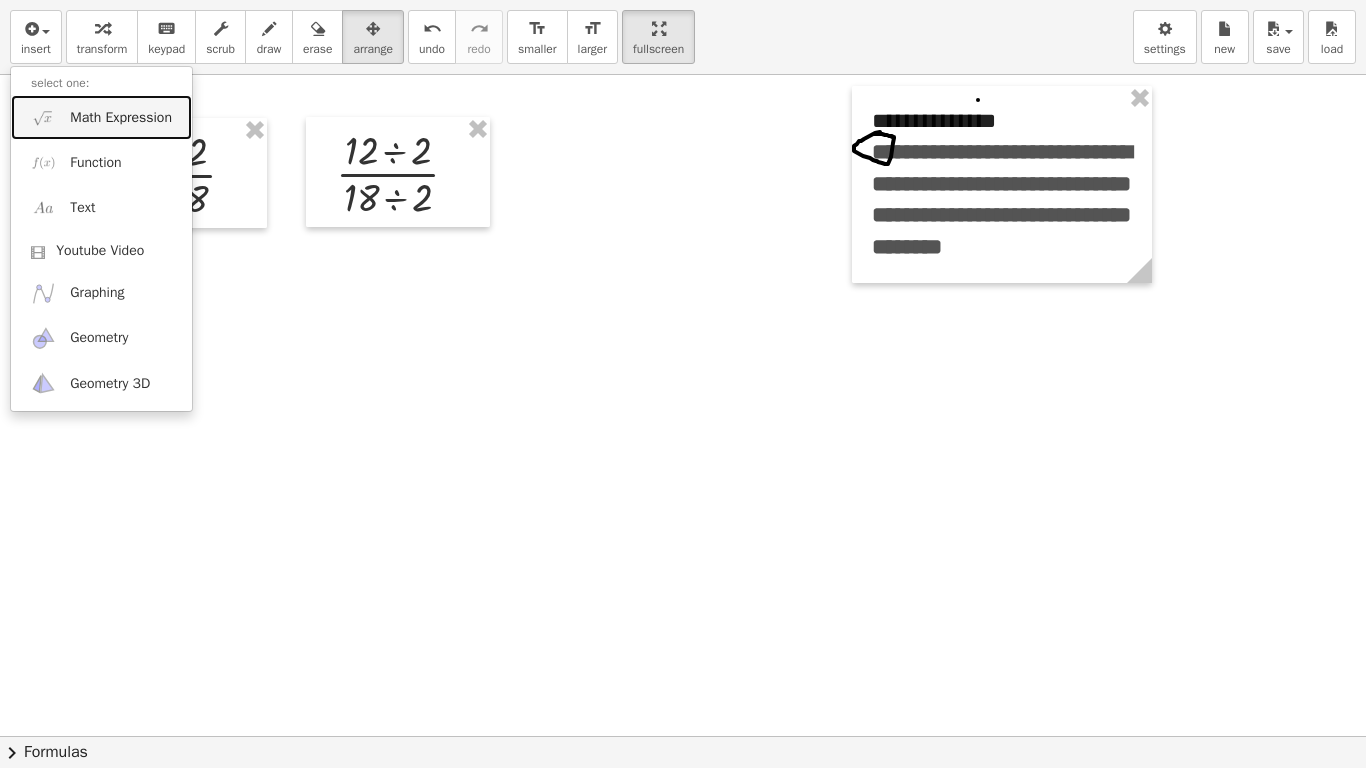 click on "Math Expression" at bounding box center [121, 118] 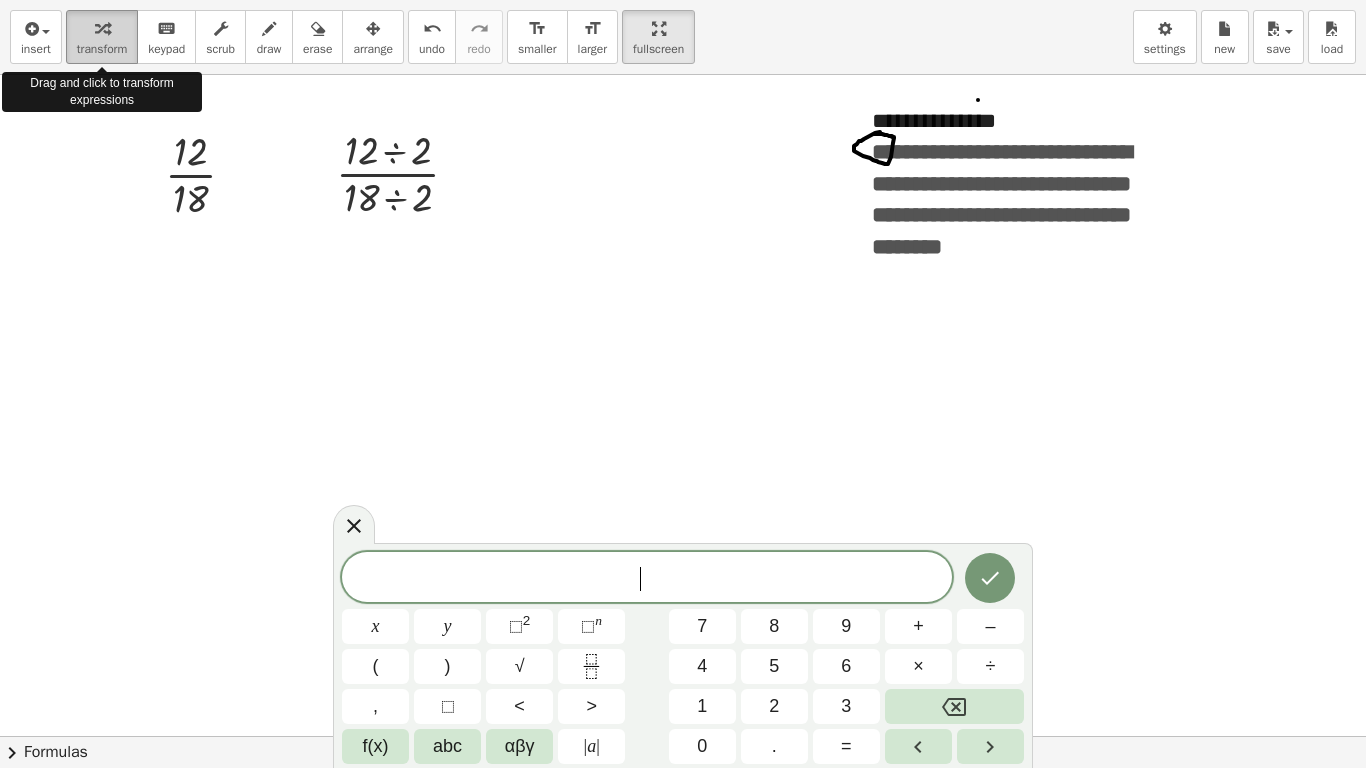 click at bounding box center [102, 29] 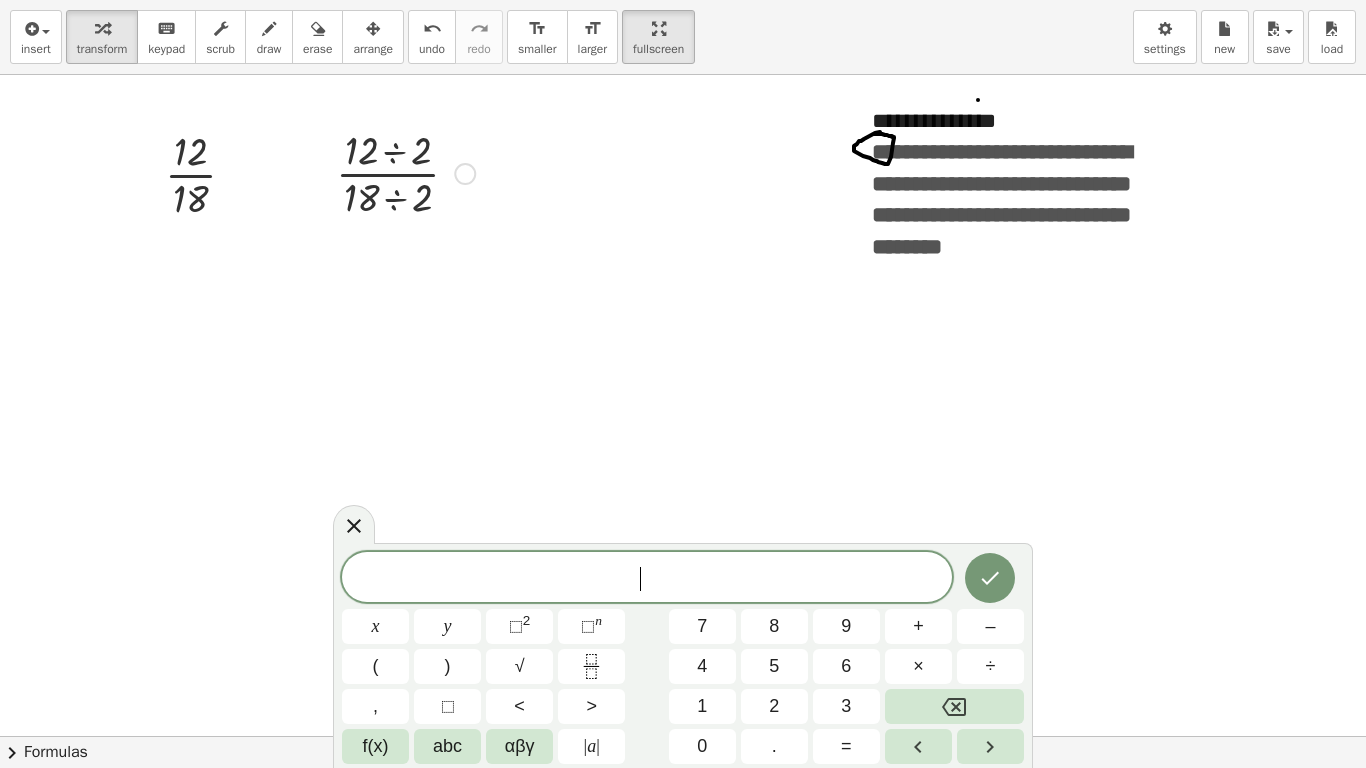 click at bounding box center [405, 172] 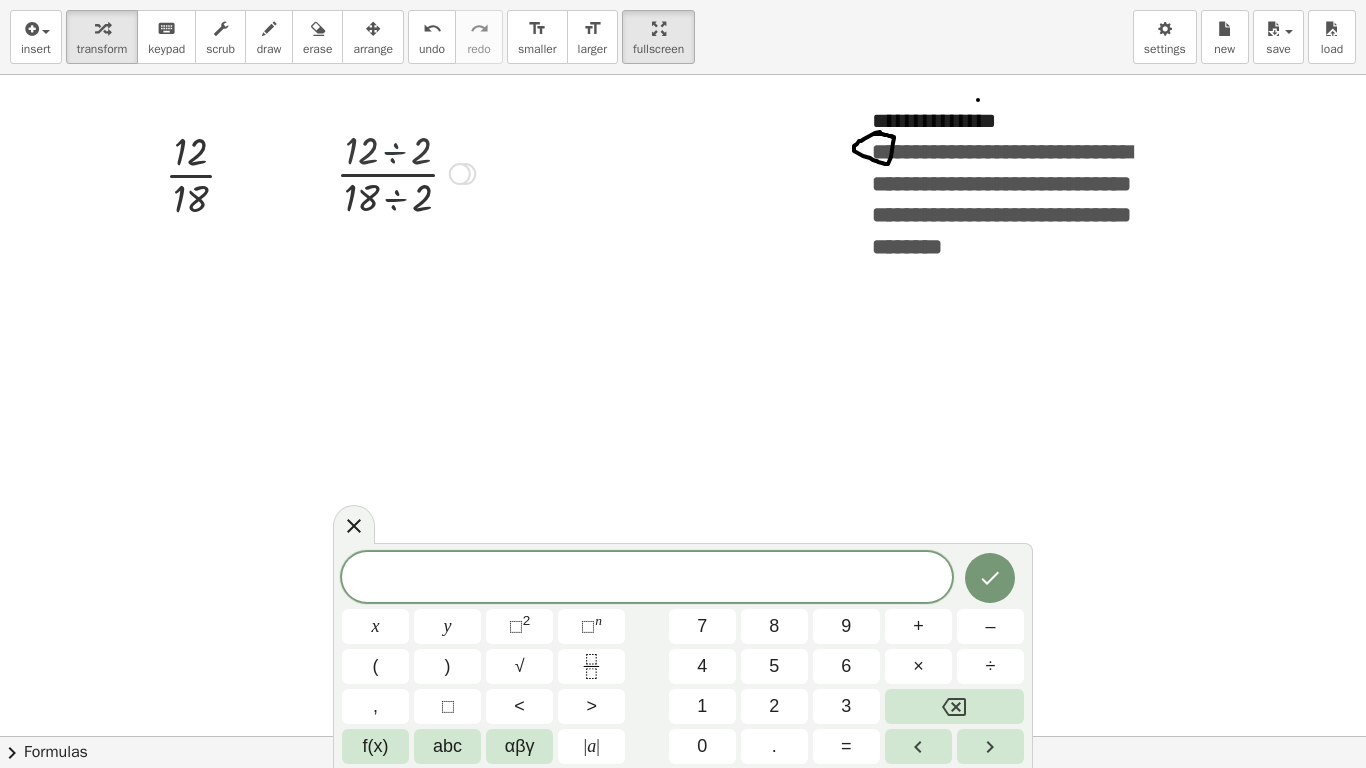 click at bounding box center [405, 172] 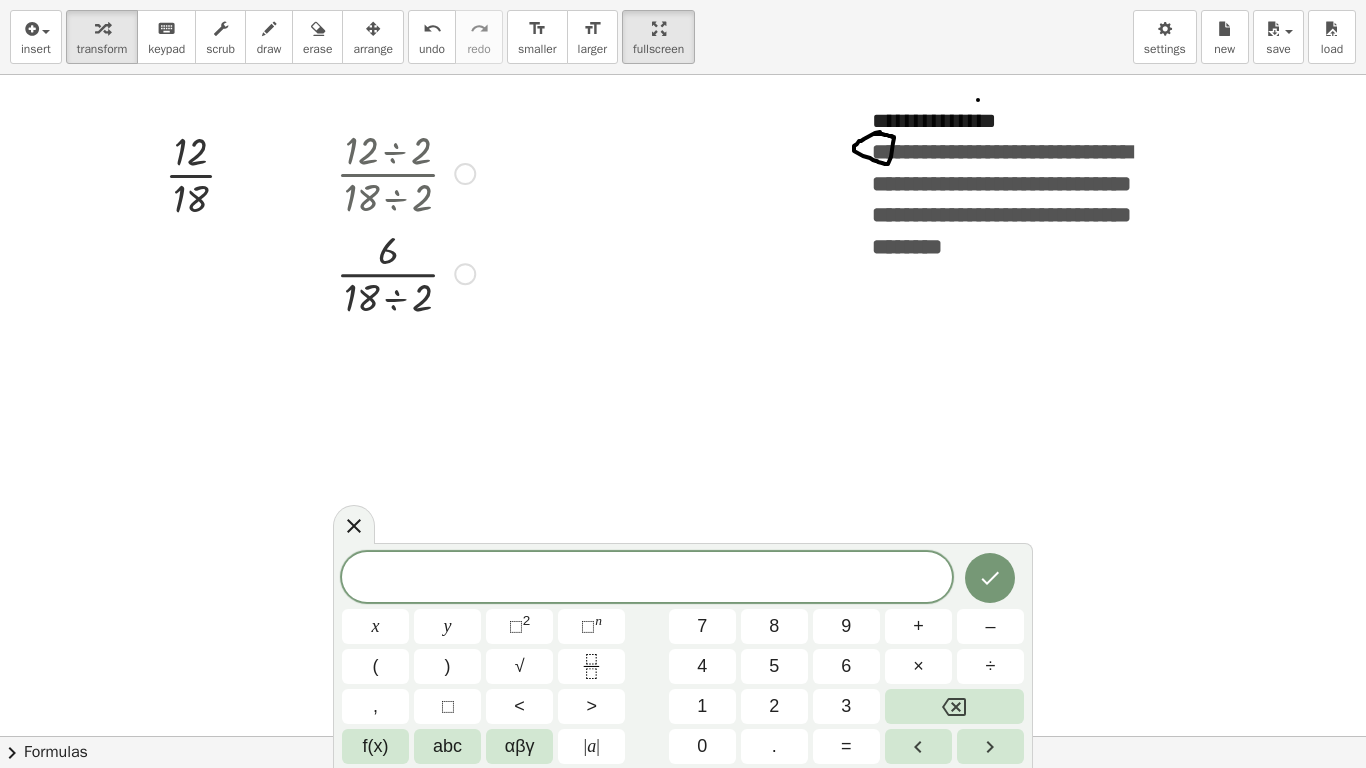 click at bounding box center (405, 272) 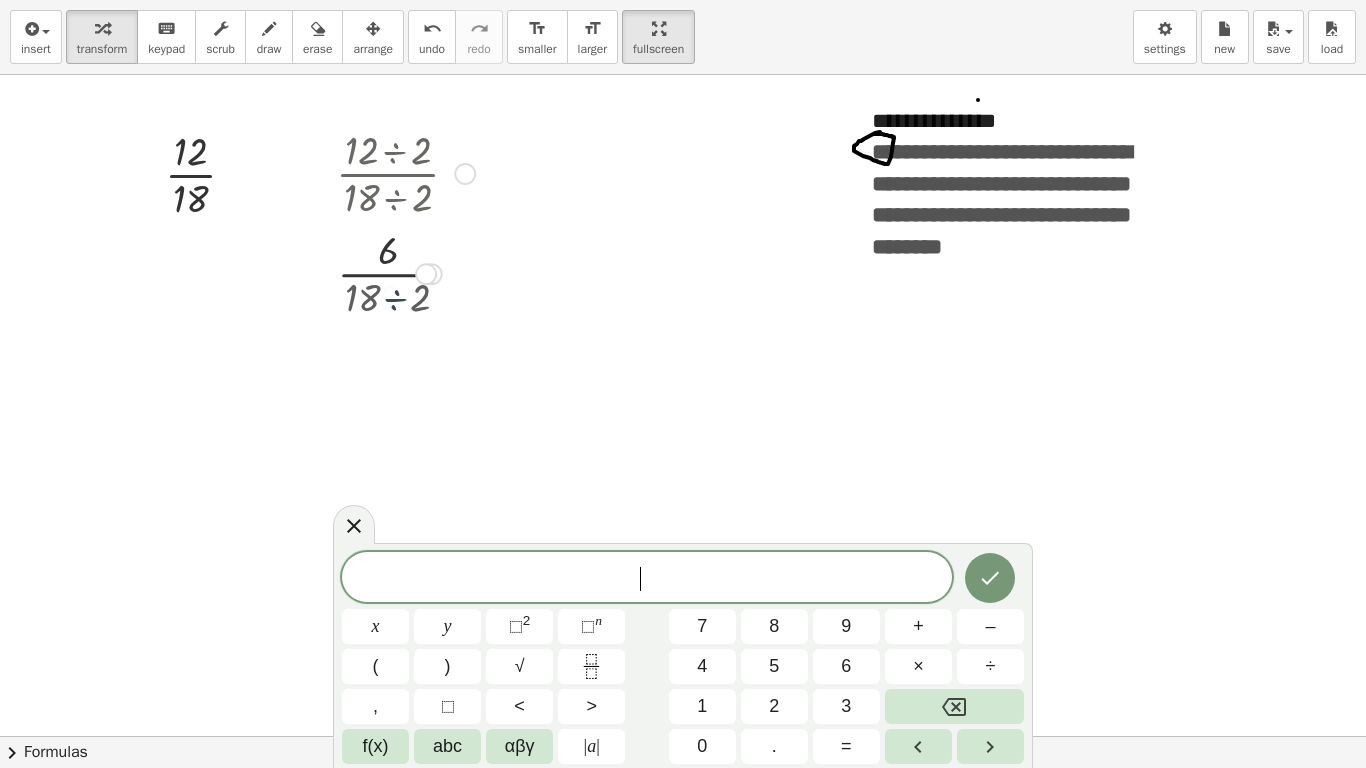 click at bounding box center [405, 272] 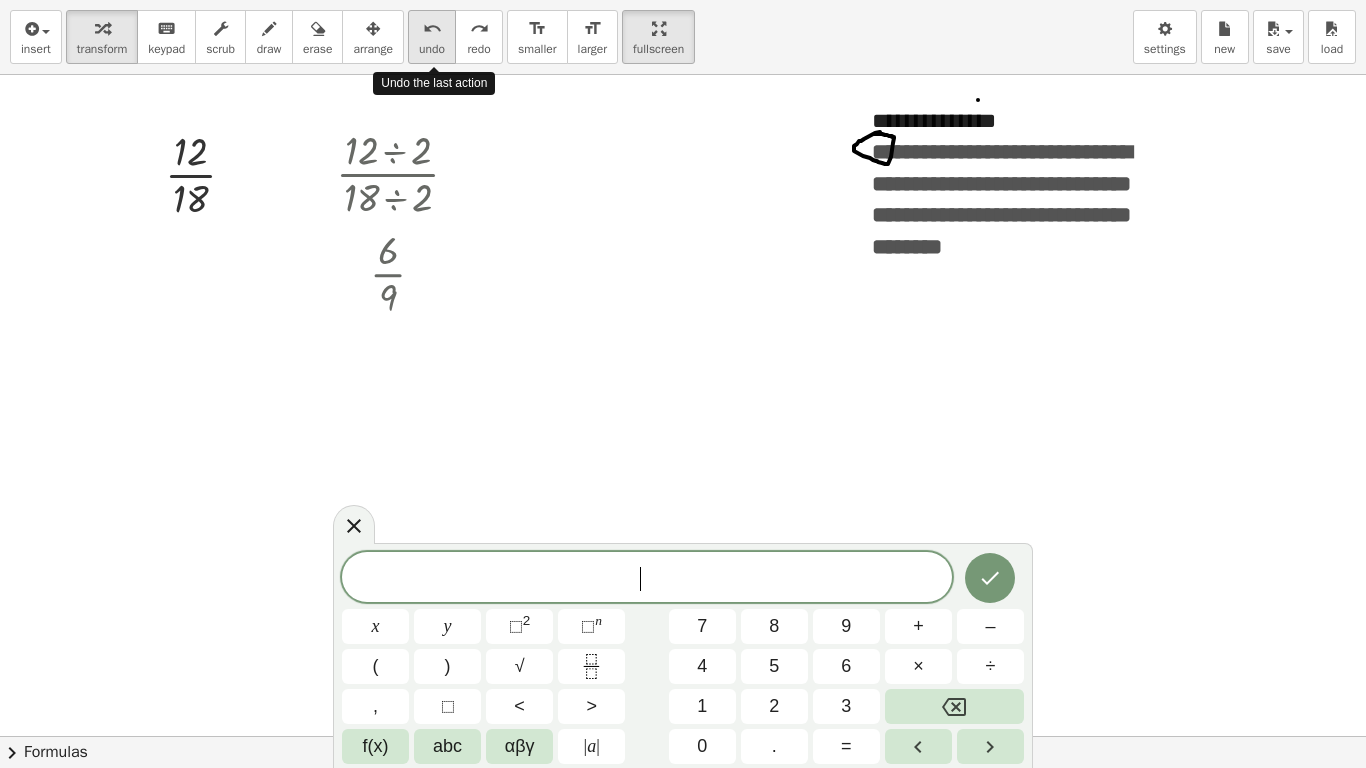 click on "undo" at bounding box center (432, 29) 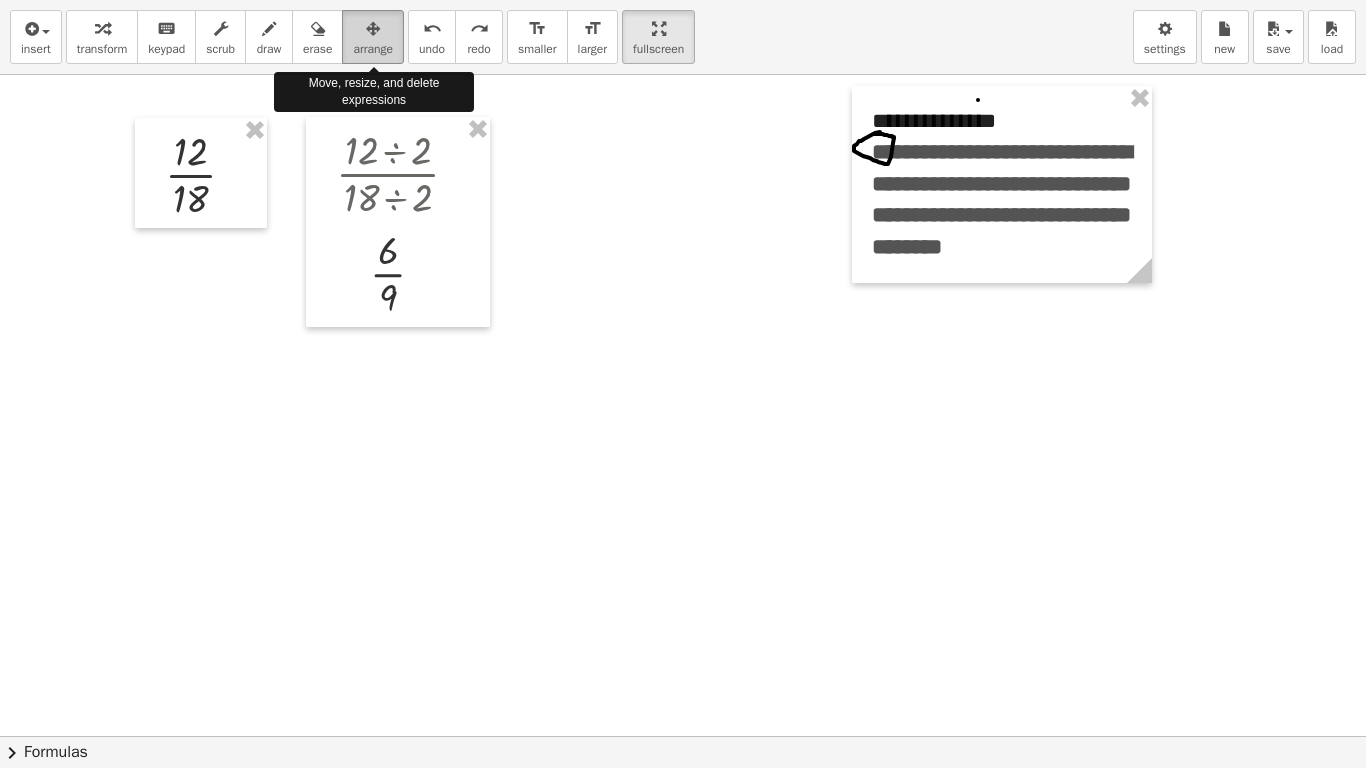 click on "arrange" at bounding box center [373, 37] 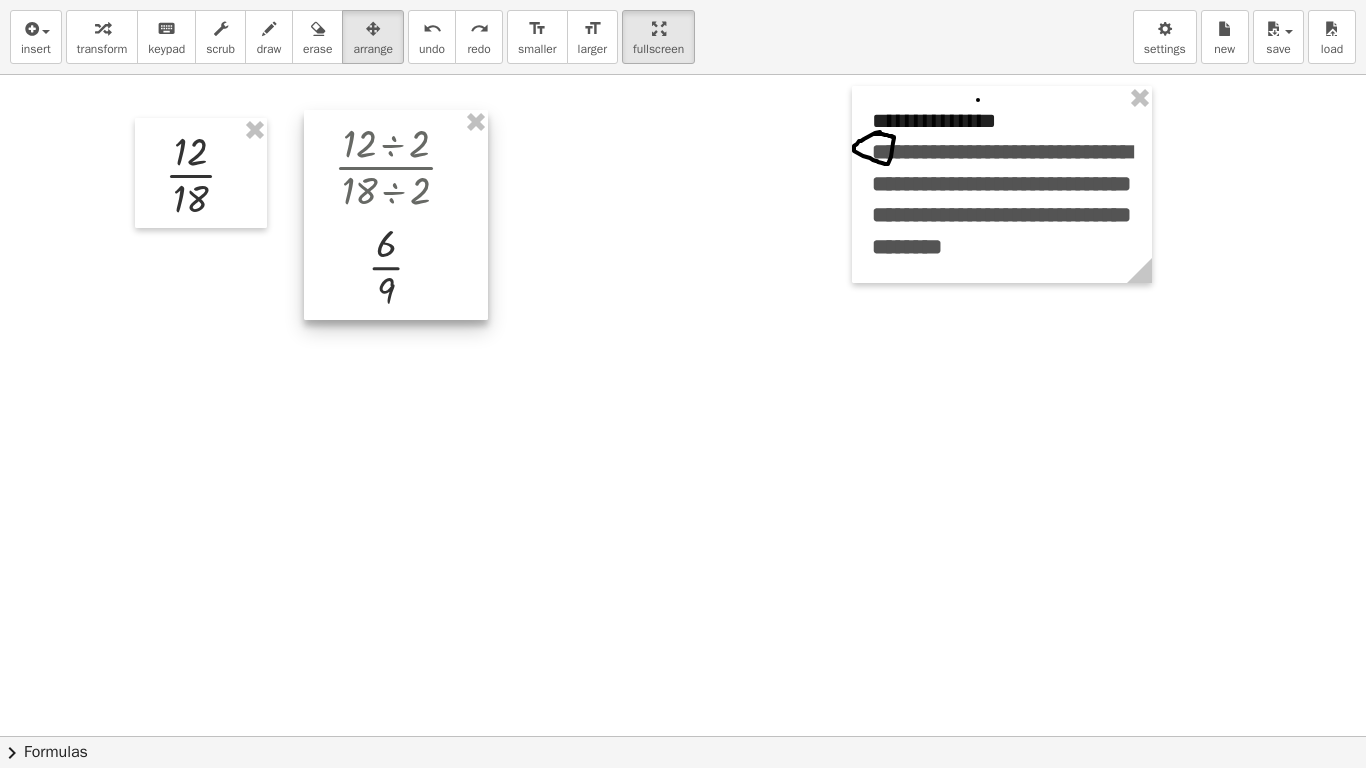 click at bounding box center (396, 215) 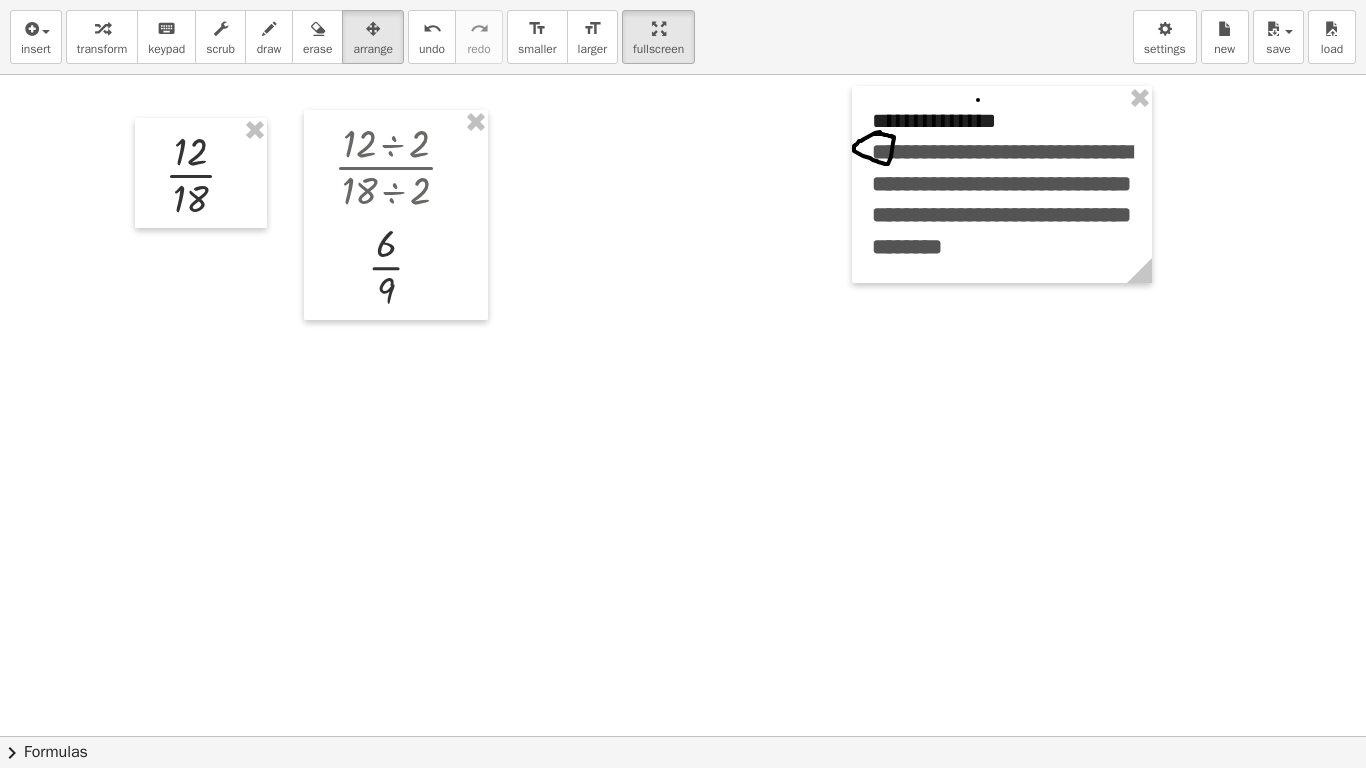 click at bounding box center (683, 736) 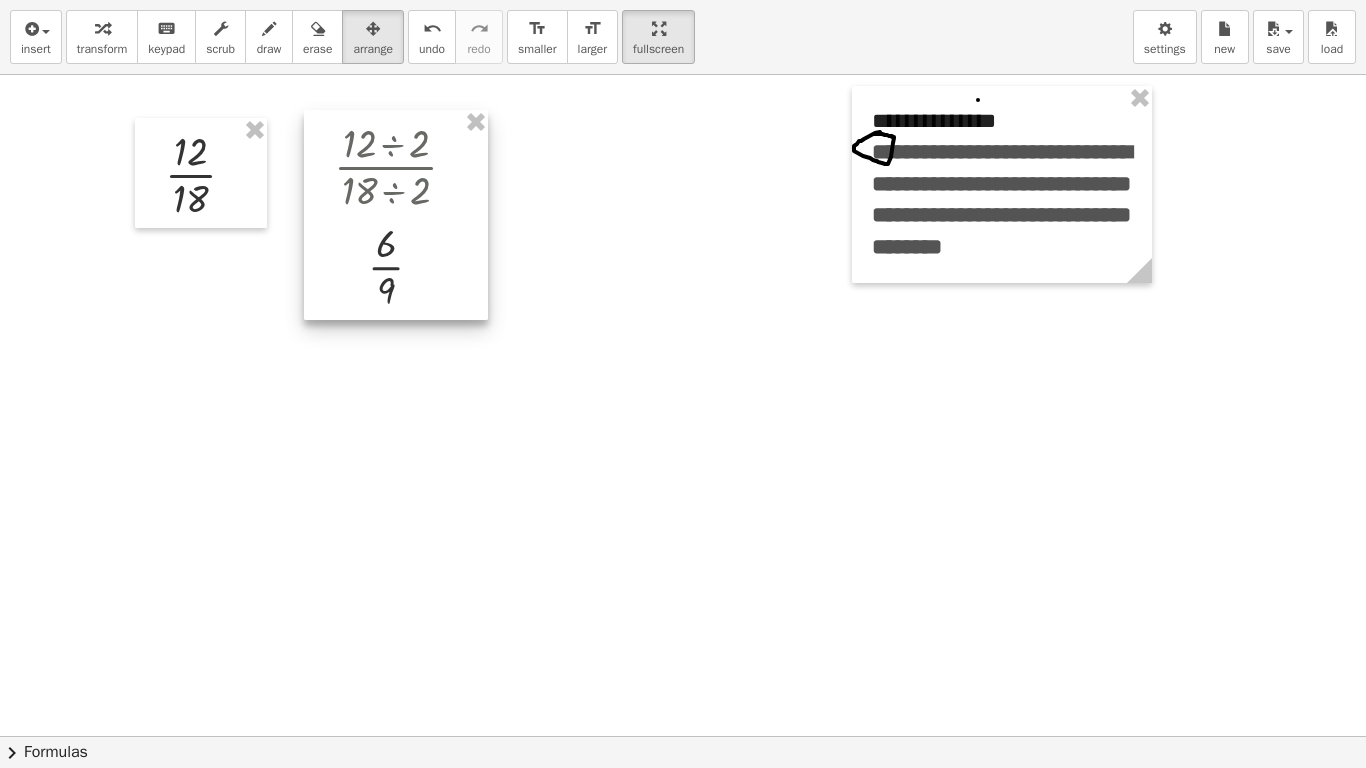 click at bounding box center (396, 215) 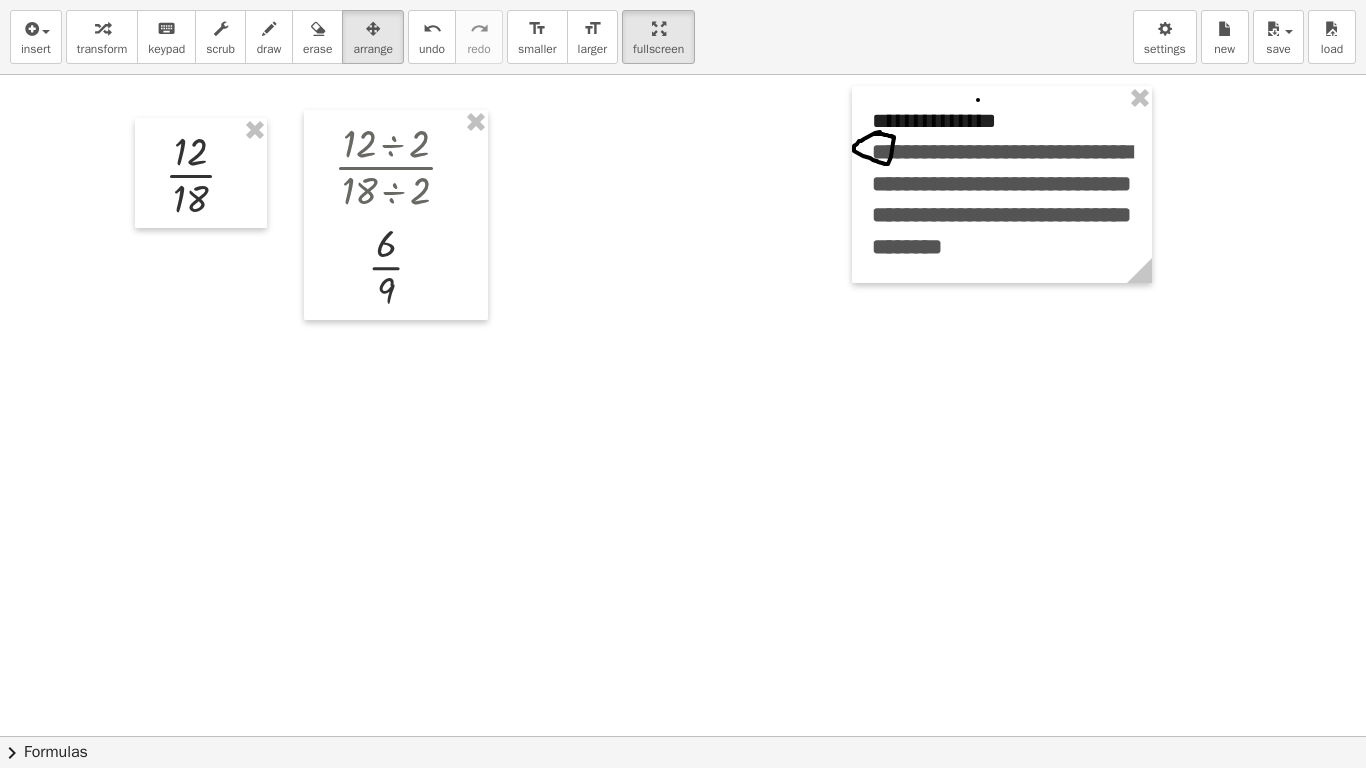 click at bounding box center [683, 736] 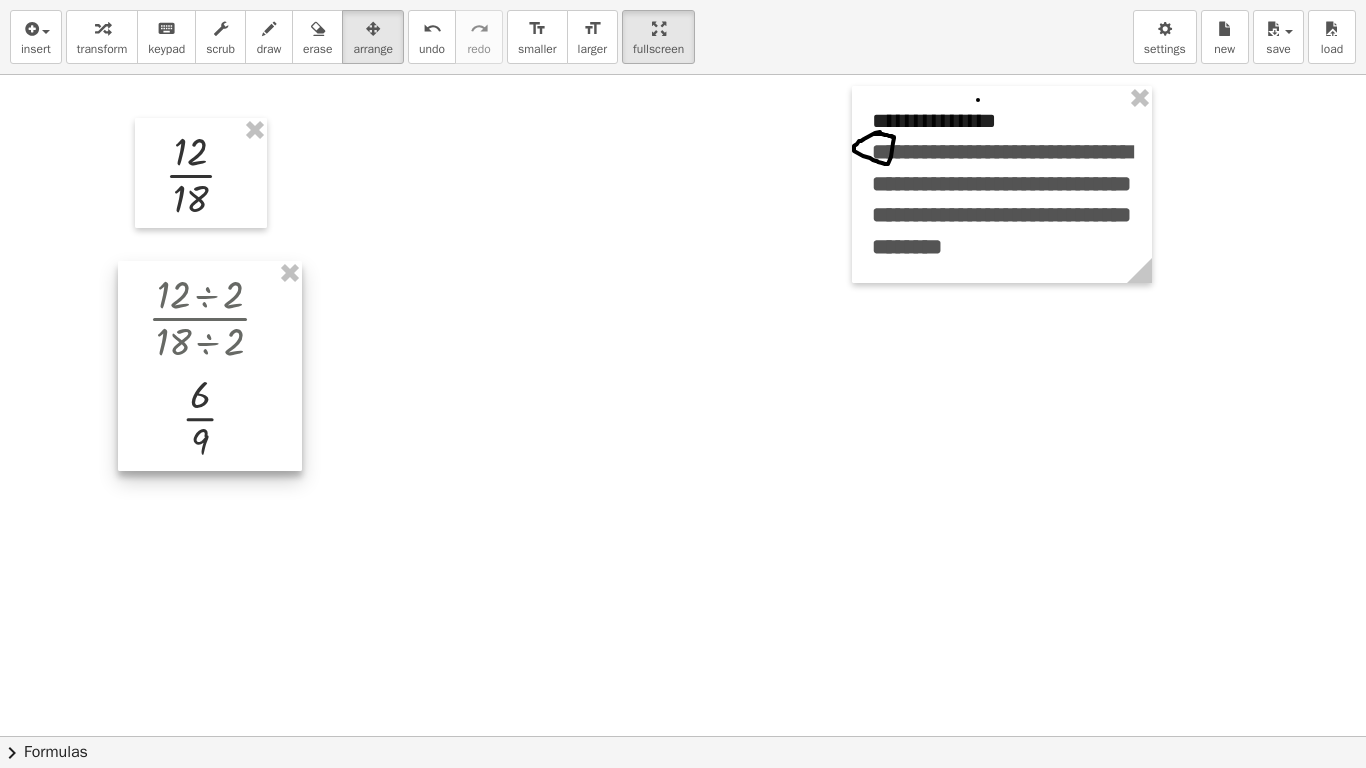 drag, startPoint x: 466, startPoint y: 150, endPoint x: 280, endPoint y: 300, distance: 238.9477 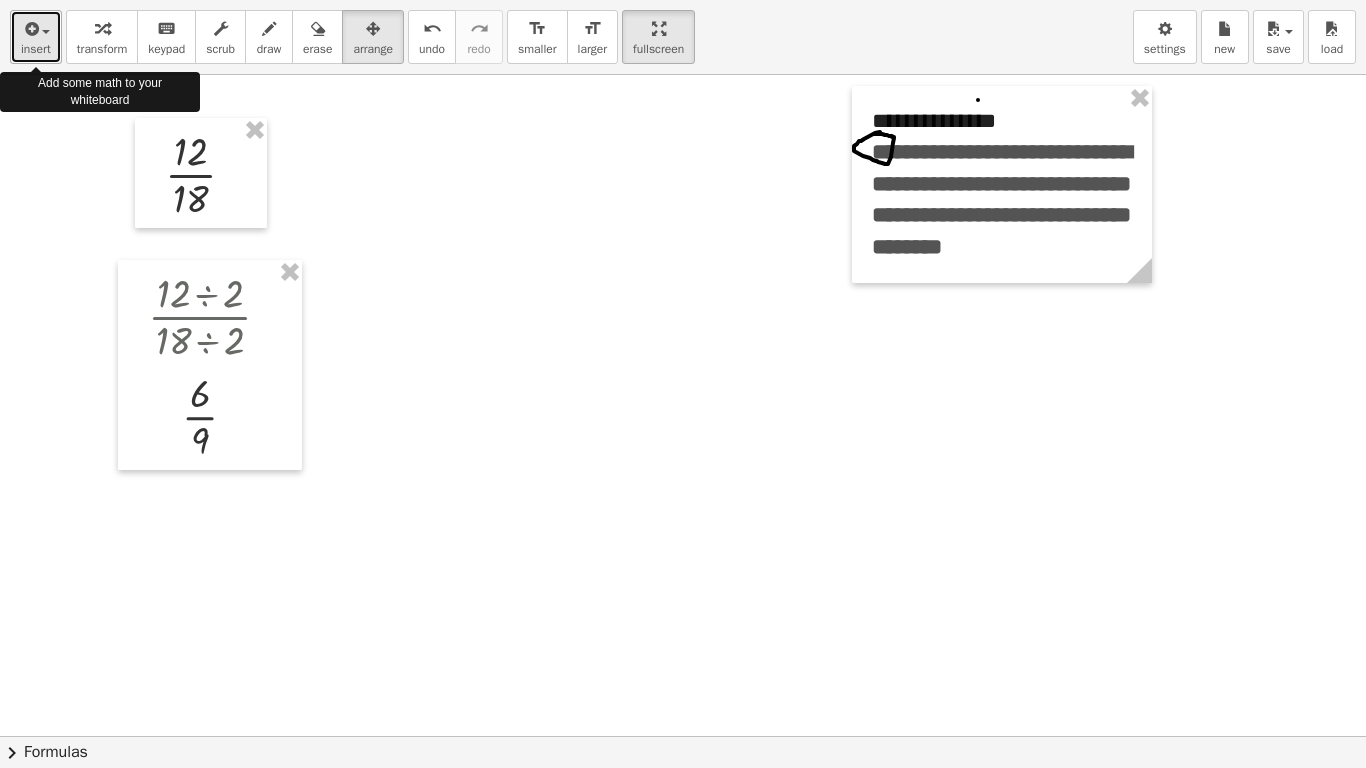 click at bounding box center (46, 32) 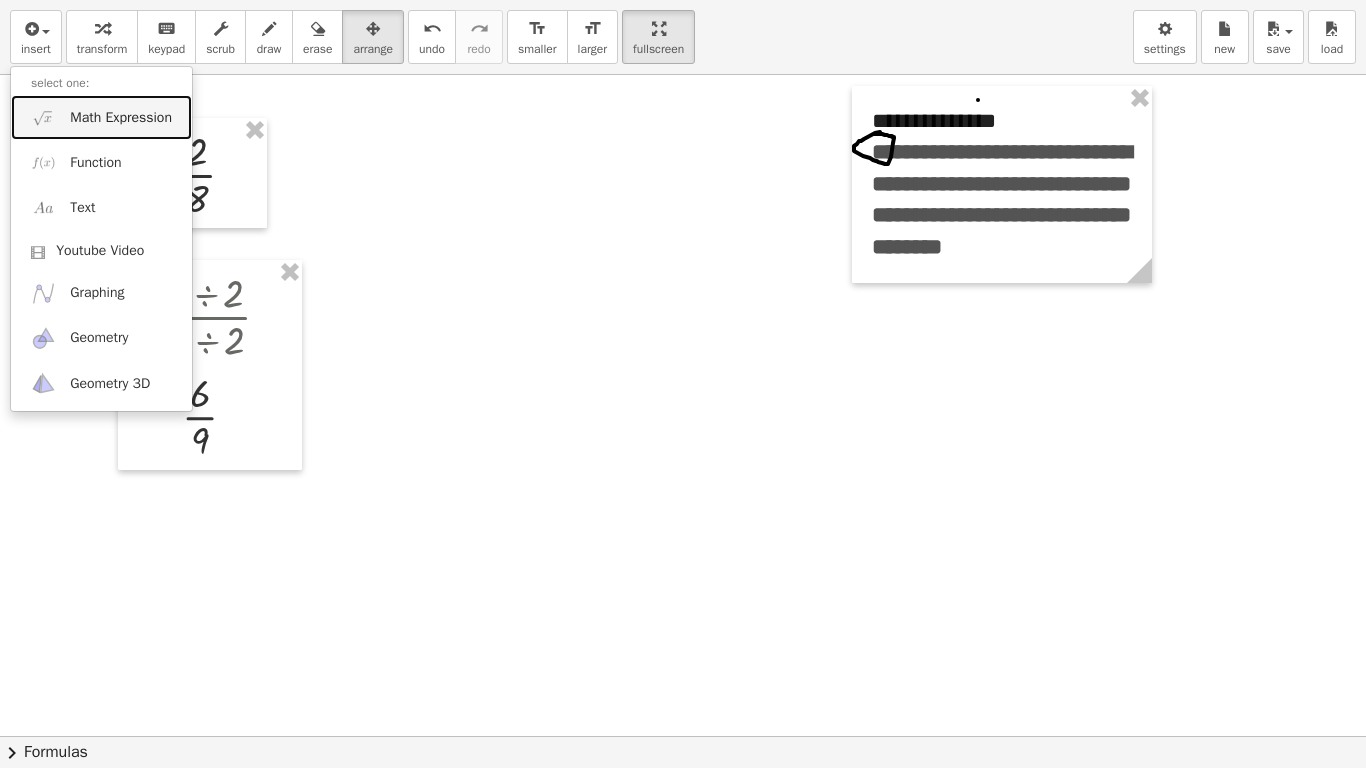 click on "Math Expression" at bounding box center [101, 117] 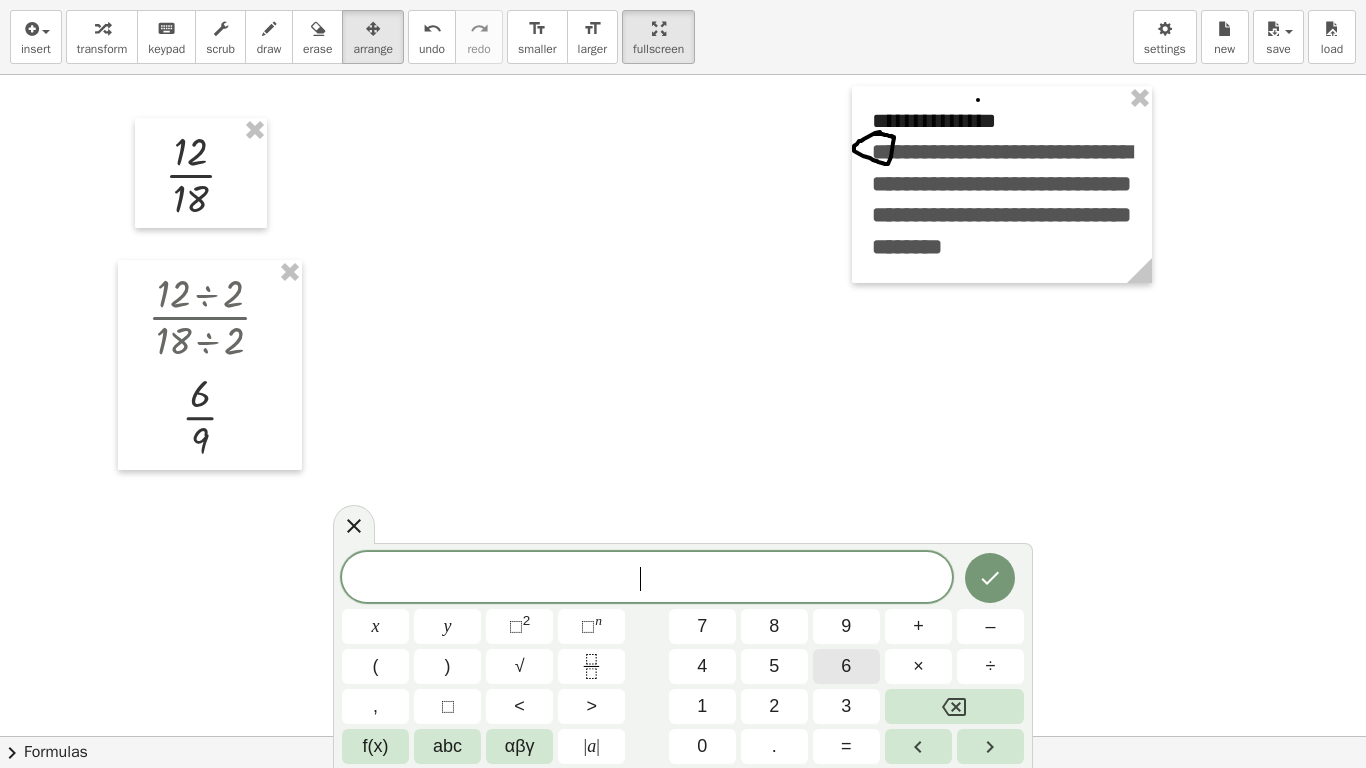 click on "6" at bounding box center [846, 666] 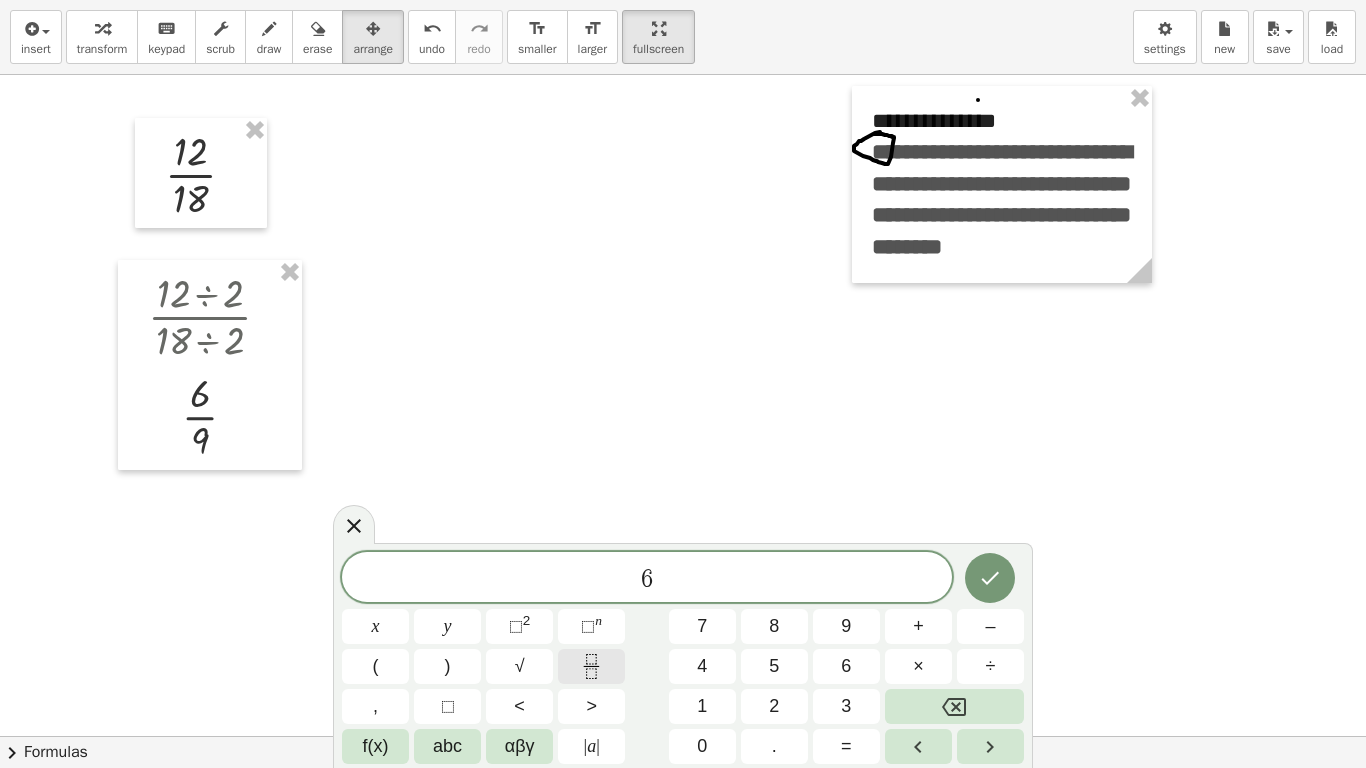 click 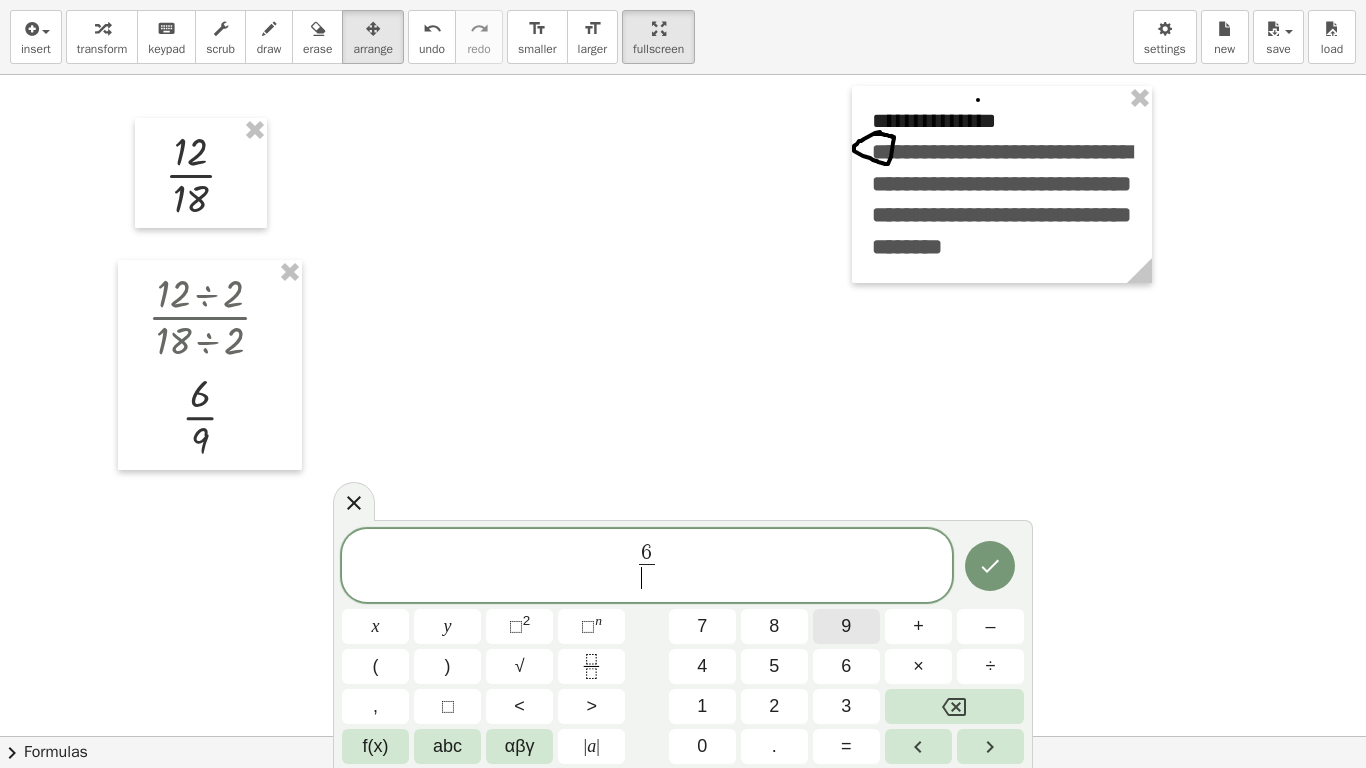 click on "9" at bounding box center (846, 626) 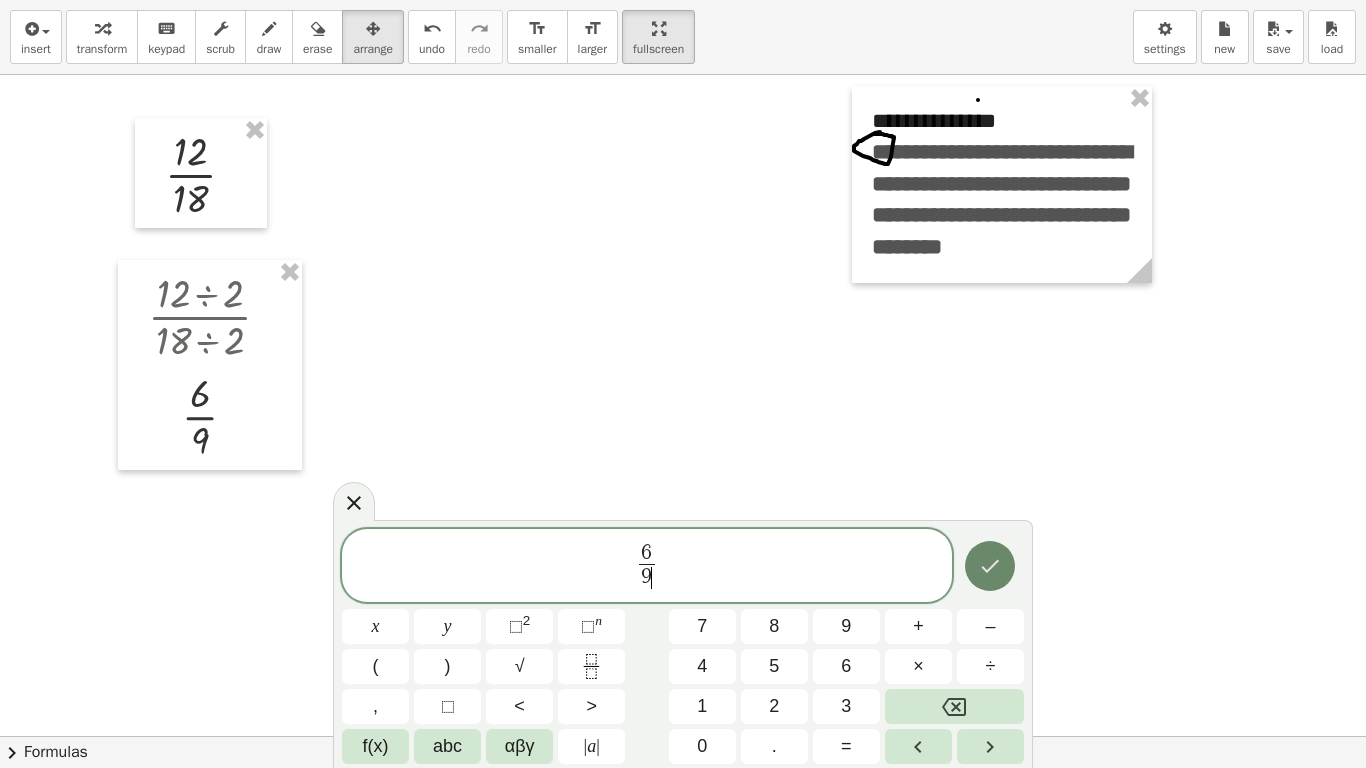 click at bounding box center [990, 566] 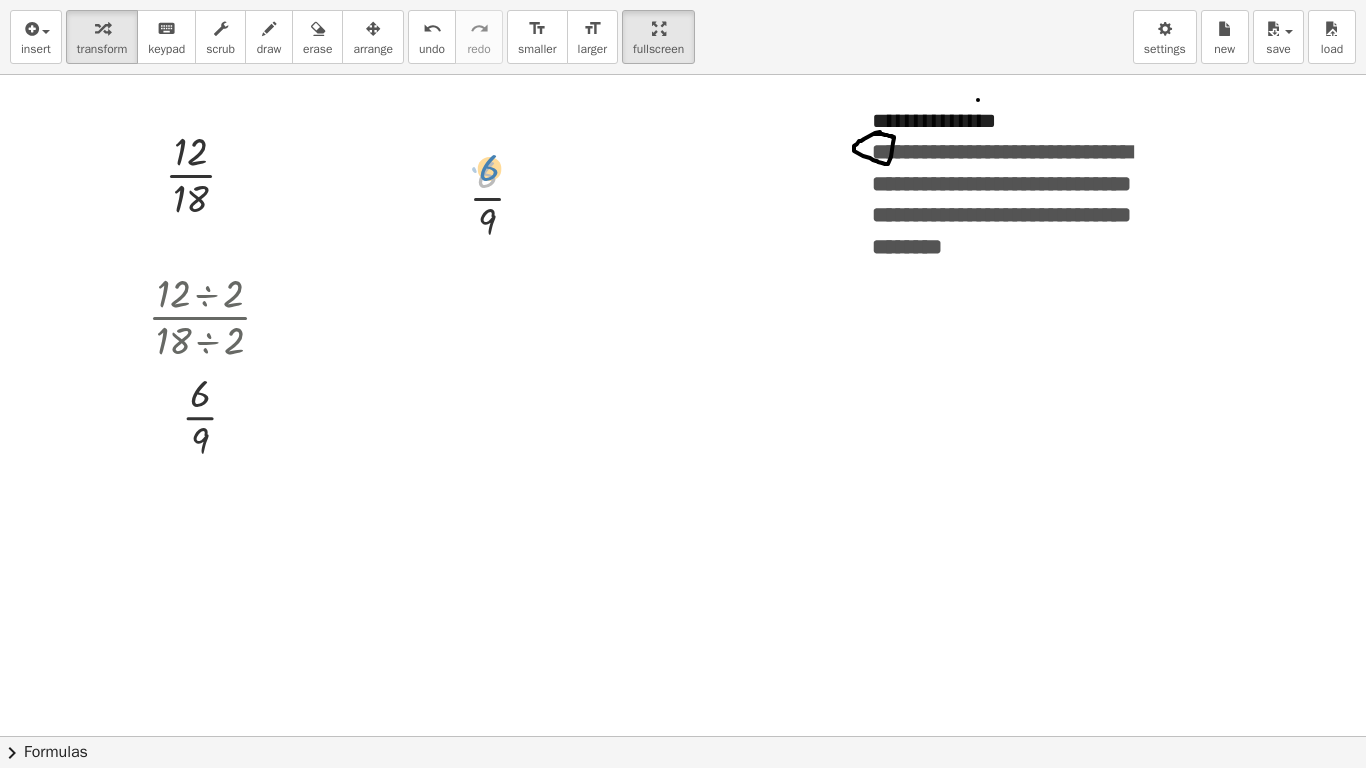 click at bounding box center (505, 196) 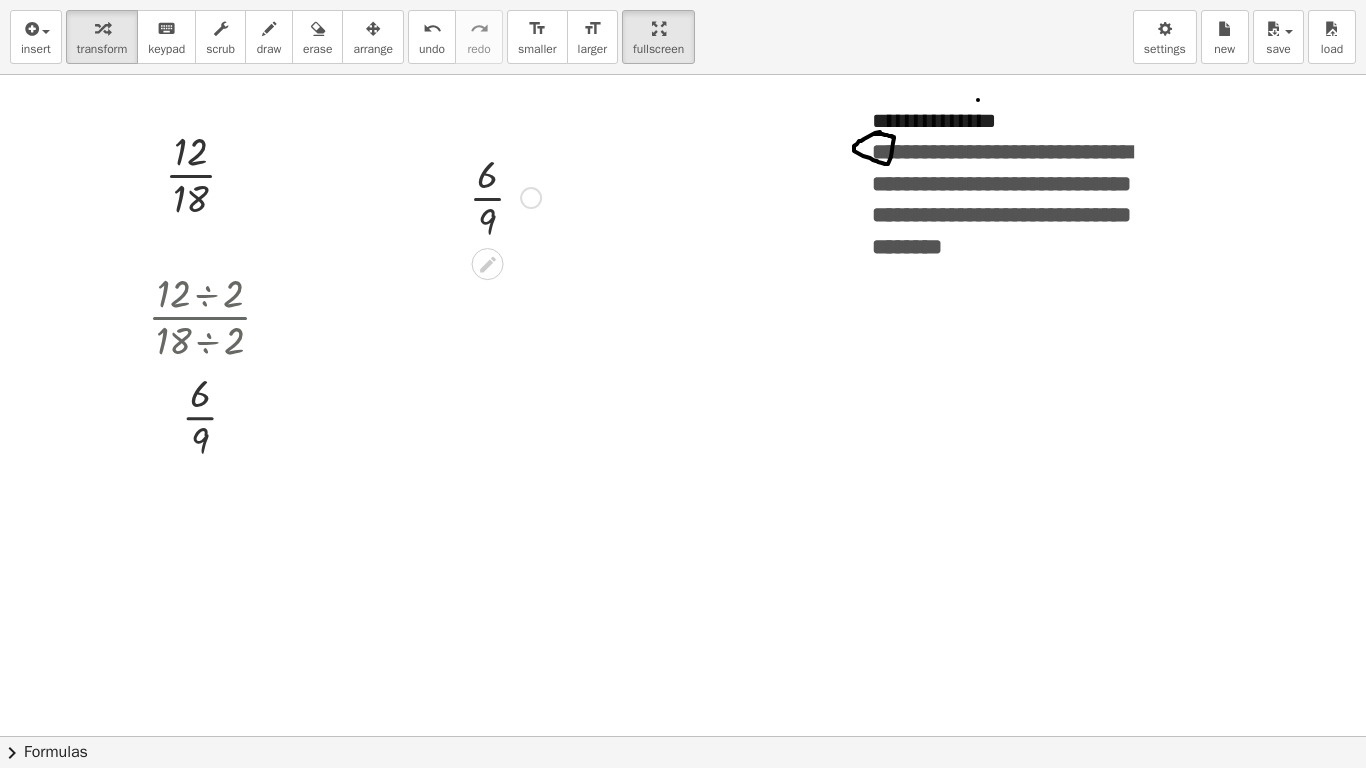 click at bounding box center (505, 196) 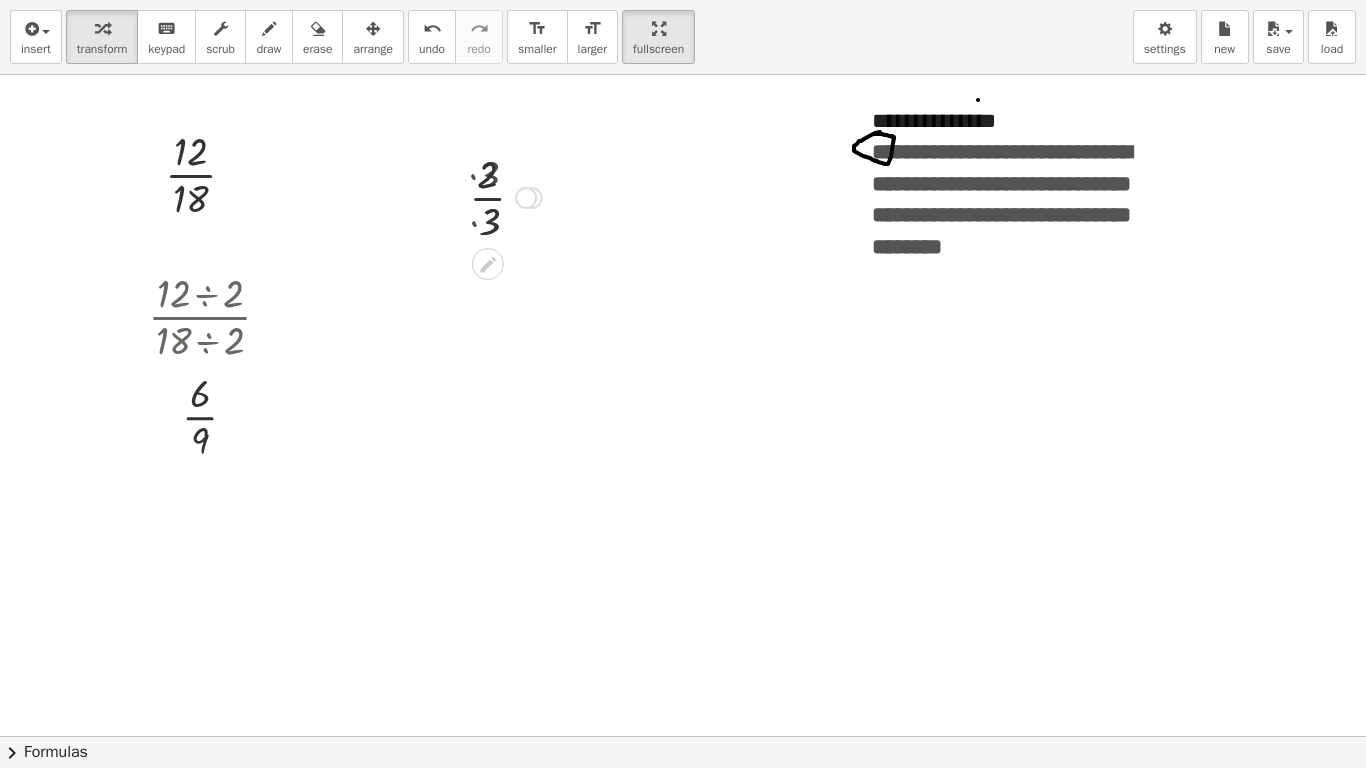 click at bounding box center [505, 196] 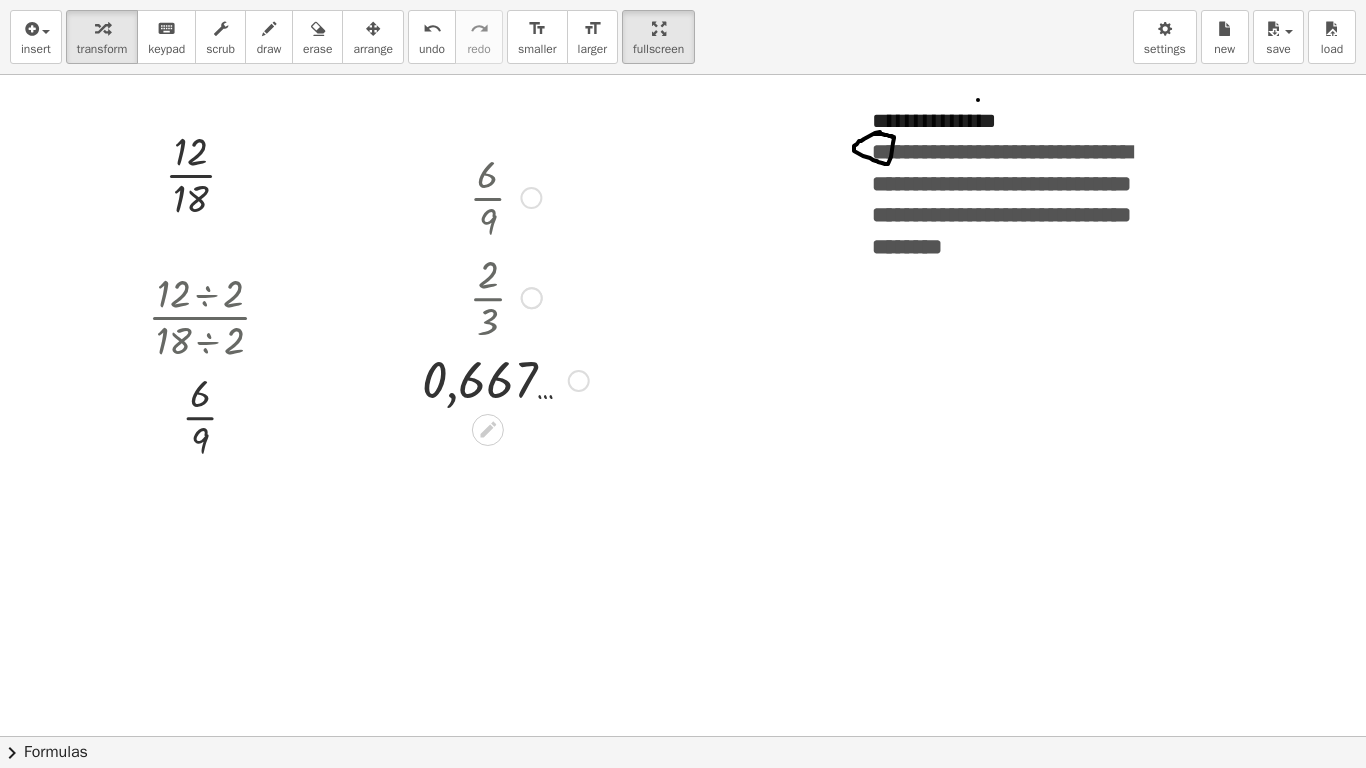 drag, startPoint x: 488, startPoint y: 208, endPoint x: 533, endPoint y: 190, distance: 48.466484 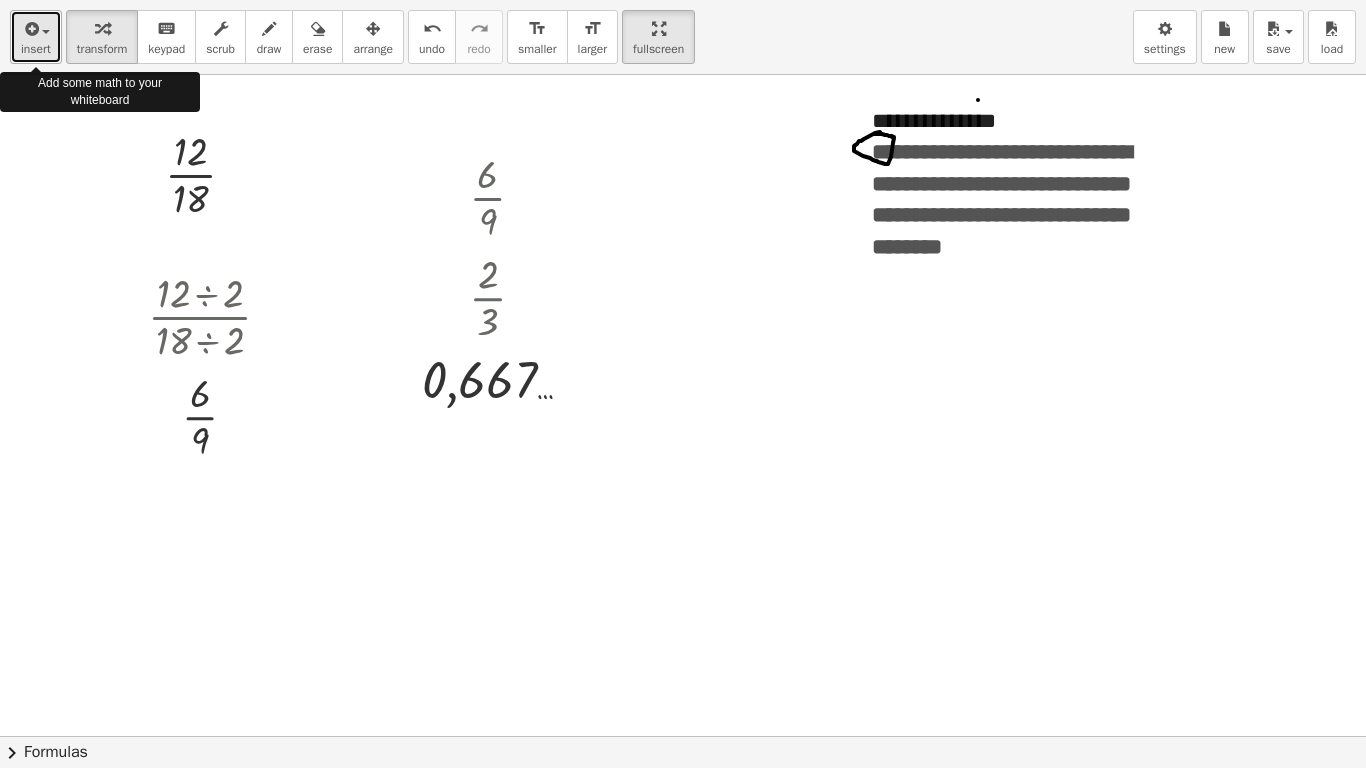 click on "insert" at bounding box center (36, 37) 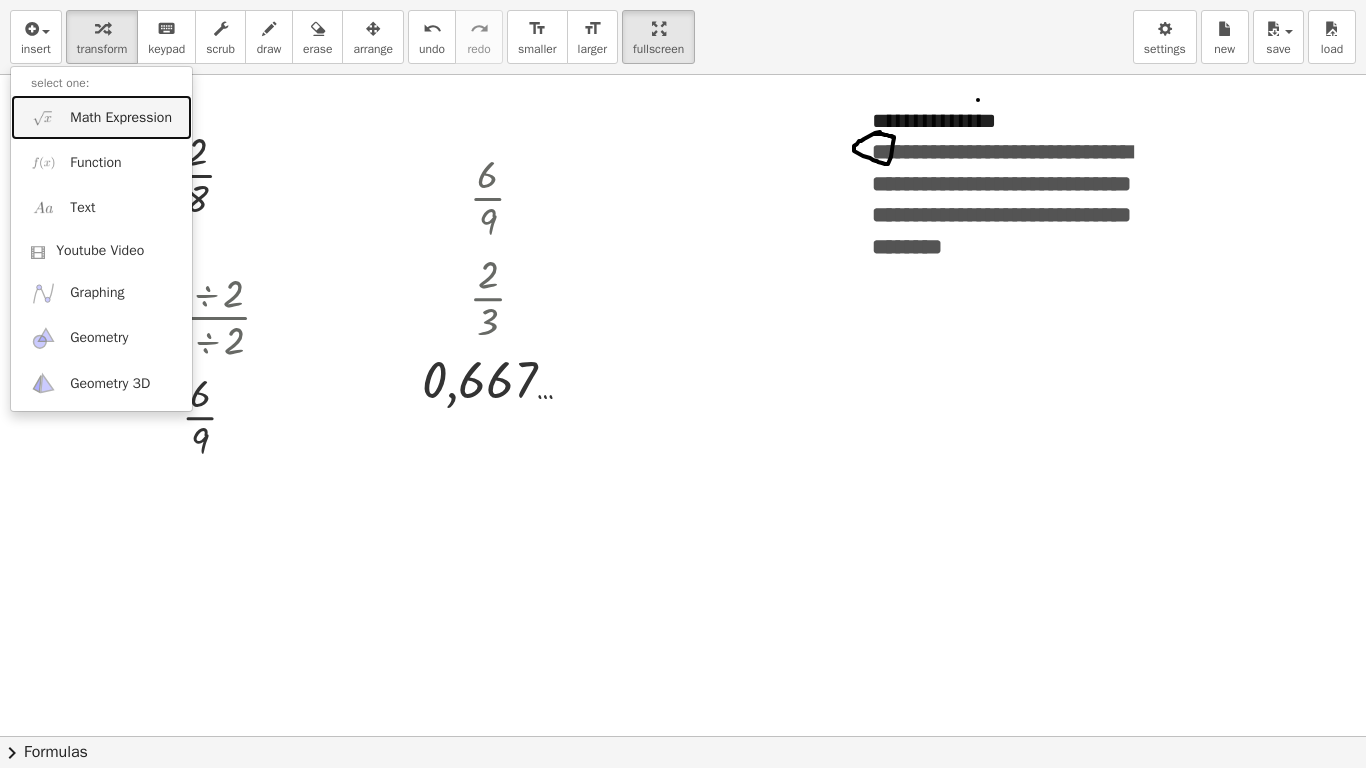click on "Math Expression" at bounding box center (101, 117) 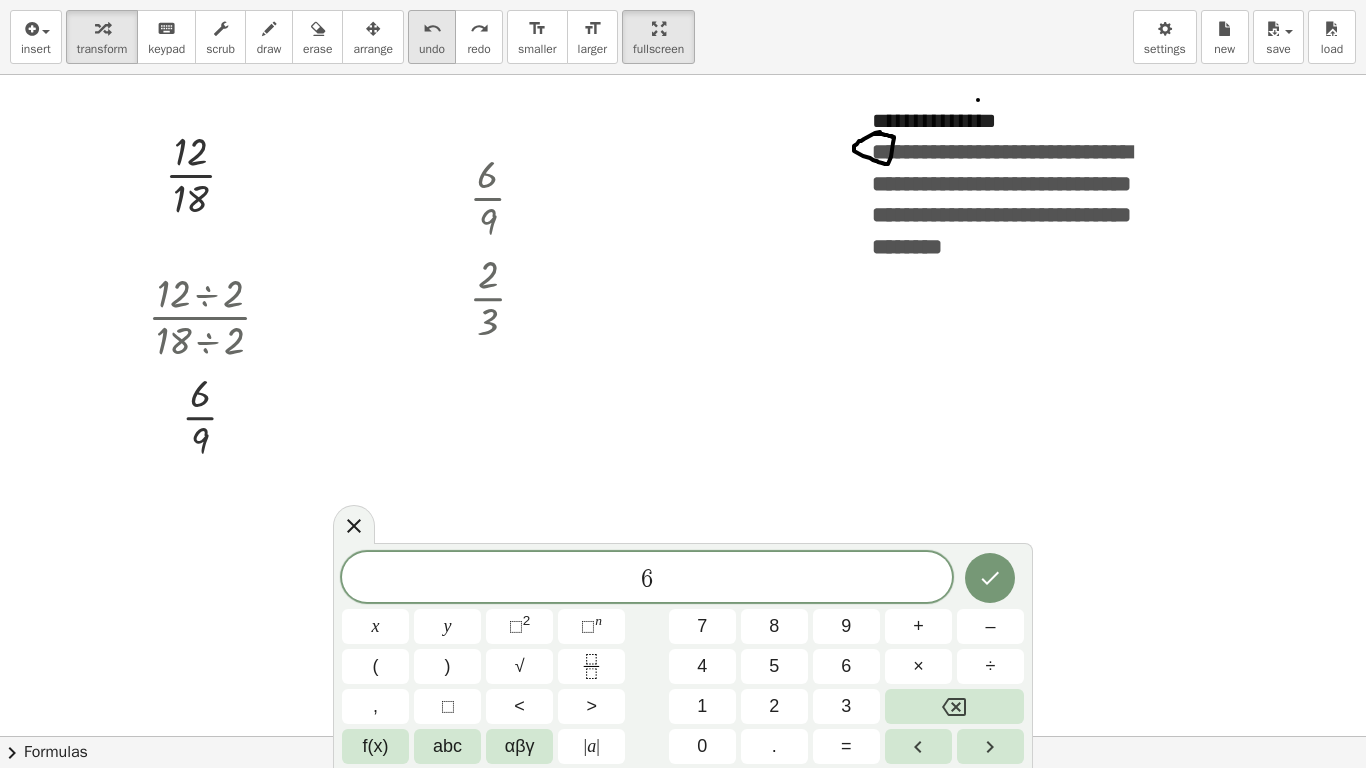click on "undo" at bounding box center (432, 49) 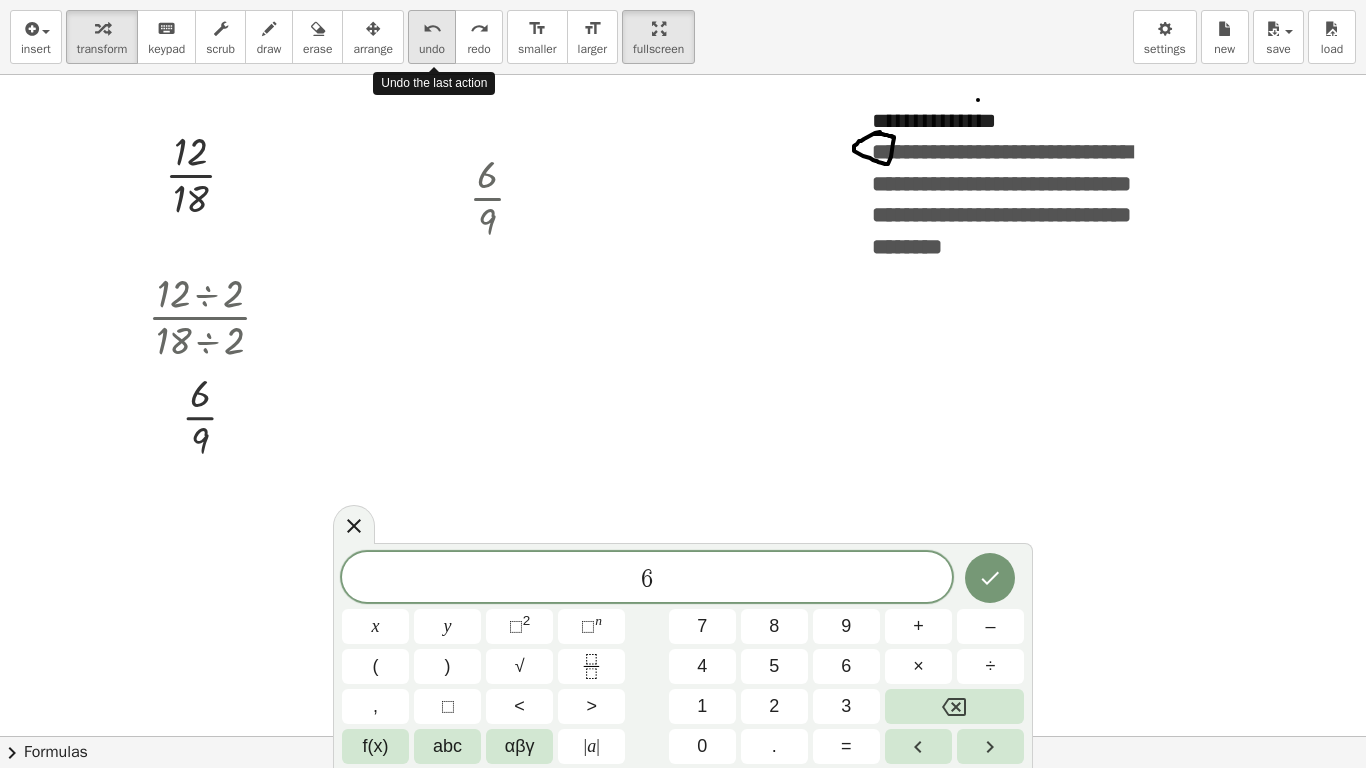 click on "undo" at bounding box center [432, 49] 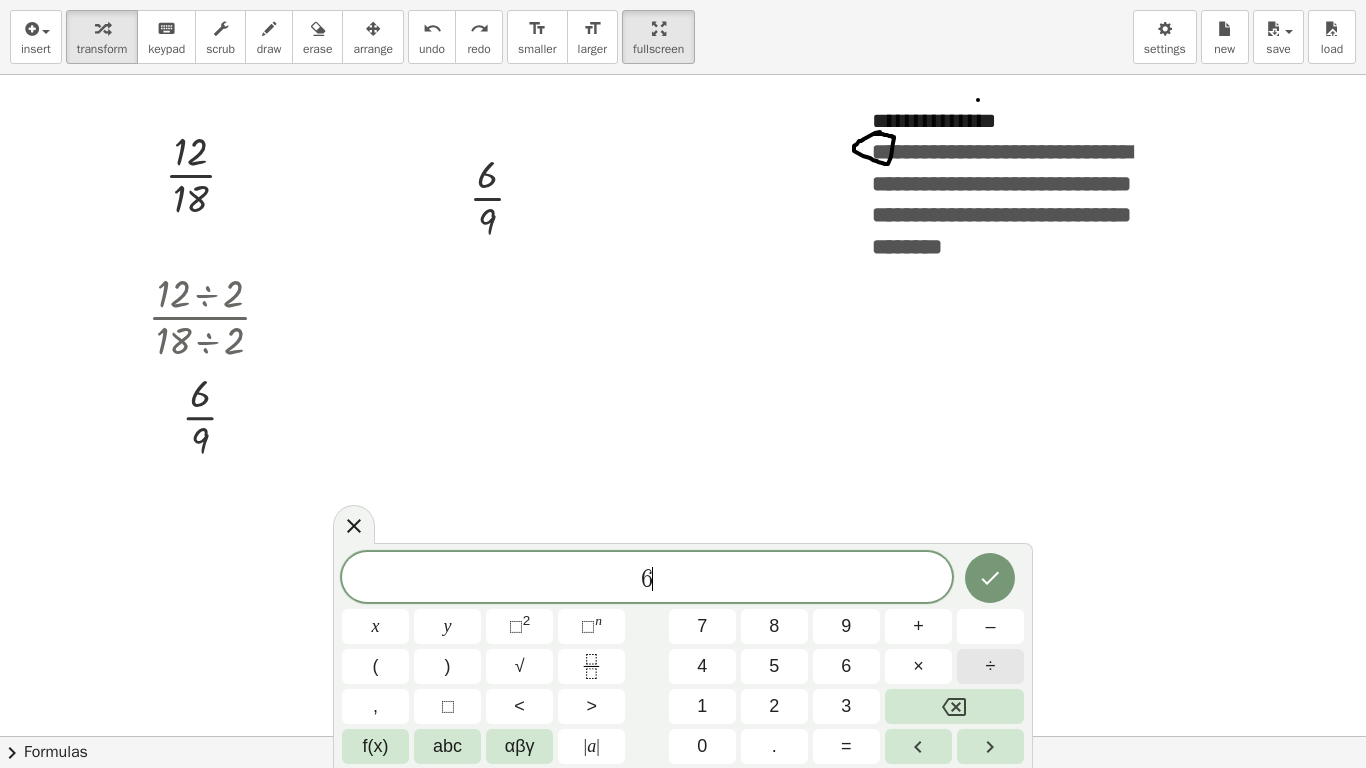 click on "÷" at bounding box center [990, 666] 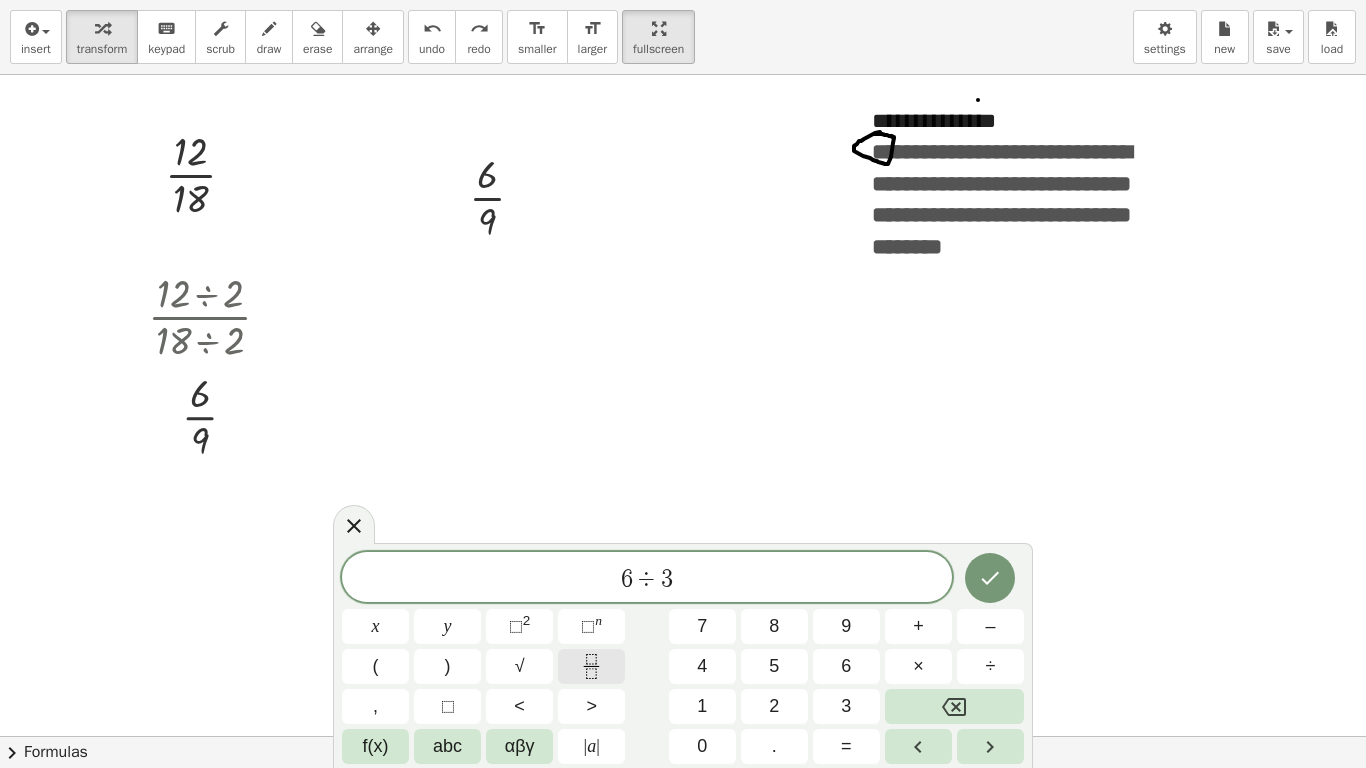 click at bounding box center (591, 666) 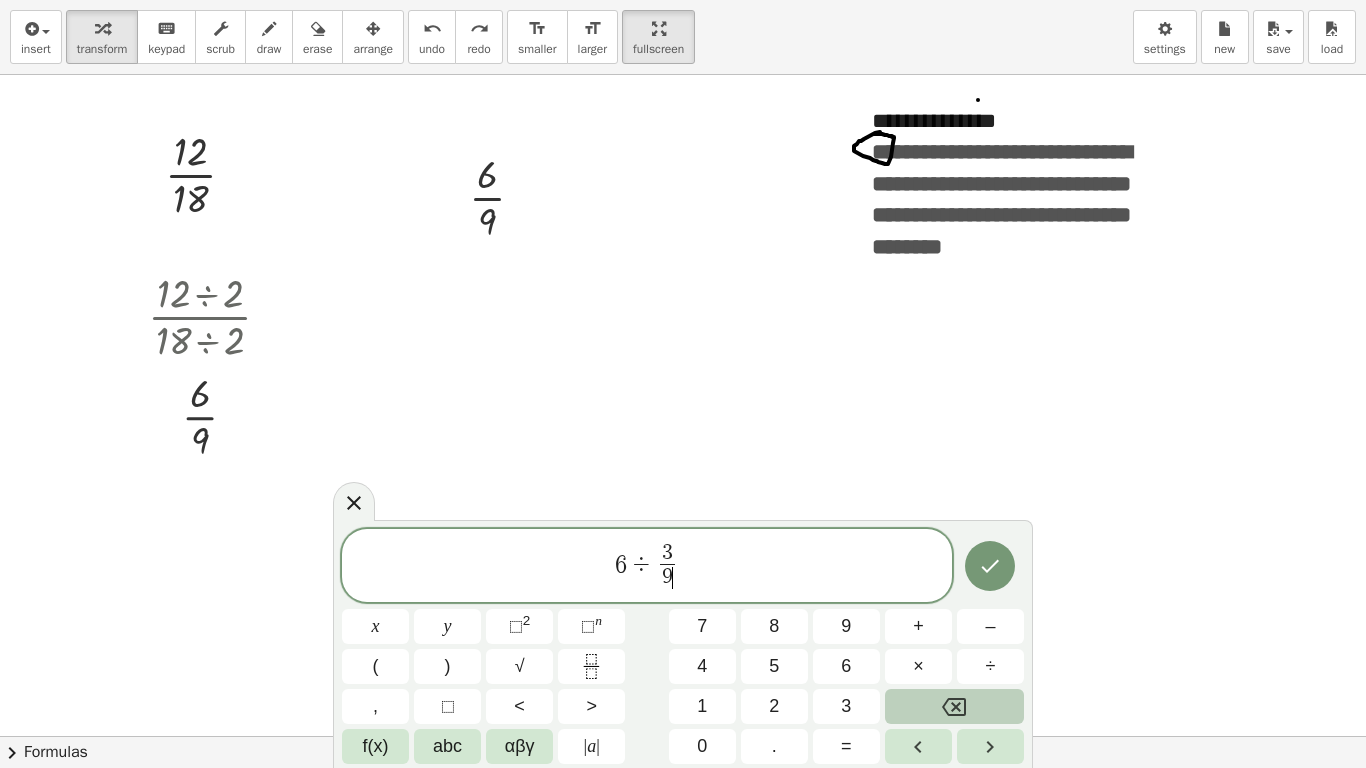 click at bounding box center (954, 706) 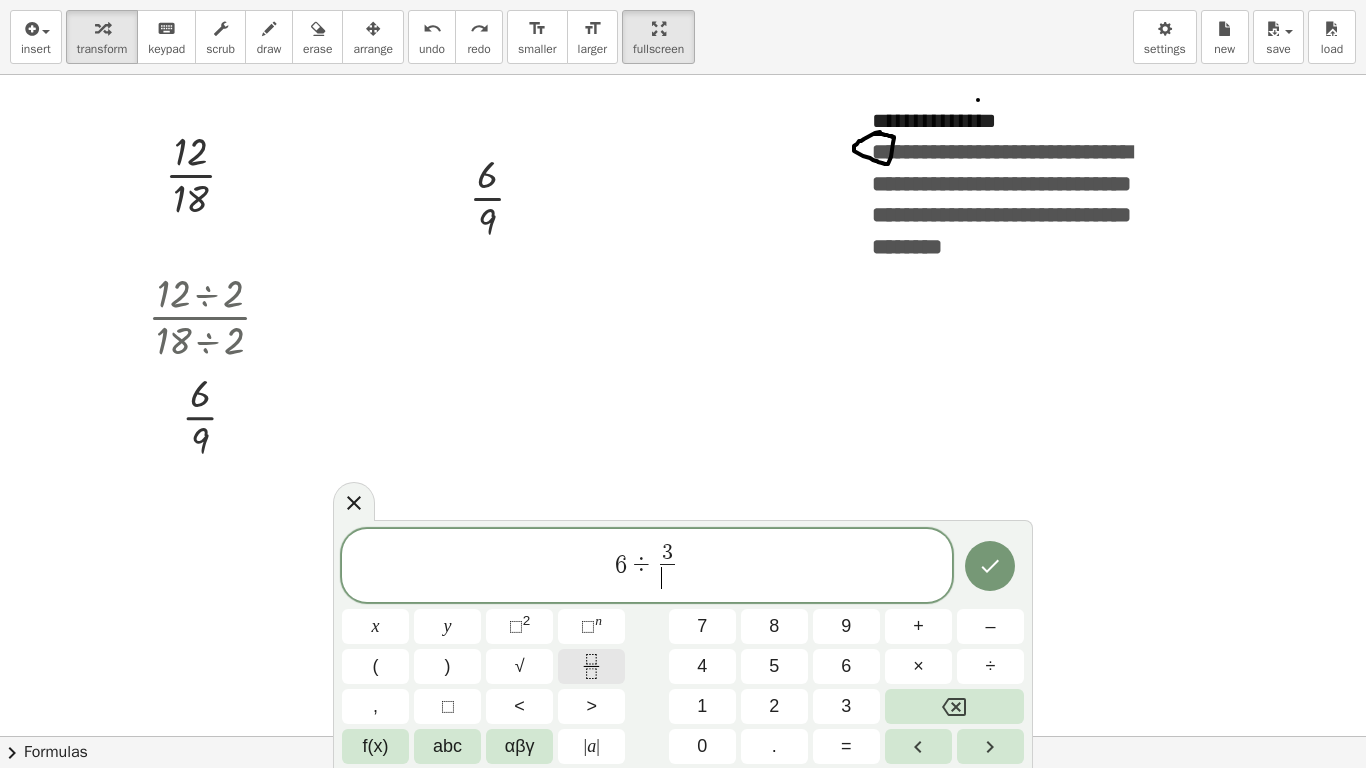 click at bounding box center (591, 666) 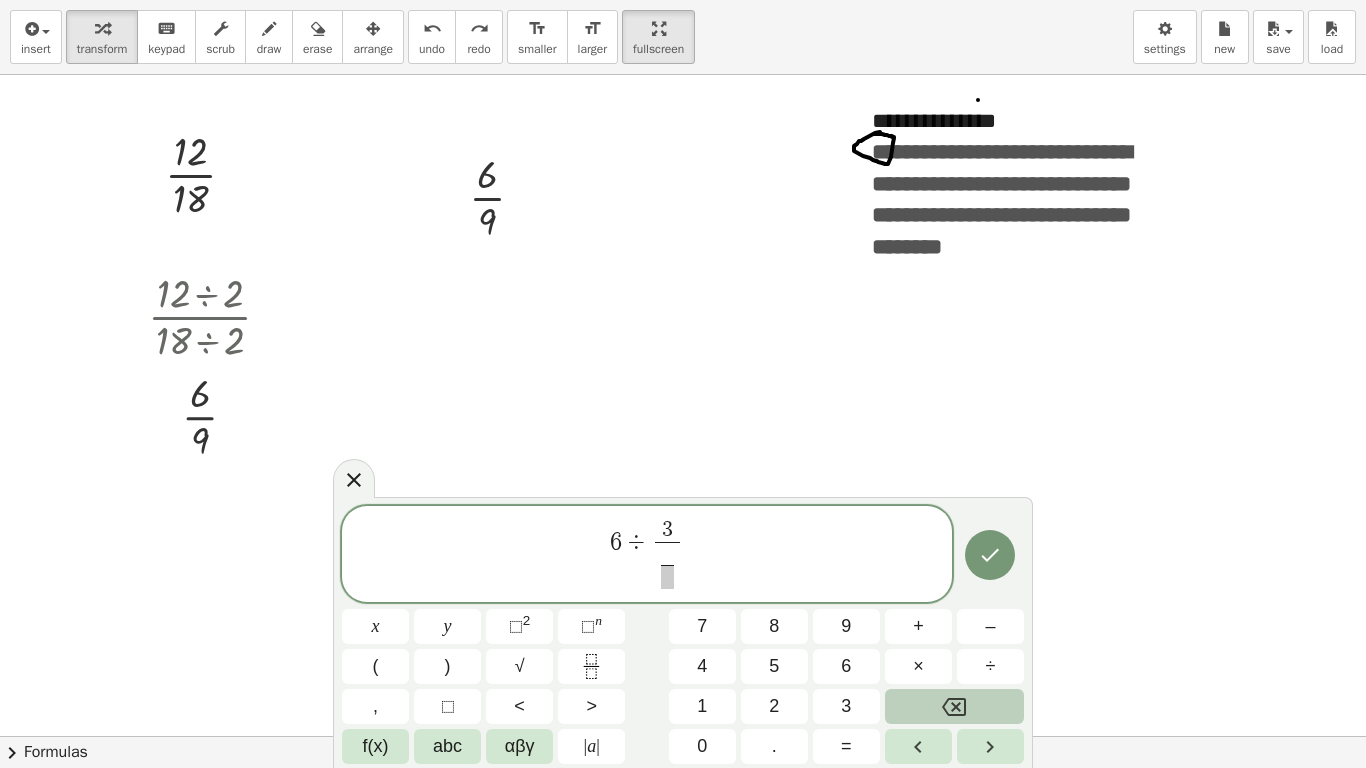 click at bounding box center (954, 706) 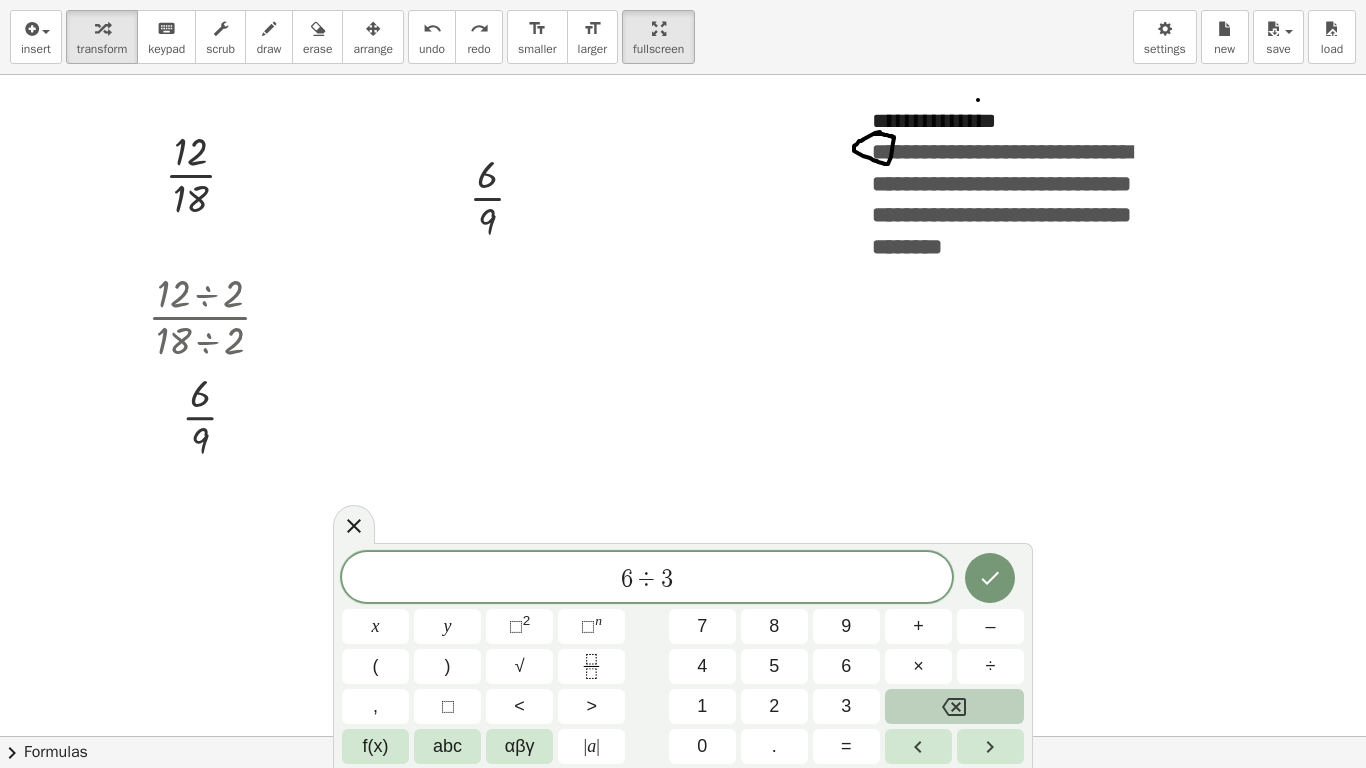 click at bounding box center (954, 706) 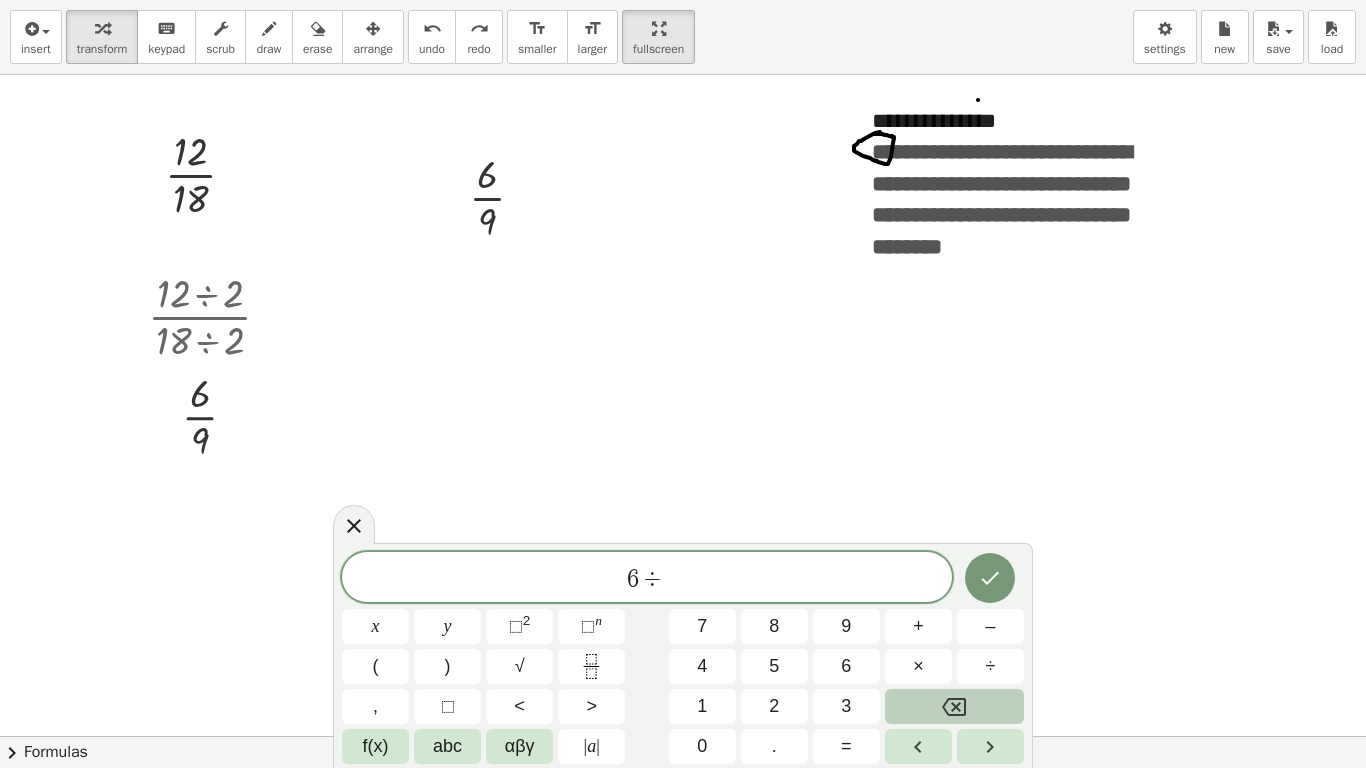 click at bounding box center (954, 706) 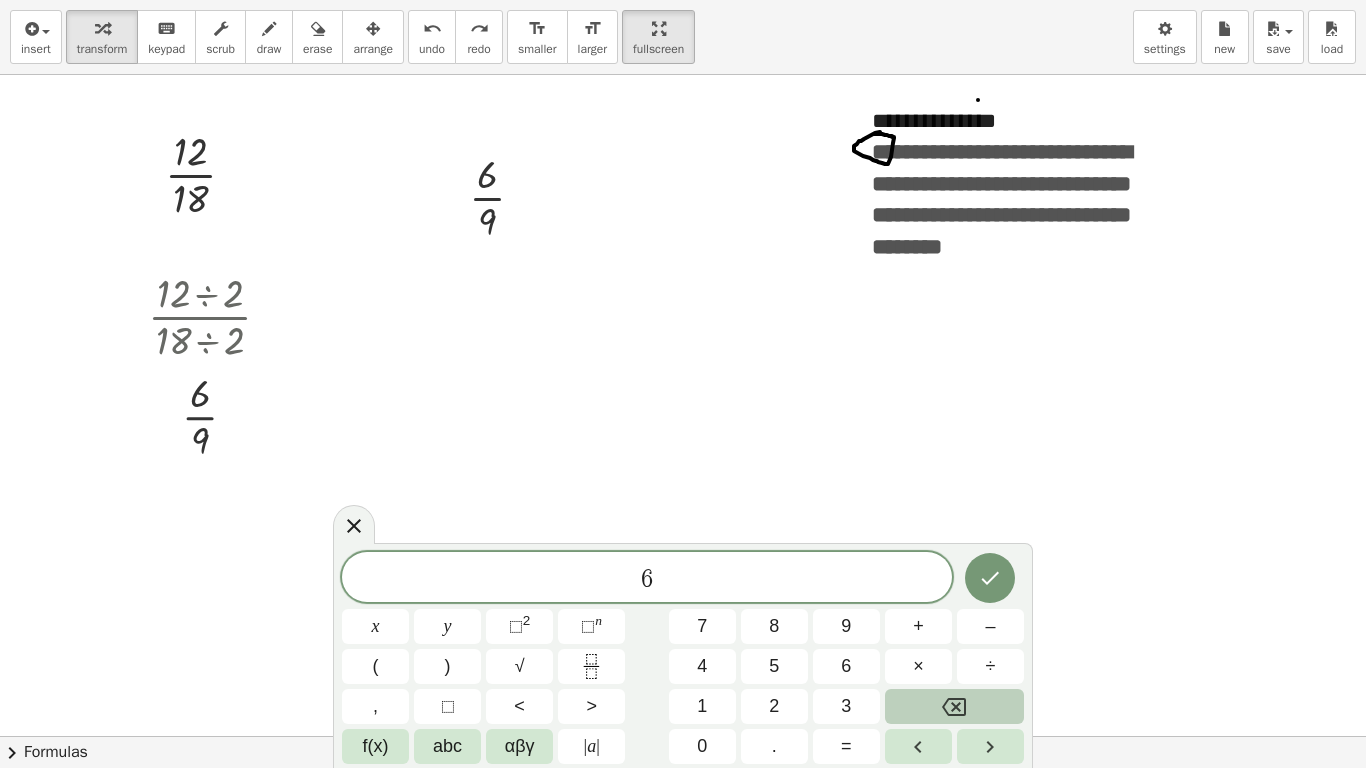 click at bounding box center (954, 706) 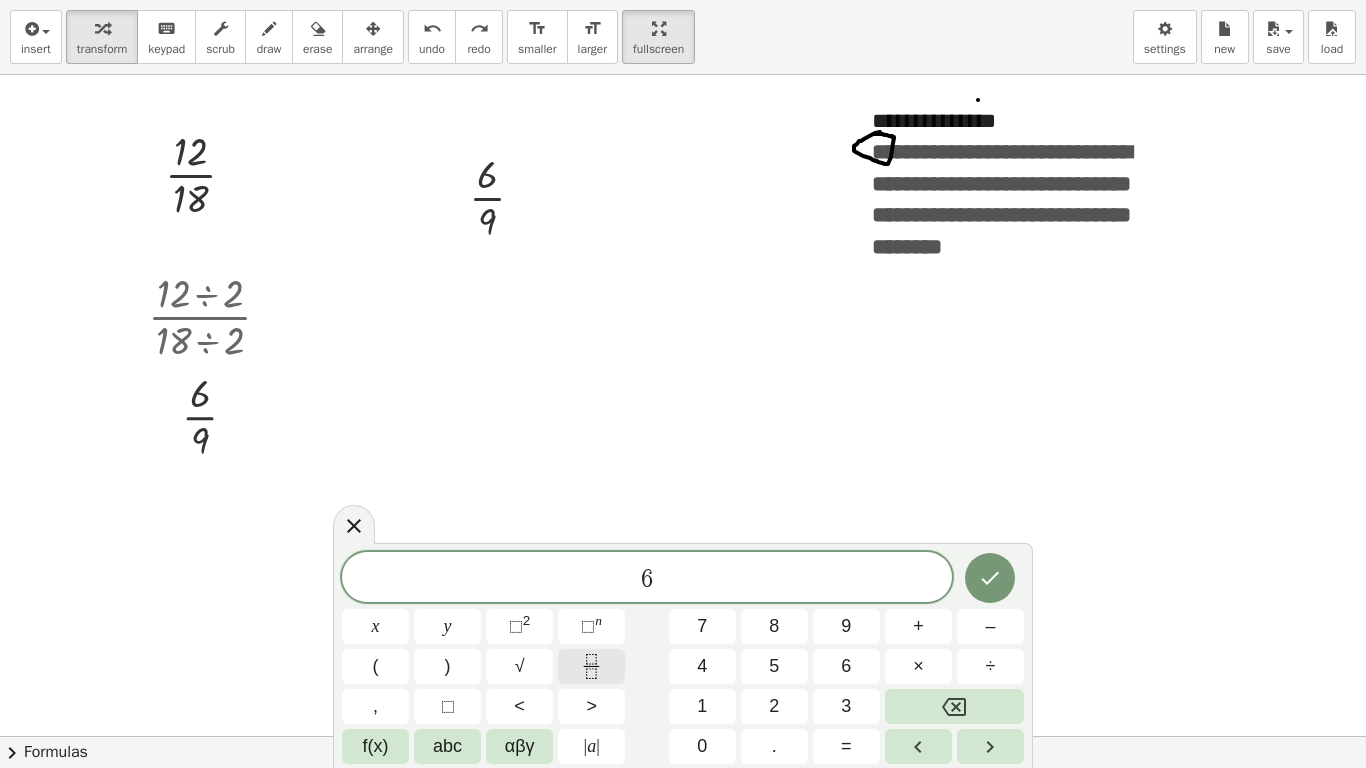 click 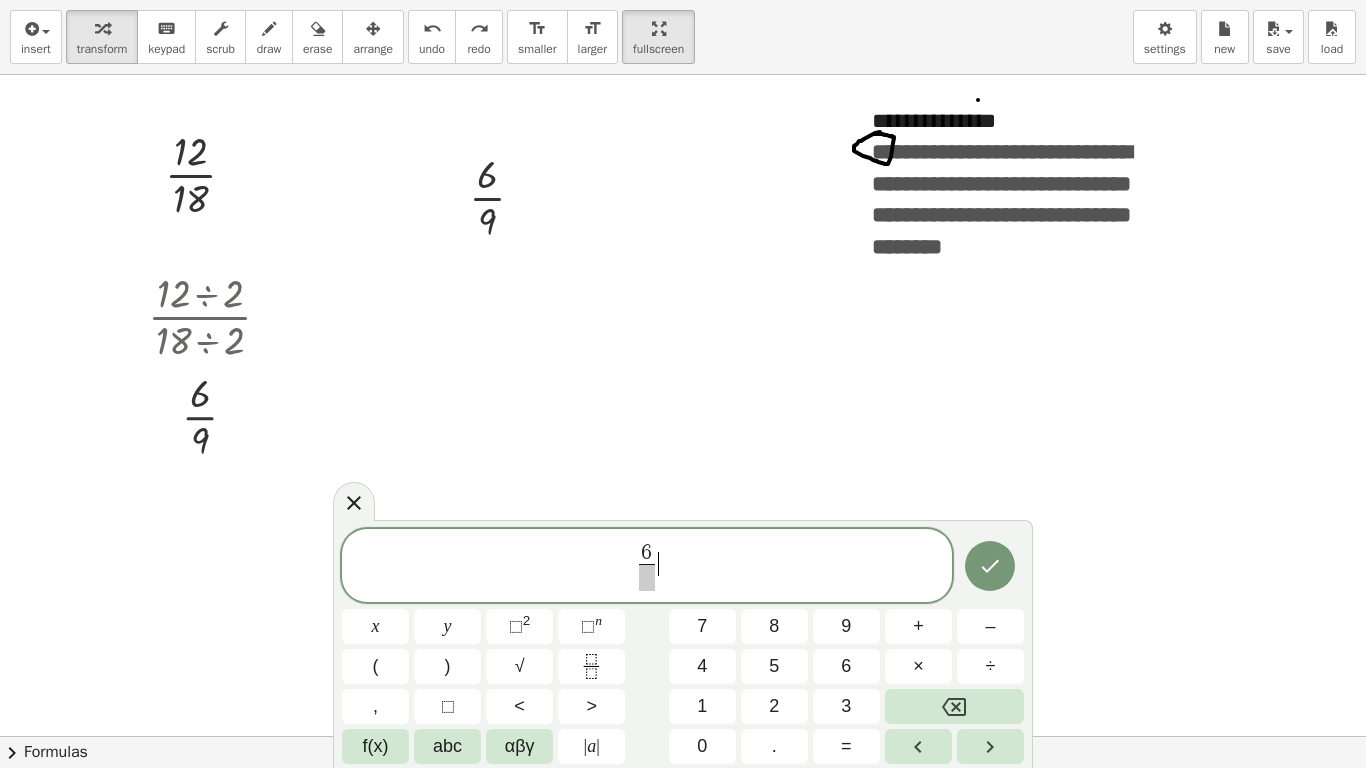 click on "6 ​ ​" at bounding box center [647, 567] 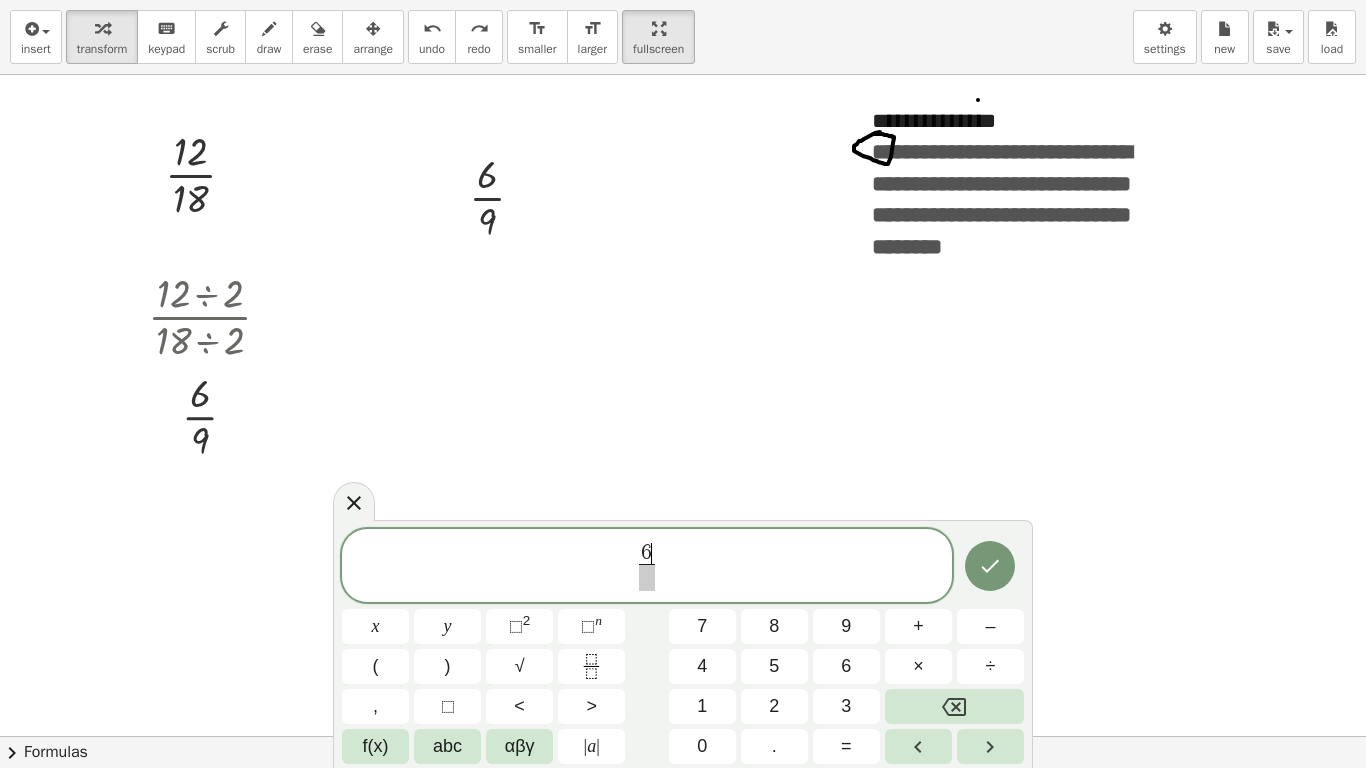 click on "6" at bounding box center [646, 553] 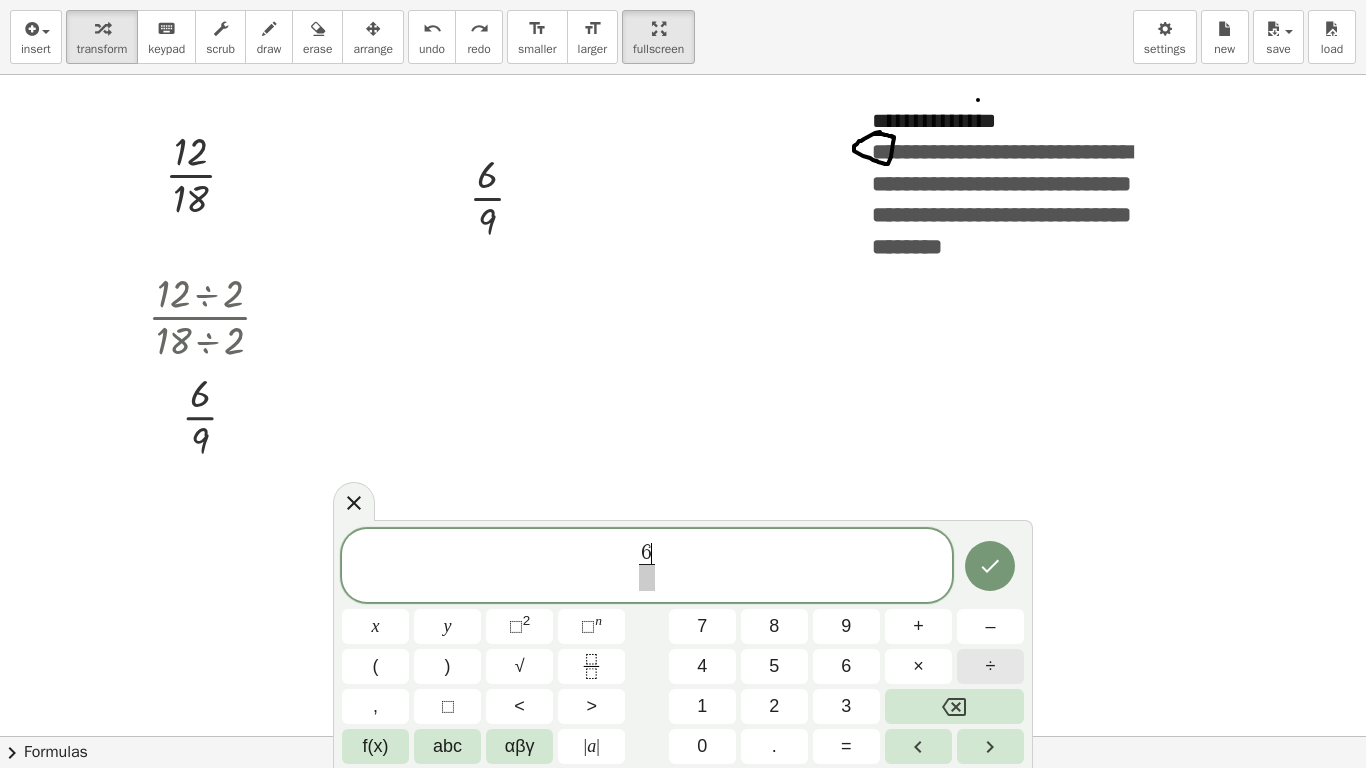 click on "÷" at bounding box center (990, 666) 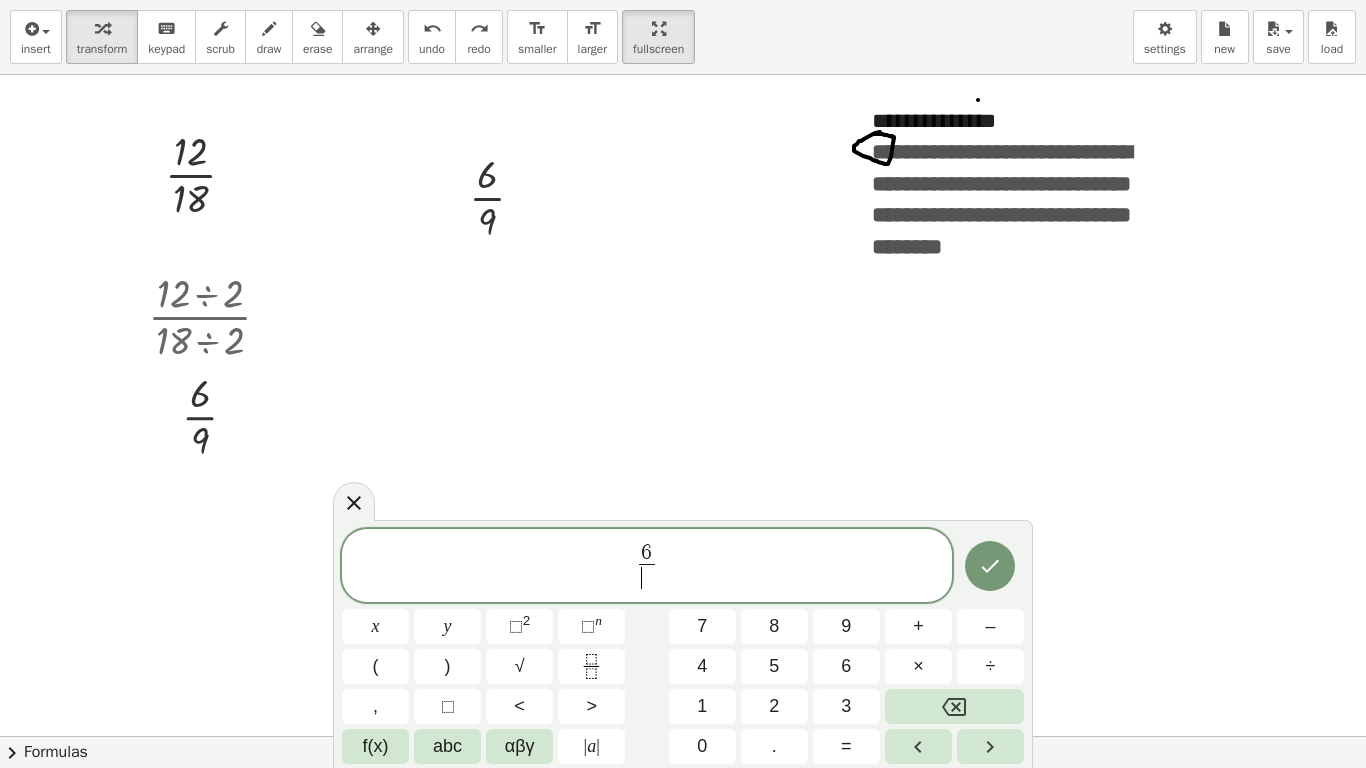 click on "​" at bounding box center [646, 577] 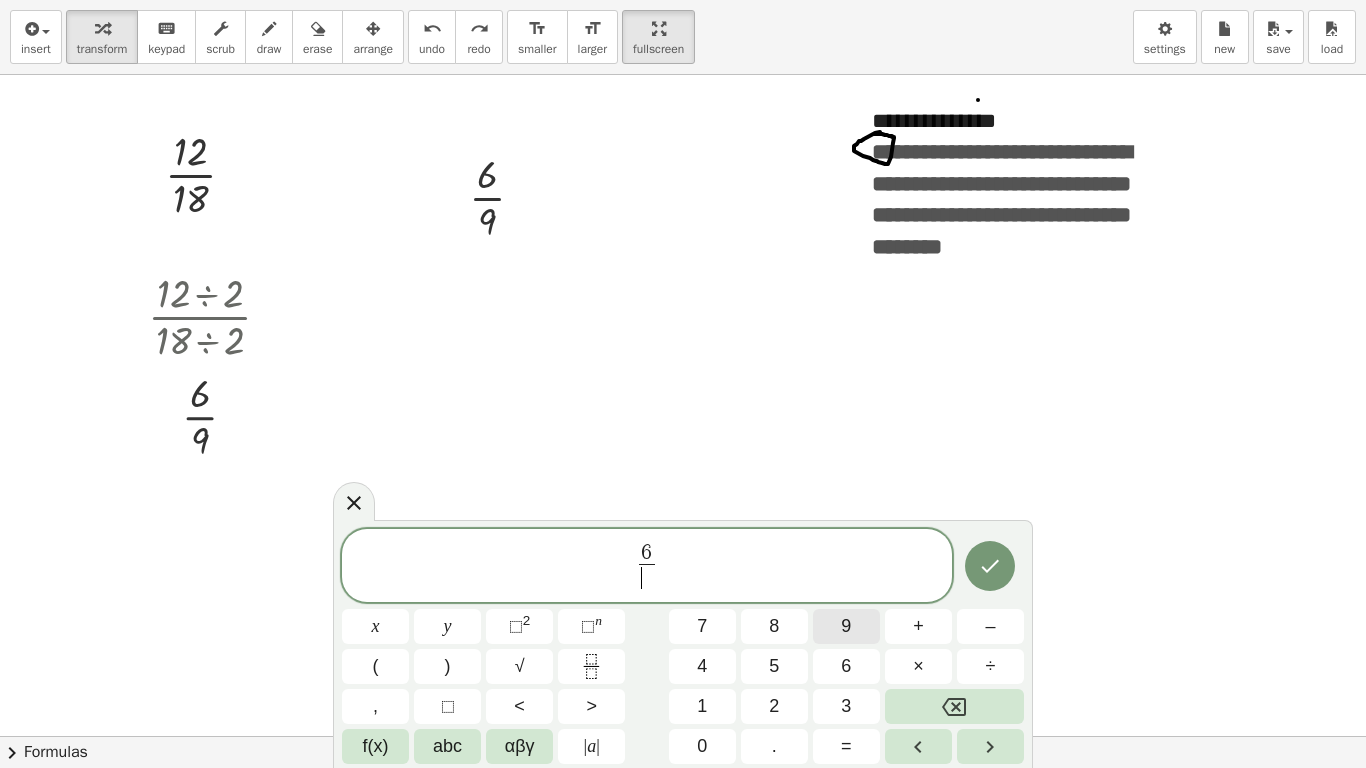 click on "9" at bounding box center (846, 626) 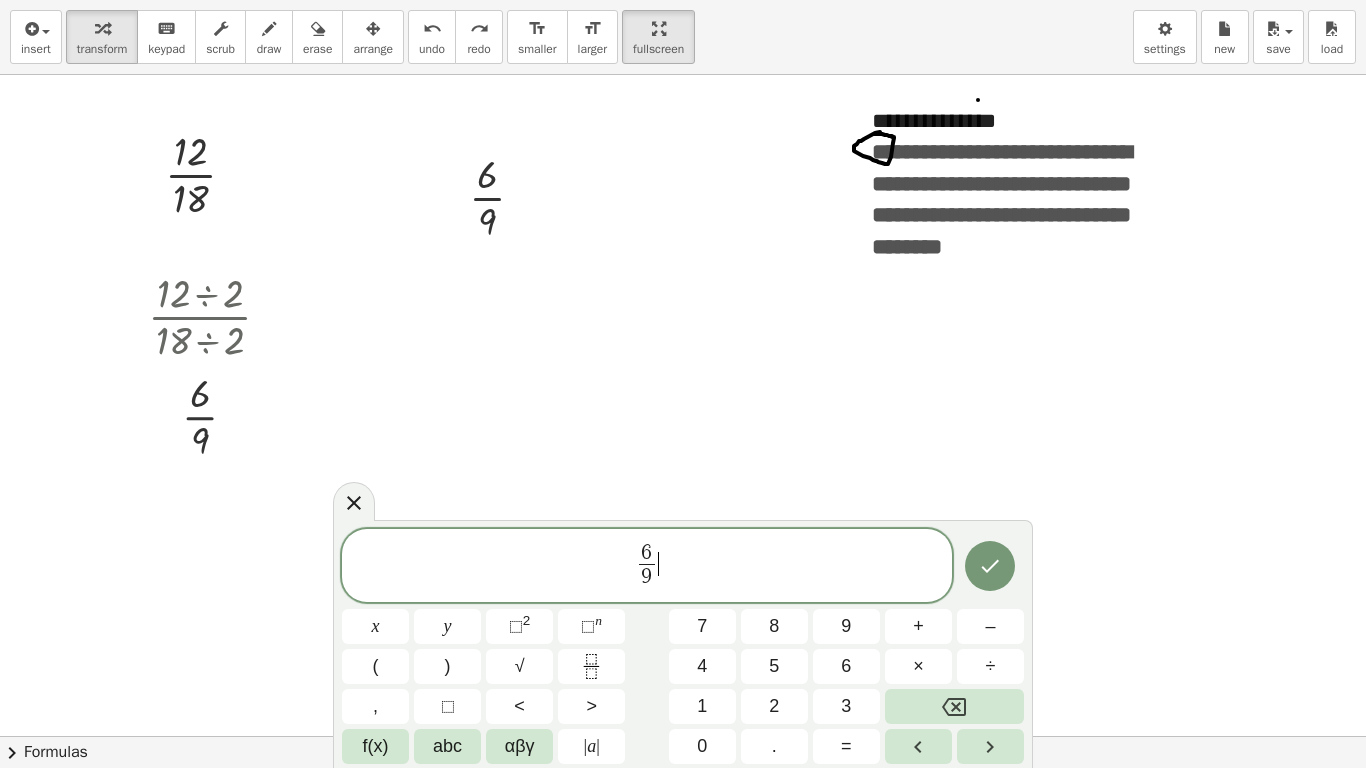 click on "6 9 ​ ​" at bounding box center (647, 567) 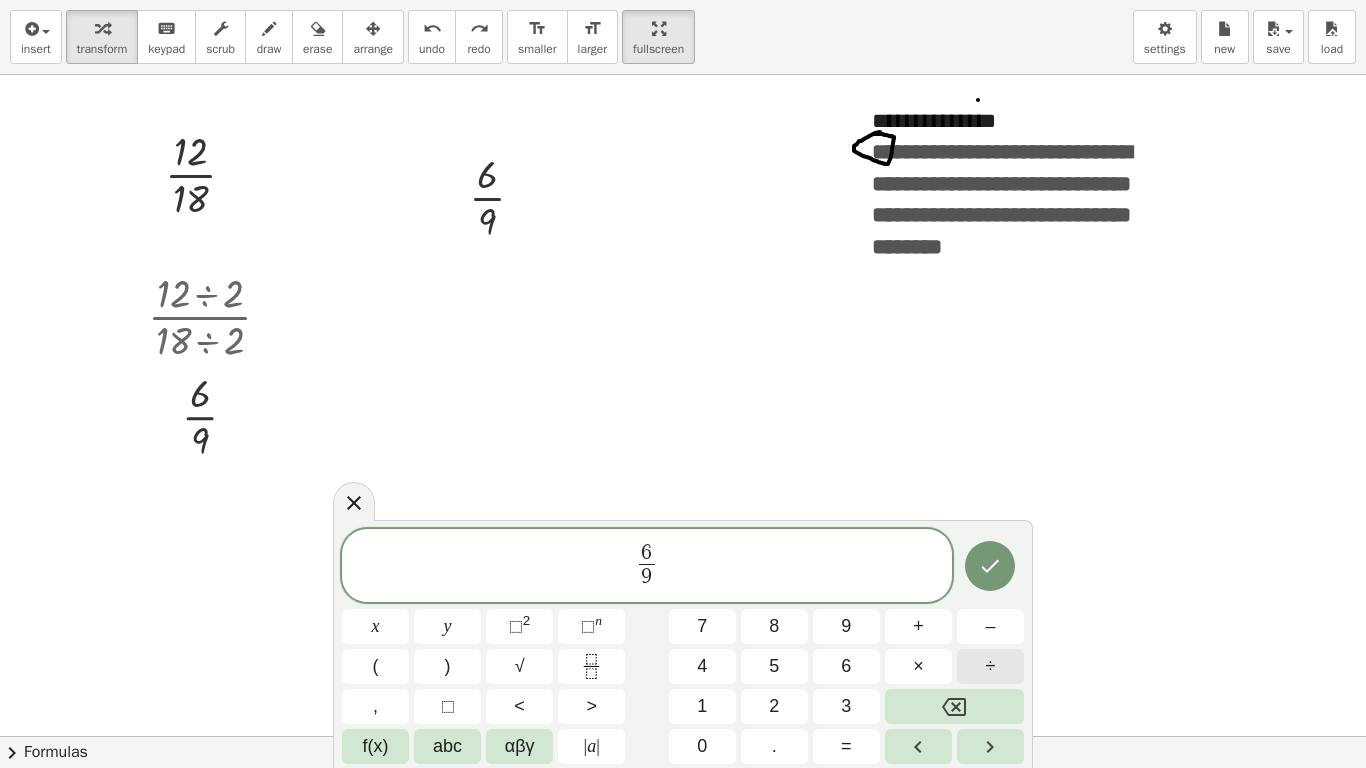 click on "÷" at bounding box center (991, 666) 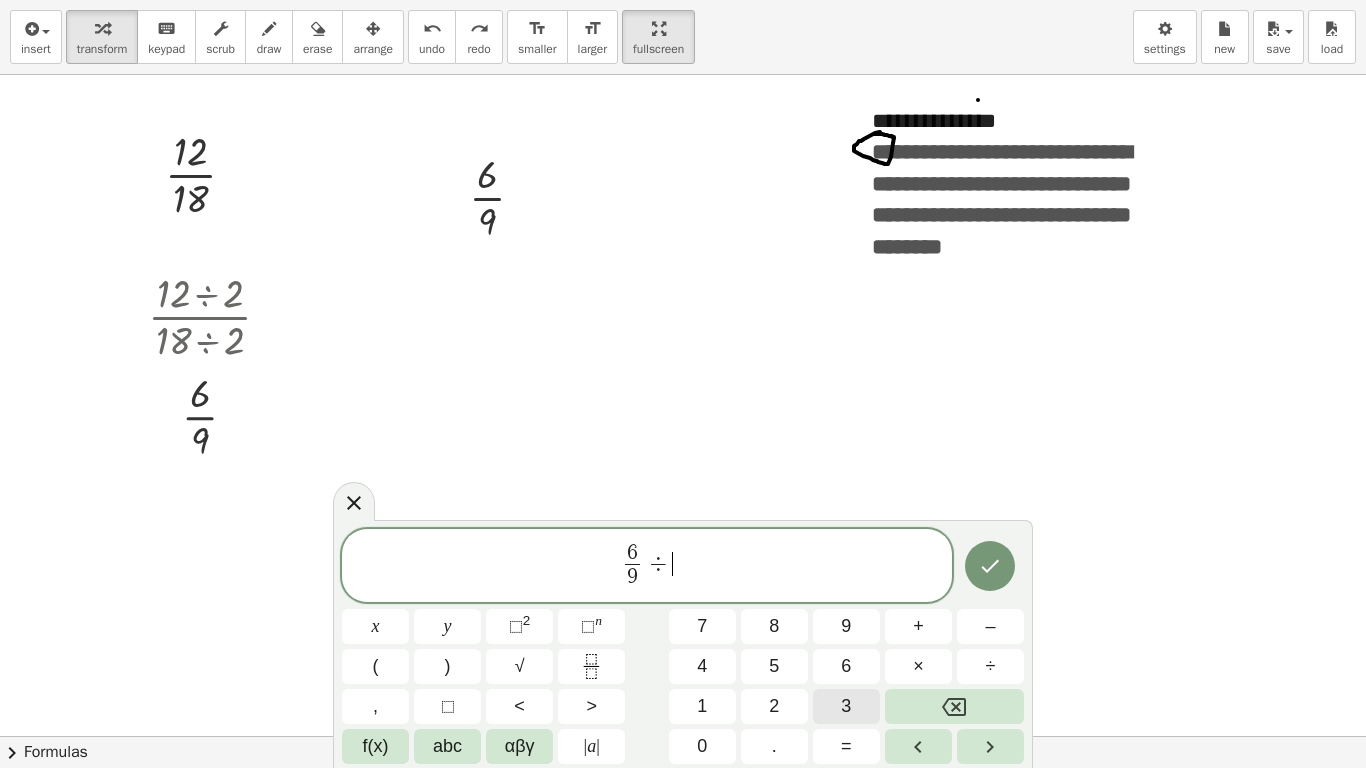 click on "3" at bounding box center [846, 706] 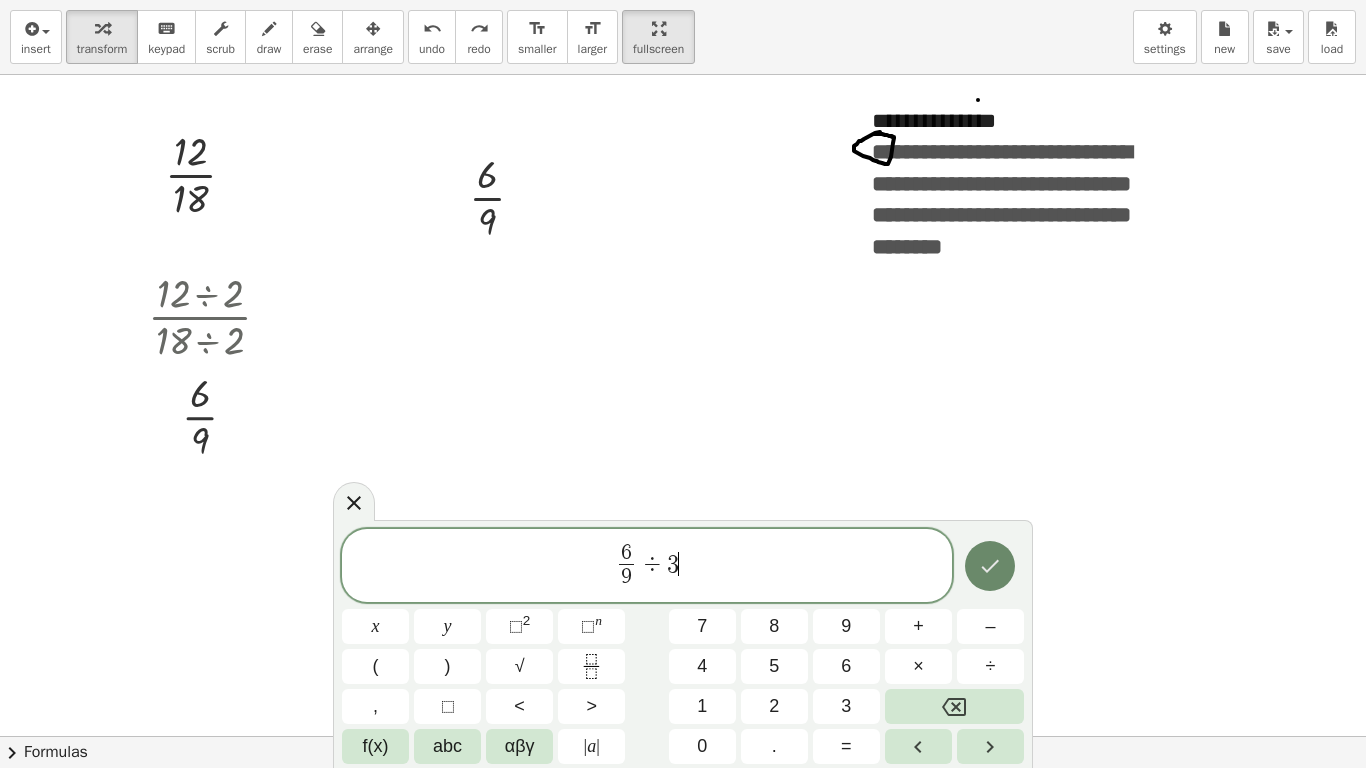 click 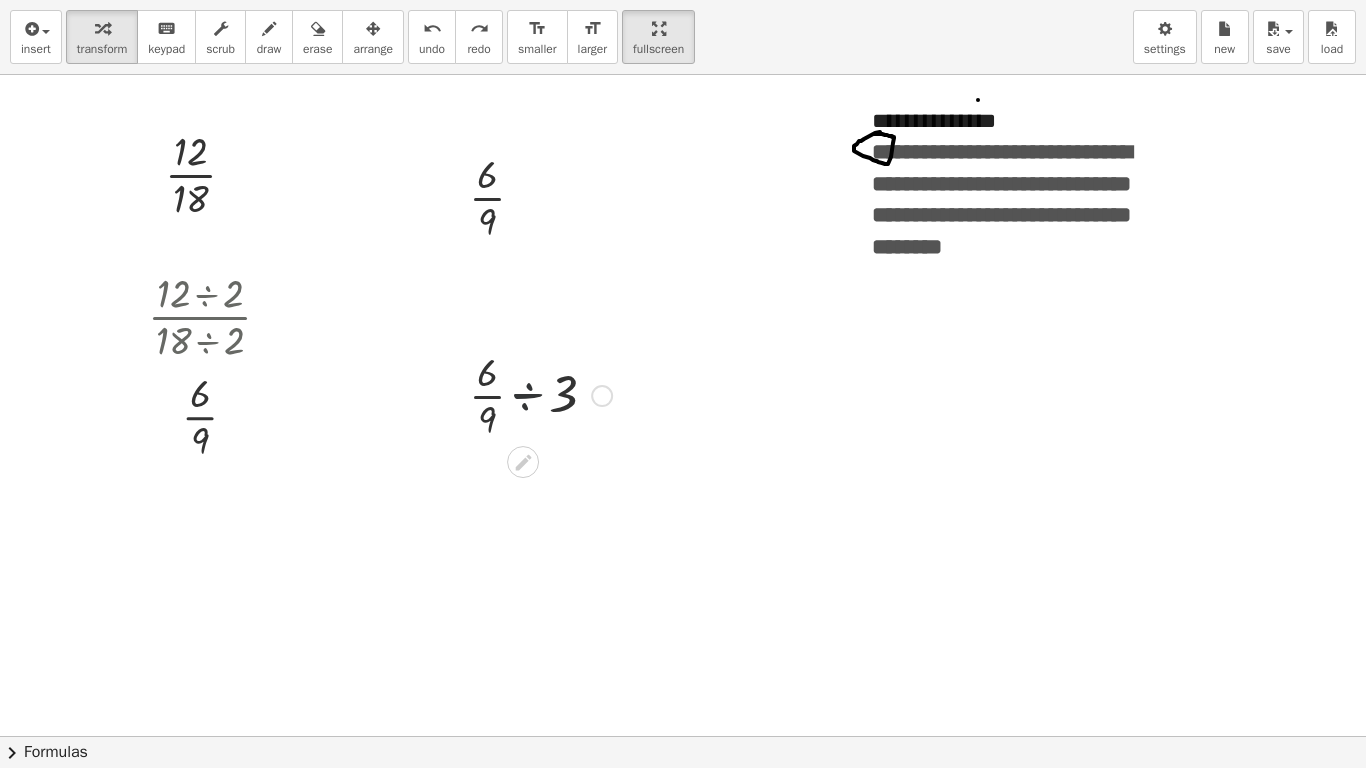 click at bounding box center (540, 394) 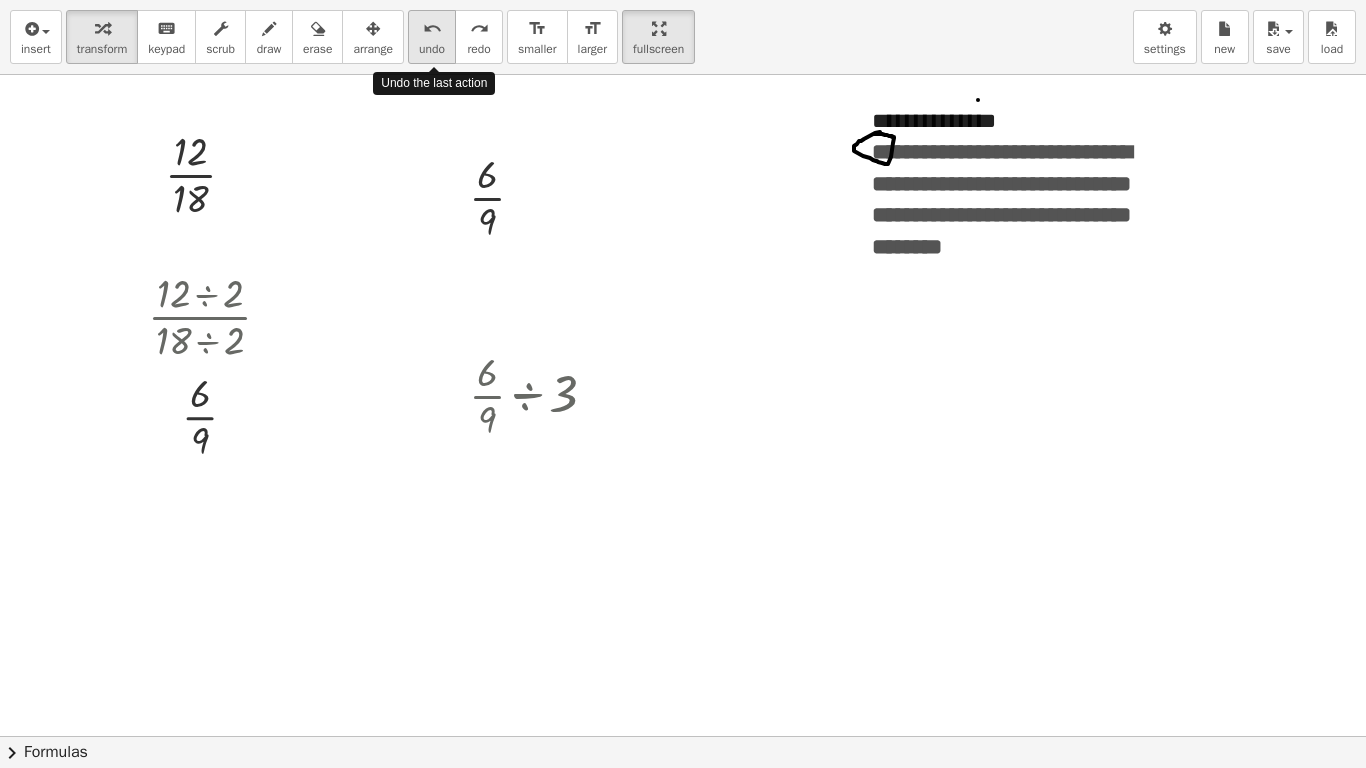 click on "undo" at bounding box center [432, 28] 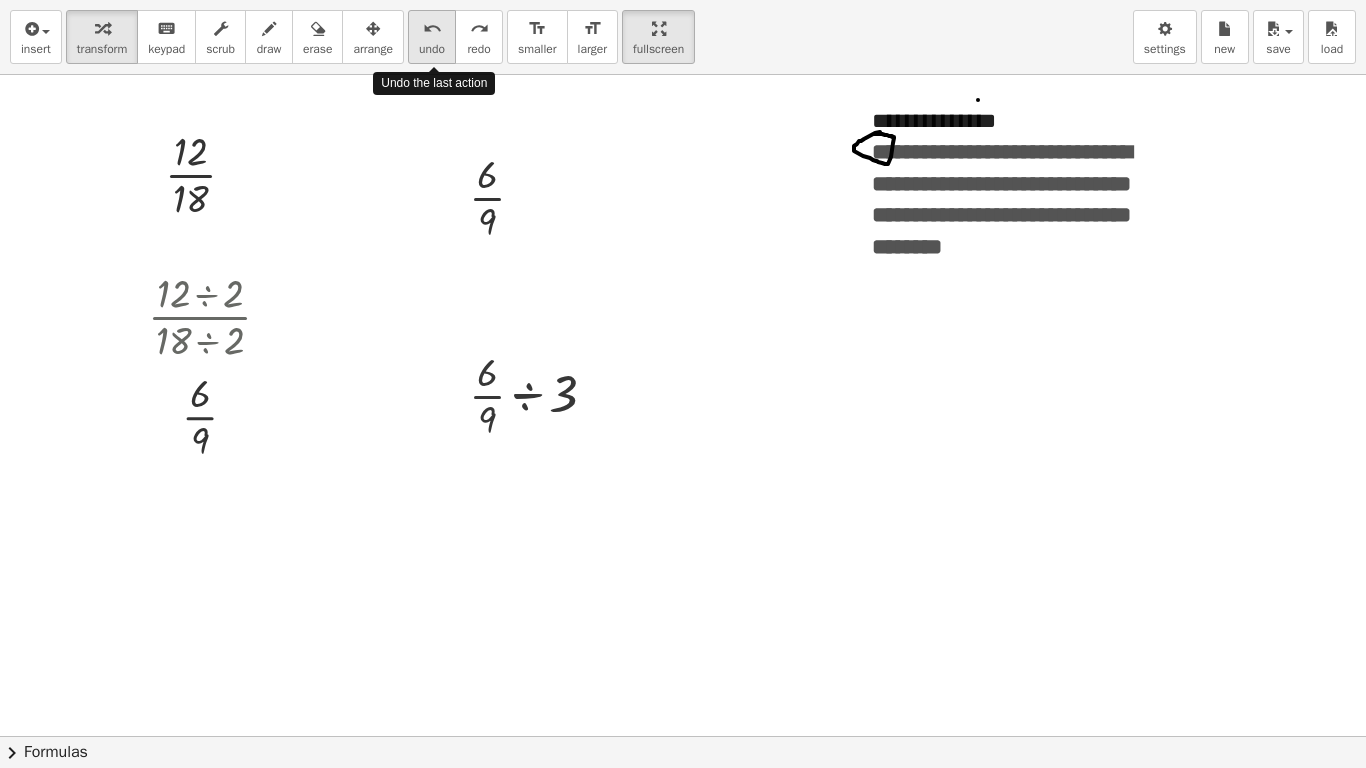 click on "undo" at bounding box center (432, 28) 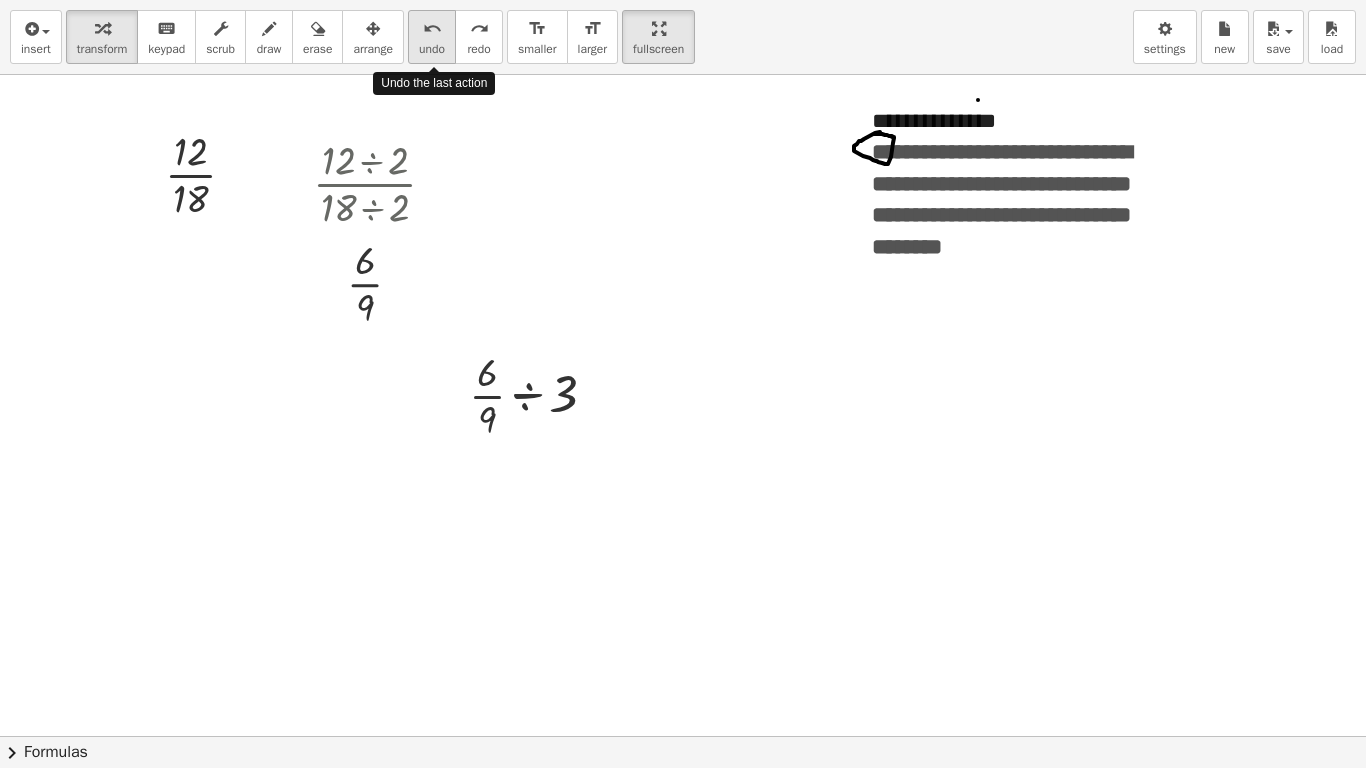 click on "undo" at bounding box center [432, 28] 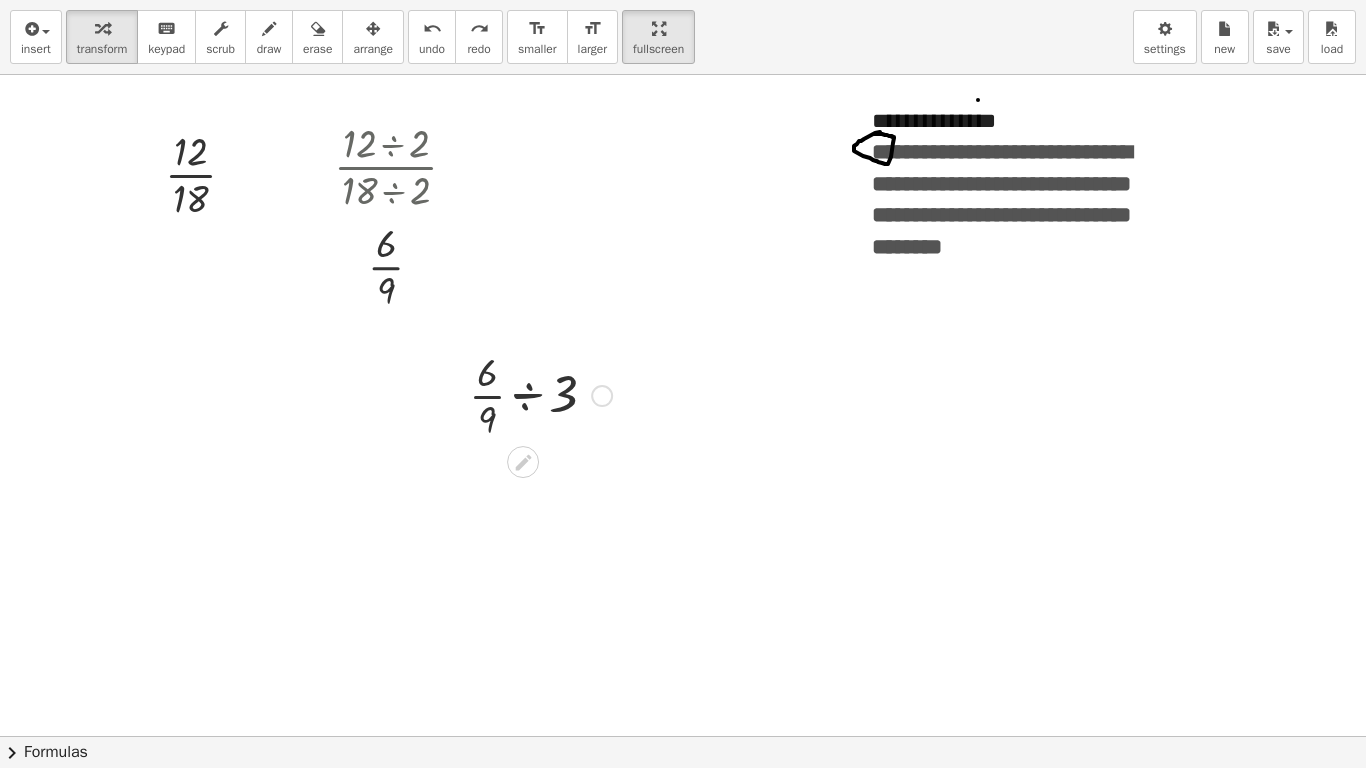 click at bounding box center [540, 394] 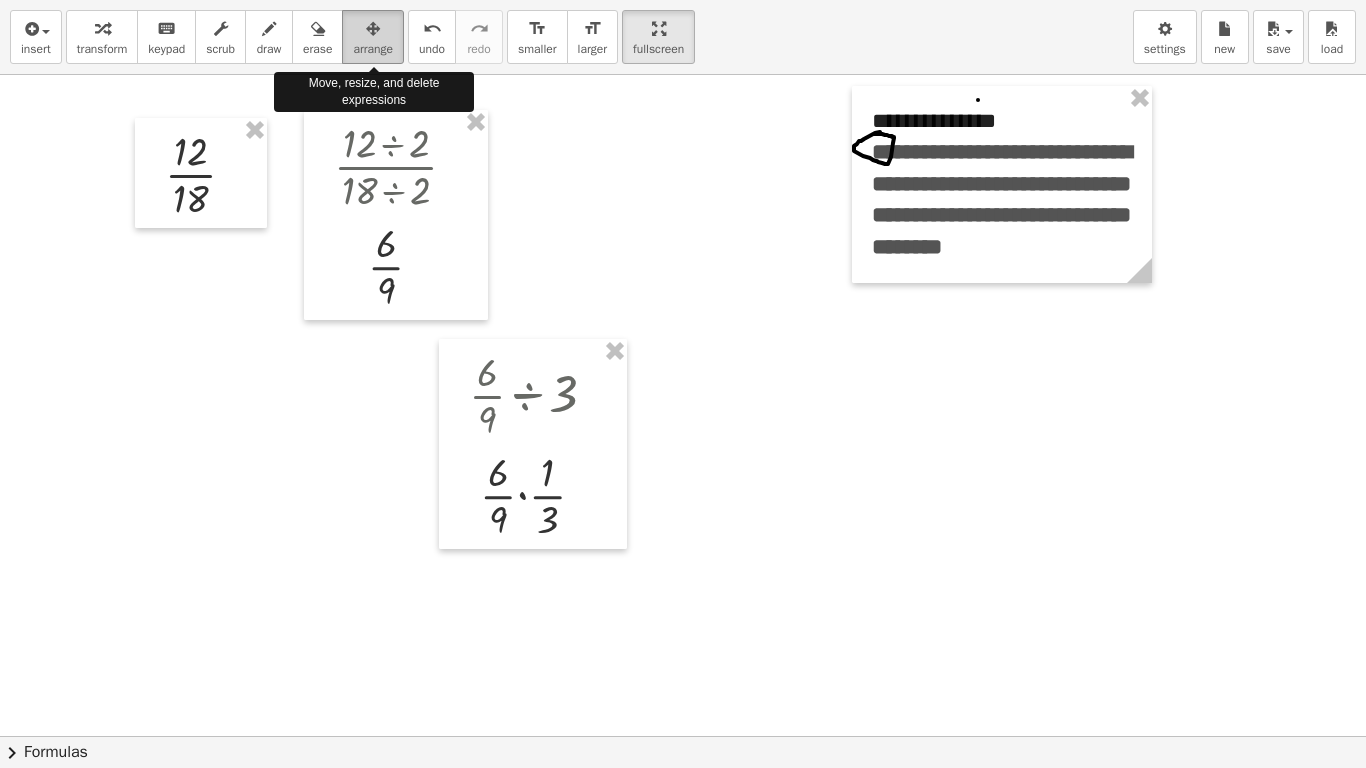 click at bounding box center [373, 28] 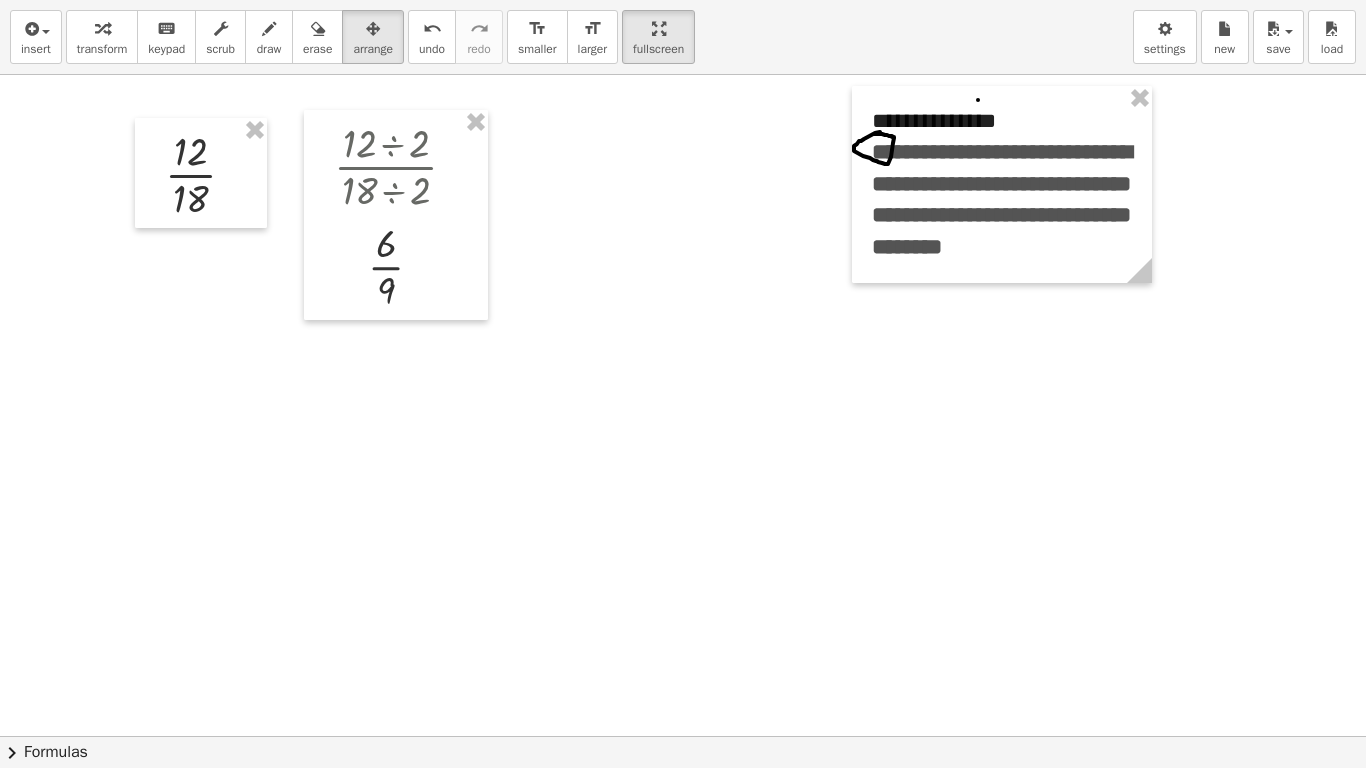 click at bounding box center (683, 736) 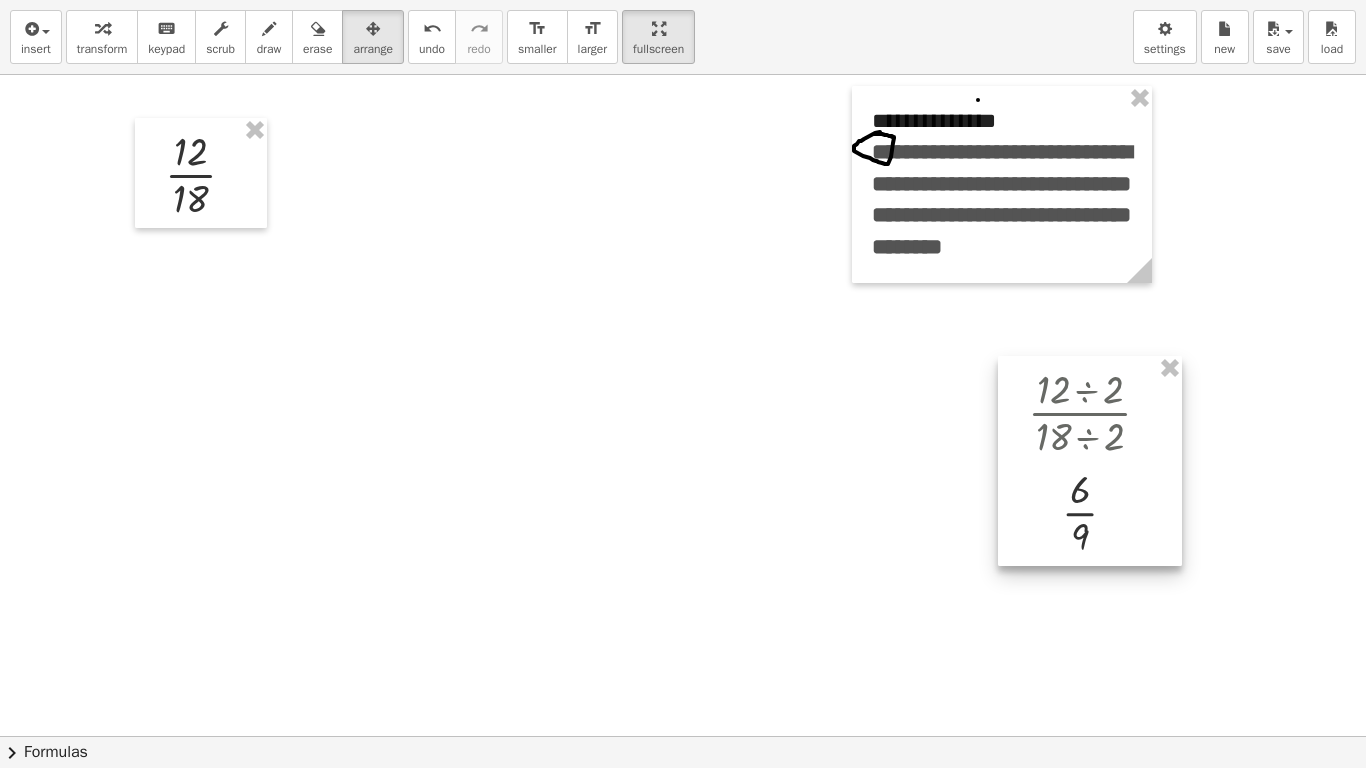 drag, startPoint x: 474, startPoint y: 169, endPoint x: 1169, endPoint y: 415, distance: 737.2523 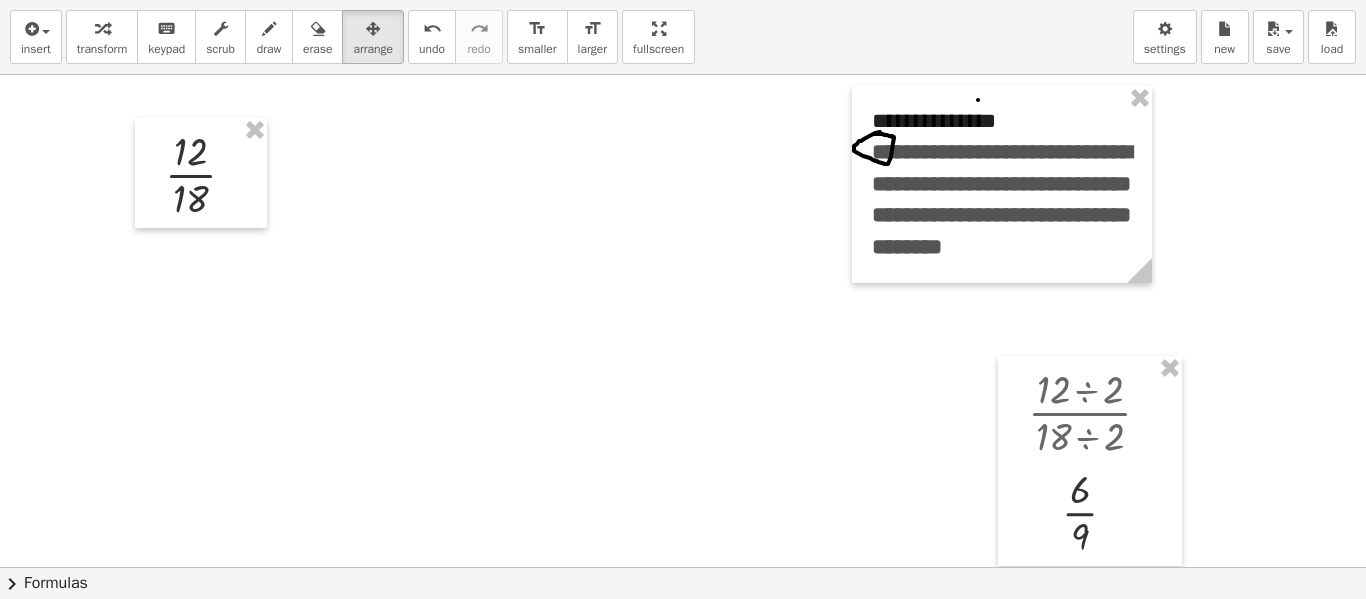 drag, startPoint x: 641, startPoint y: 48, endPoint x: 641, endPoint y: -73, distance: 121 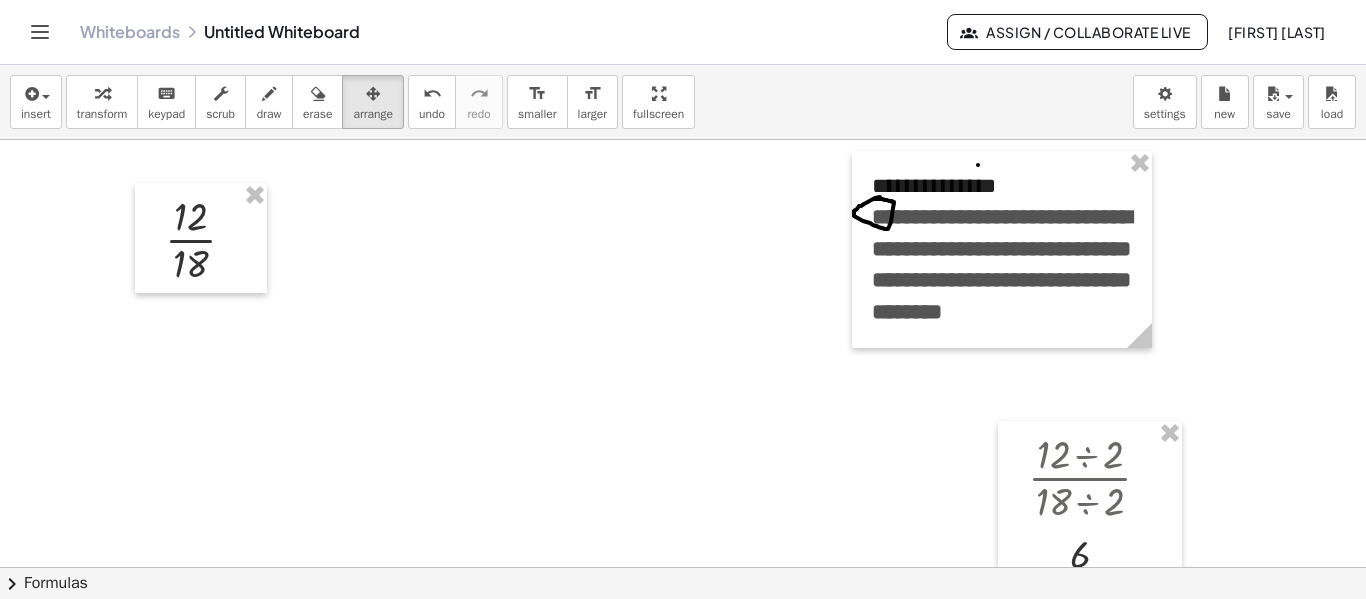 click on "Drag one side of a formula onto a highlighted expression on the canvas to apply it. Quadratic Formula + · a · x 2 + · b · x + c = 0 ⇔ x = · ( − b ± 2 √ ( + b 2 −" at bounding box center [683, 299] 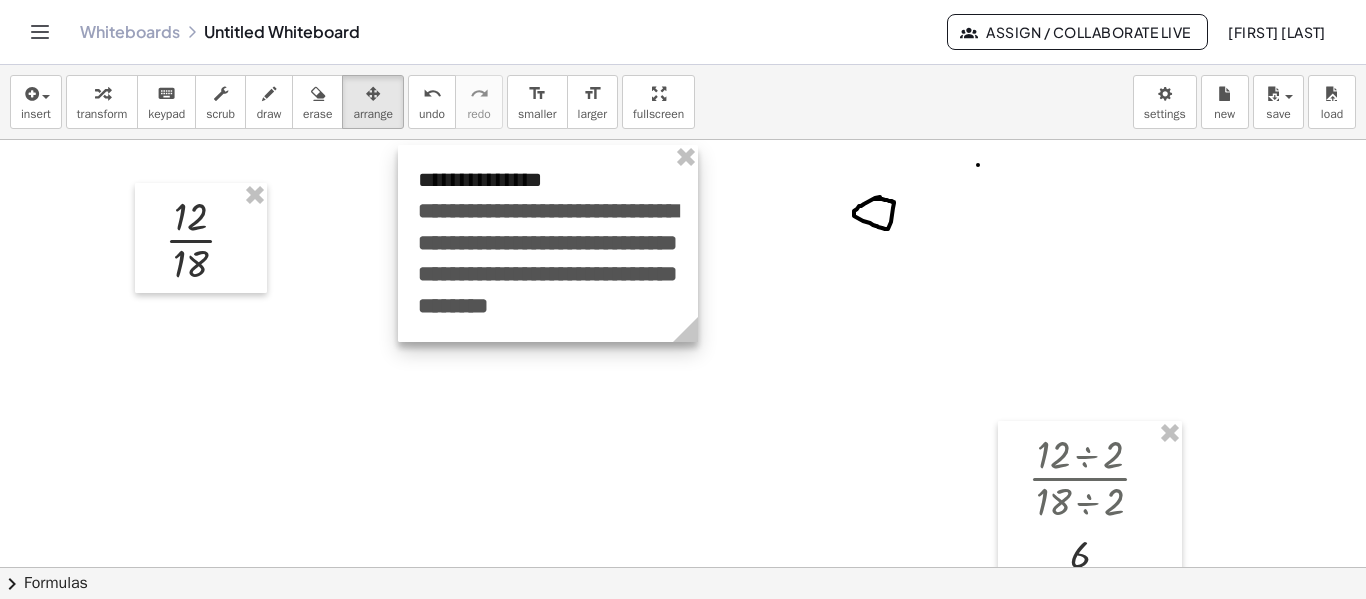 drag, startPoint x: 990, startPoint y: 300, endPoint x: 534, endPoint y: 290, distance: 456.10965 